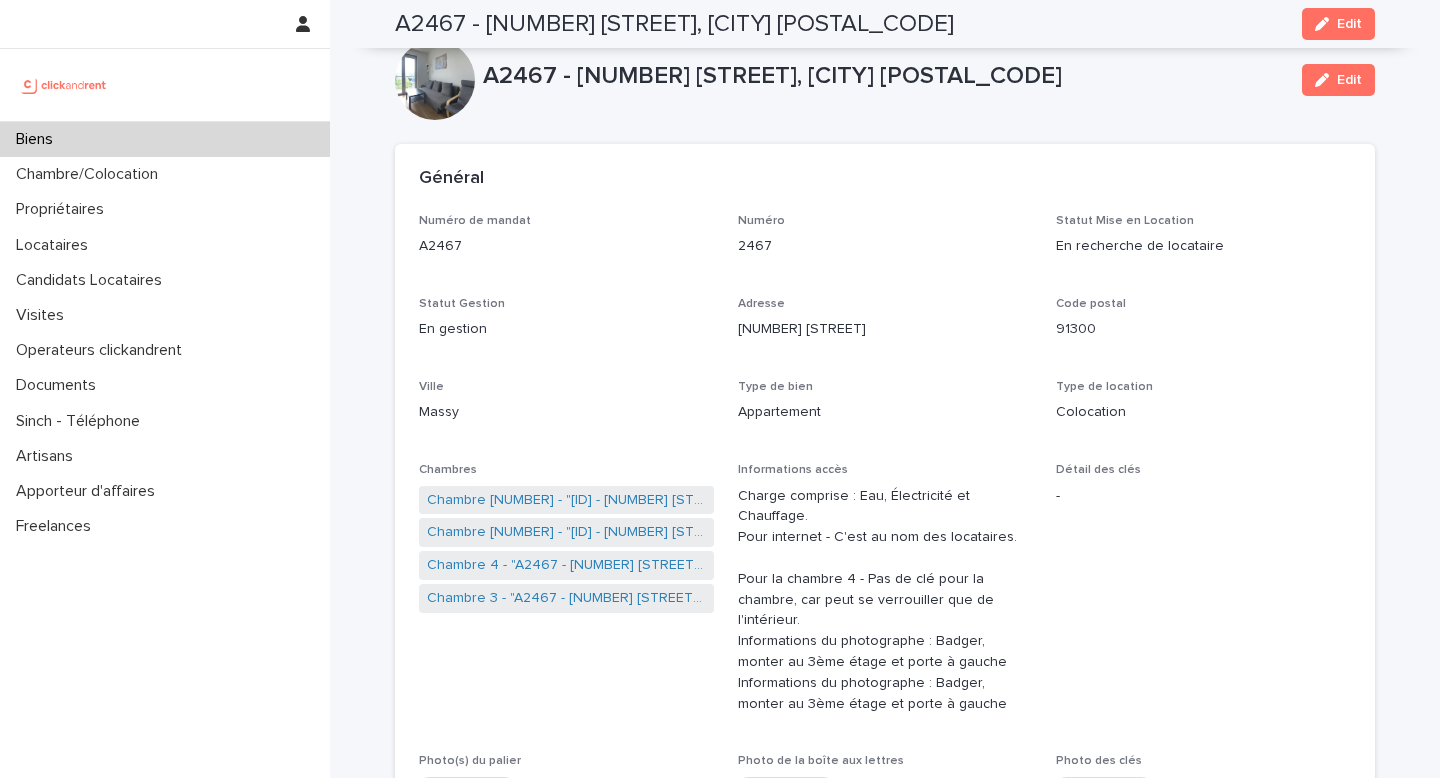 click on "Candidats Locataires" at bounding box center [93, 280] 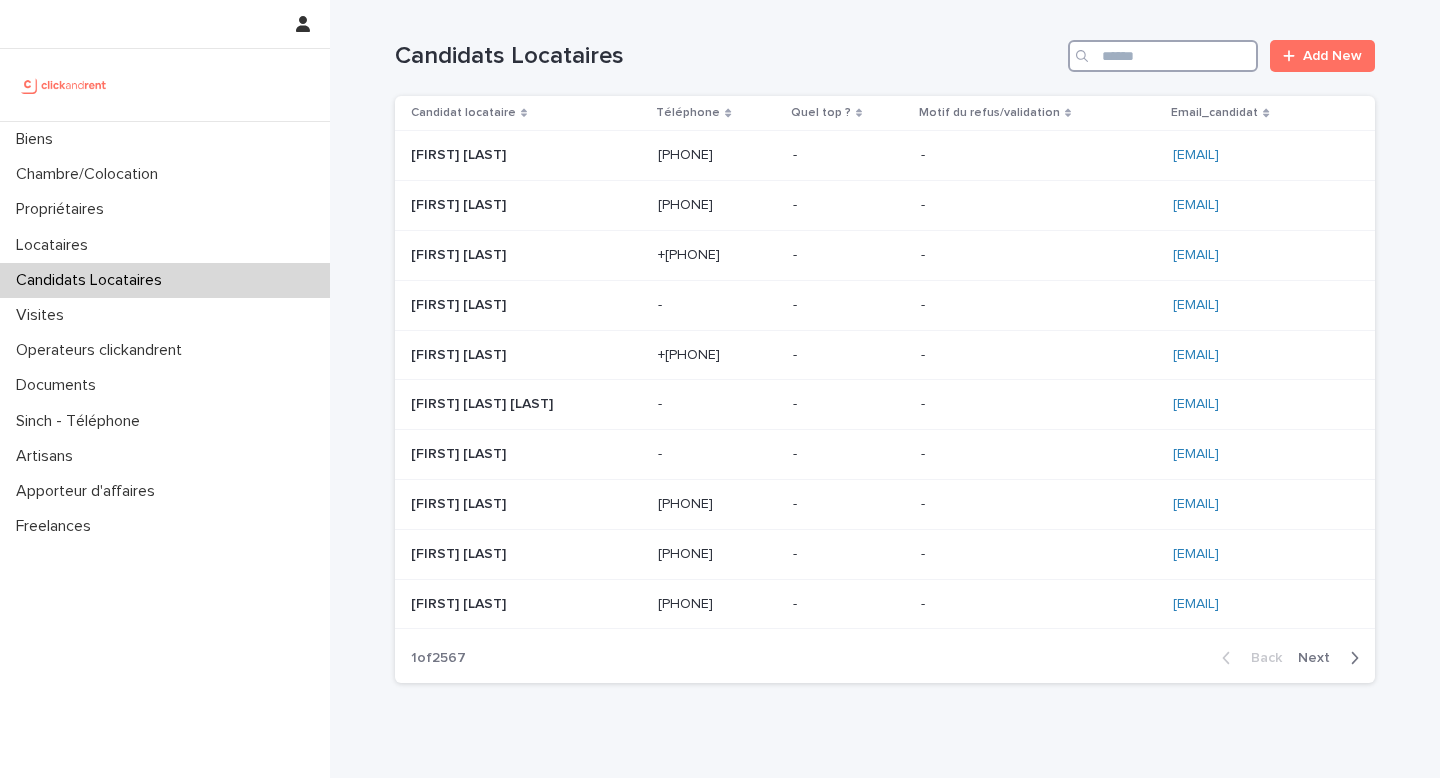 click at bounding box center [1163, 56] 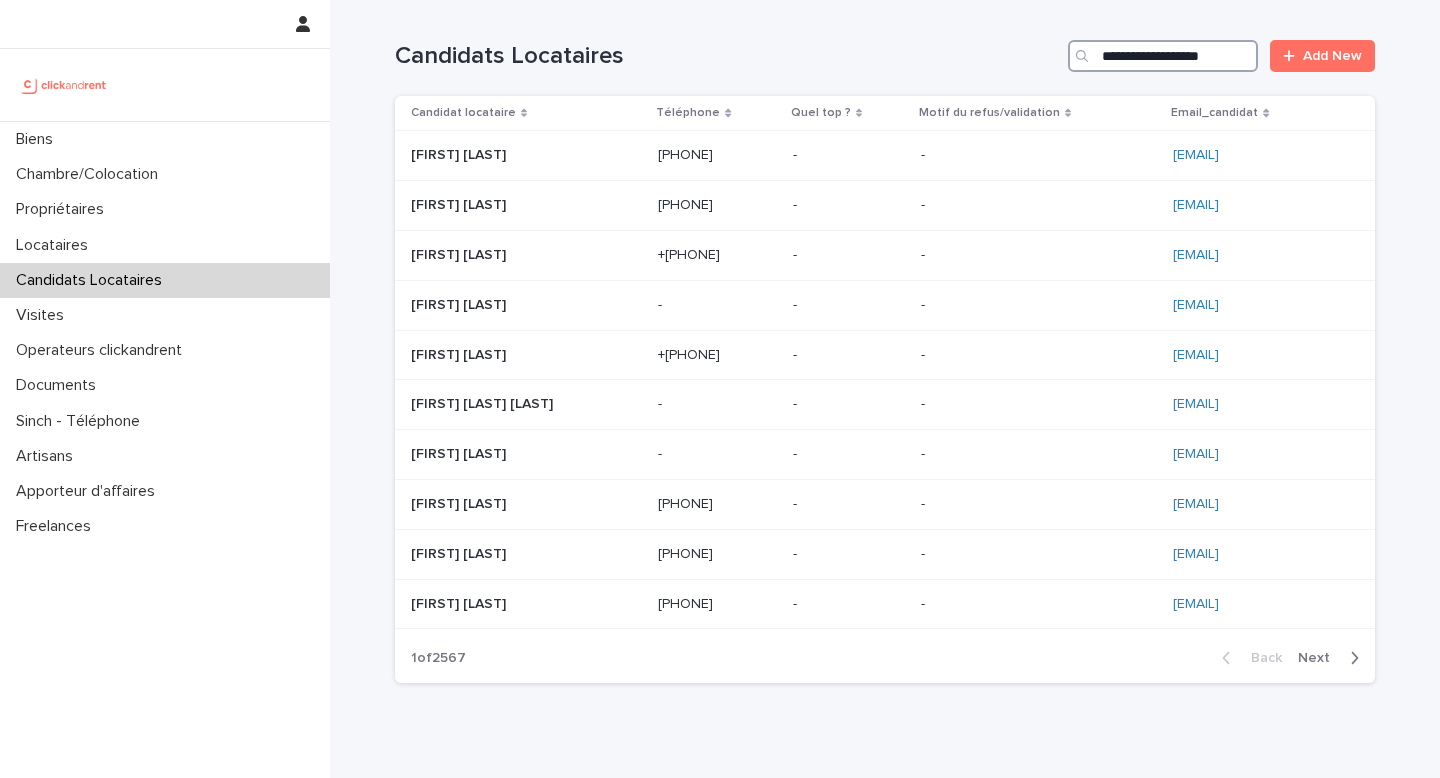 scroll, scrollTop: 0, scrollLeft: 14, axis: horizontal 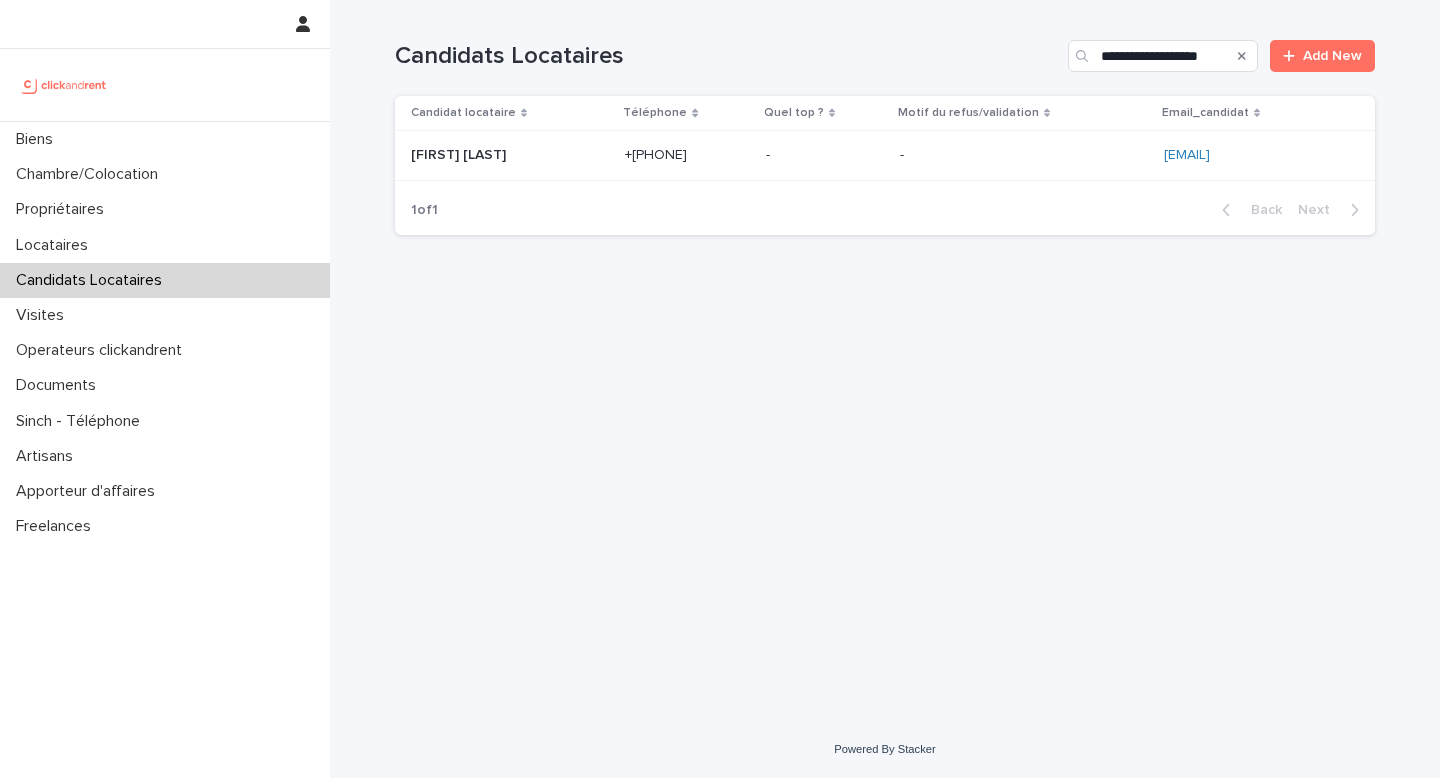click at bounding box center [825, 155] 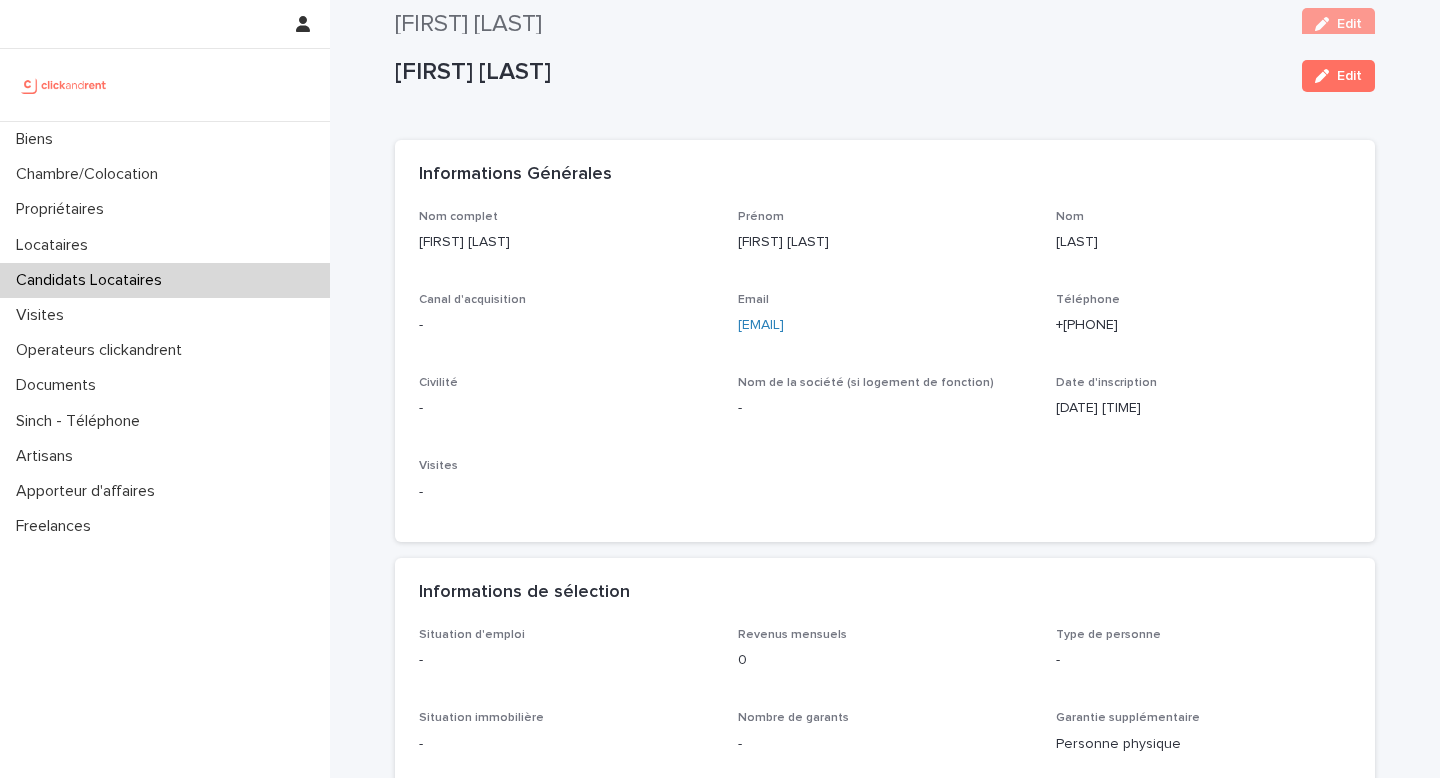 scroll, scrollTop: 0, scrollLeft: 0, axis: both 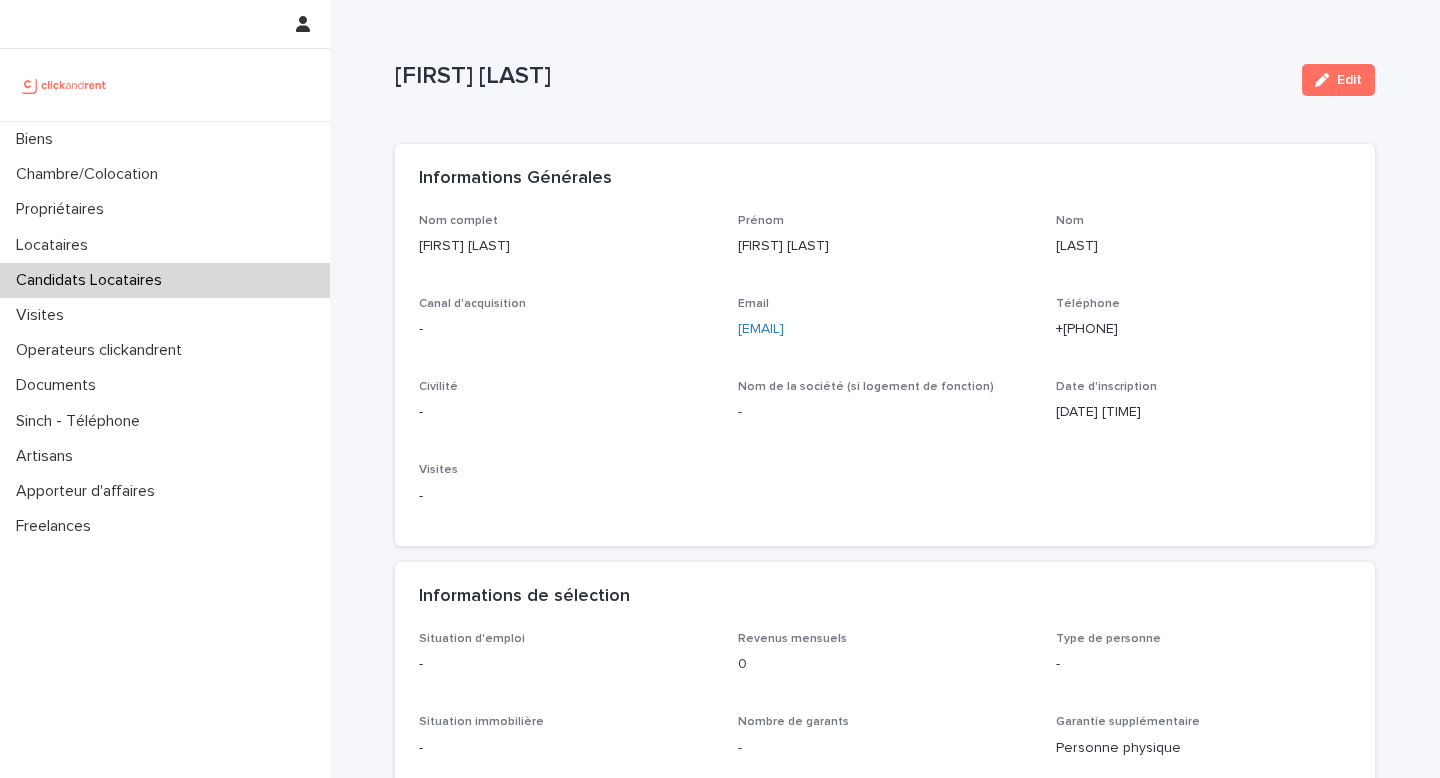 click on "Civilité -" at bounding box center [566, 409] 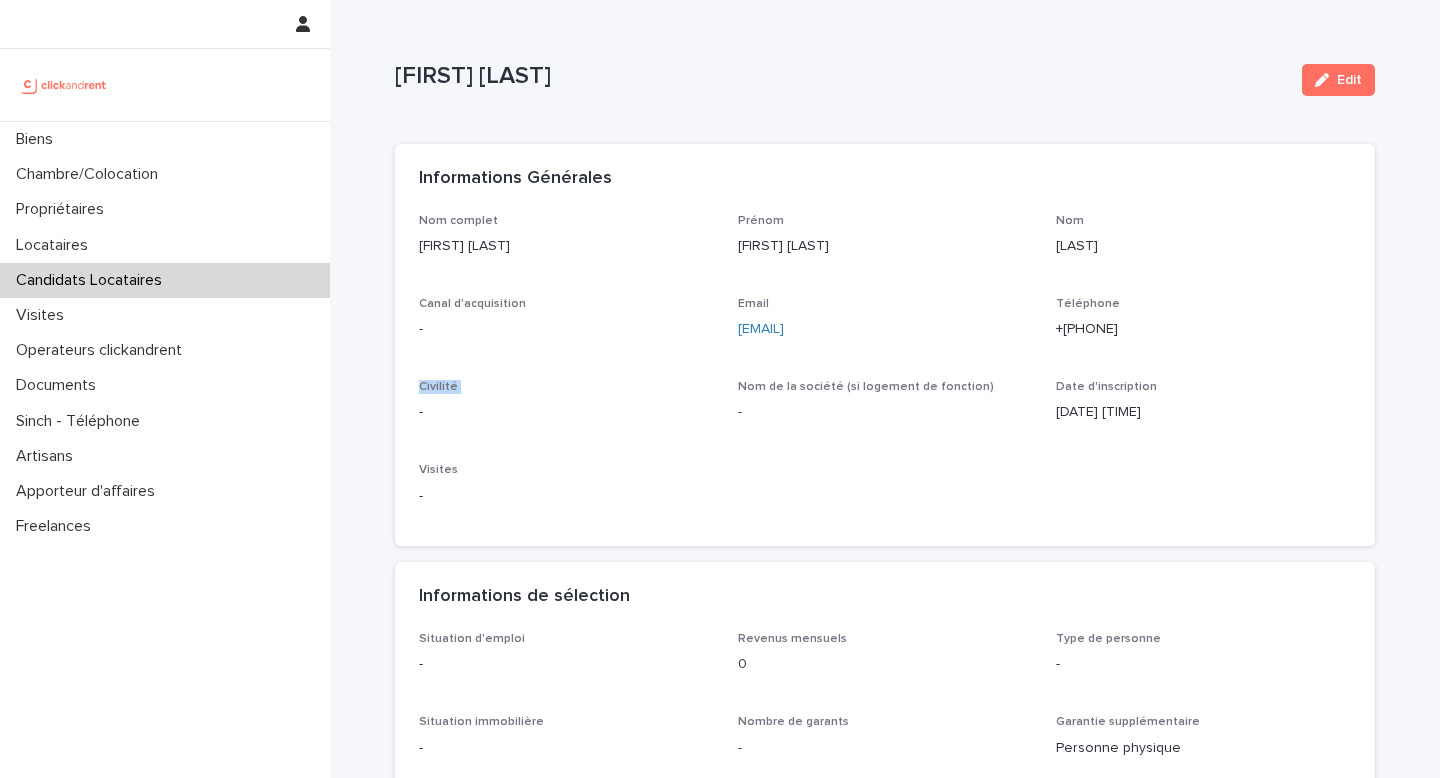 click on "-" at bounding box center (566, 412) 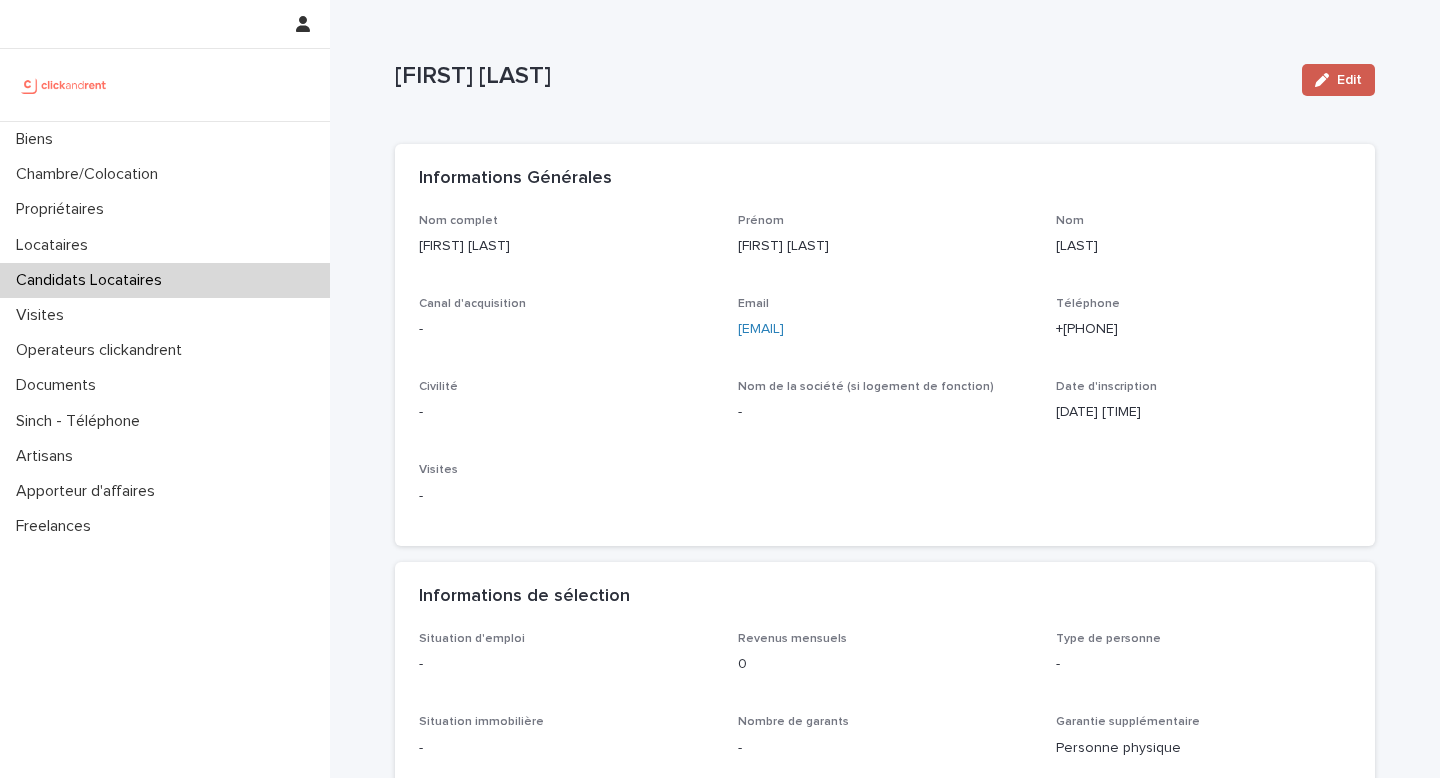 click at bounding box center [1326, 80] 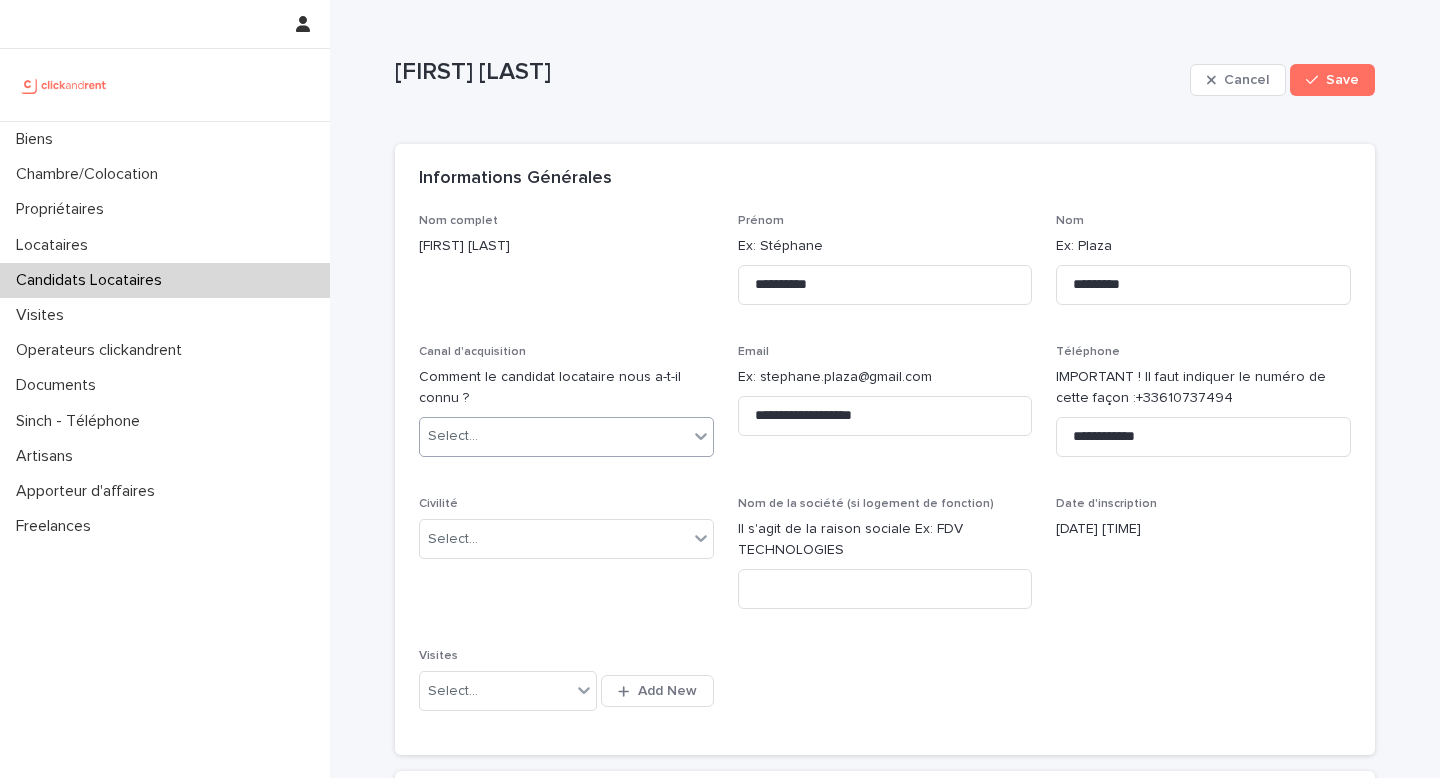 click on "Select..." at bounding box center [554, 436] 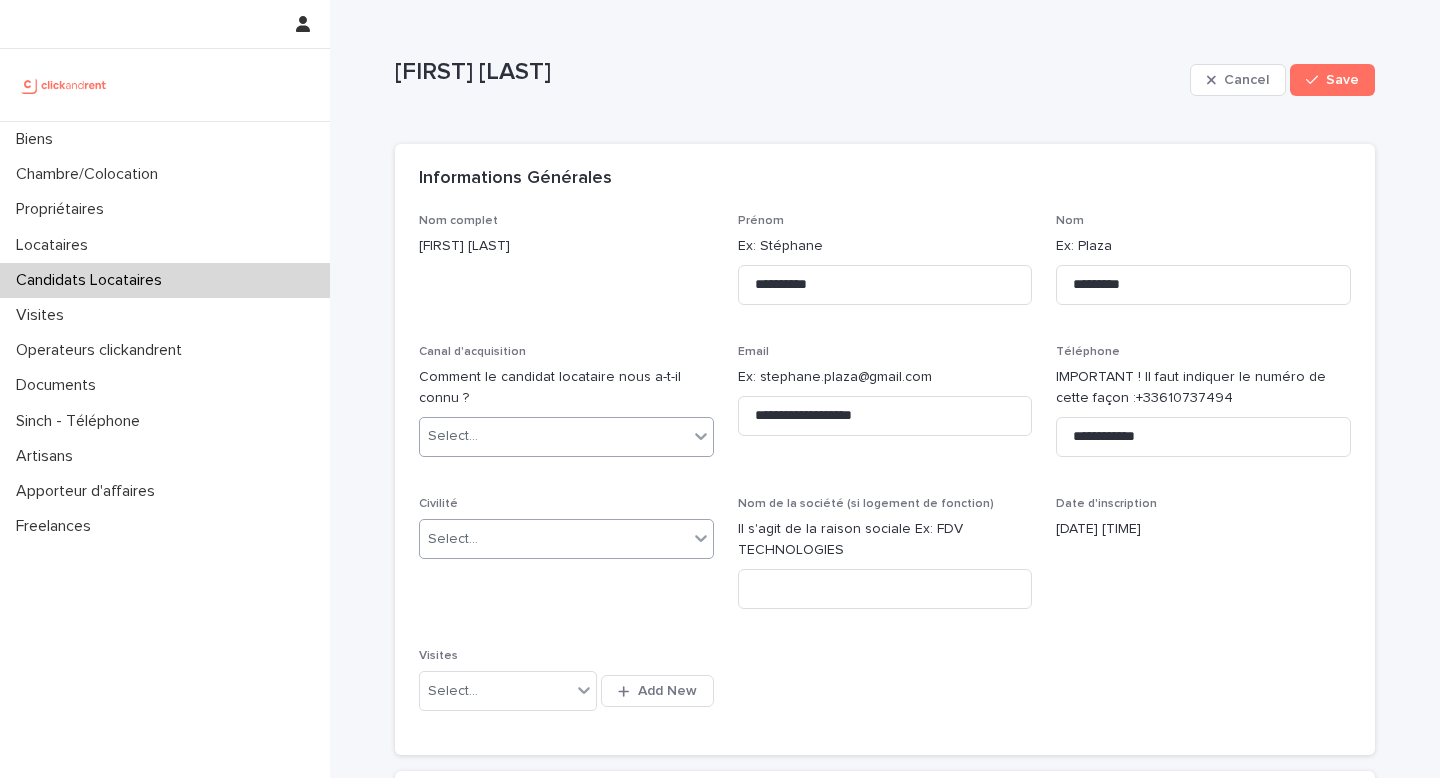 click on "Select..." at bounding box center (554, 539) 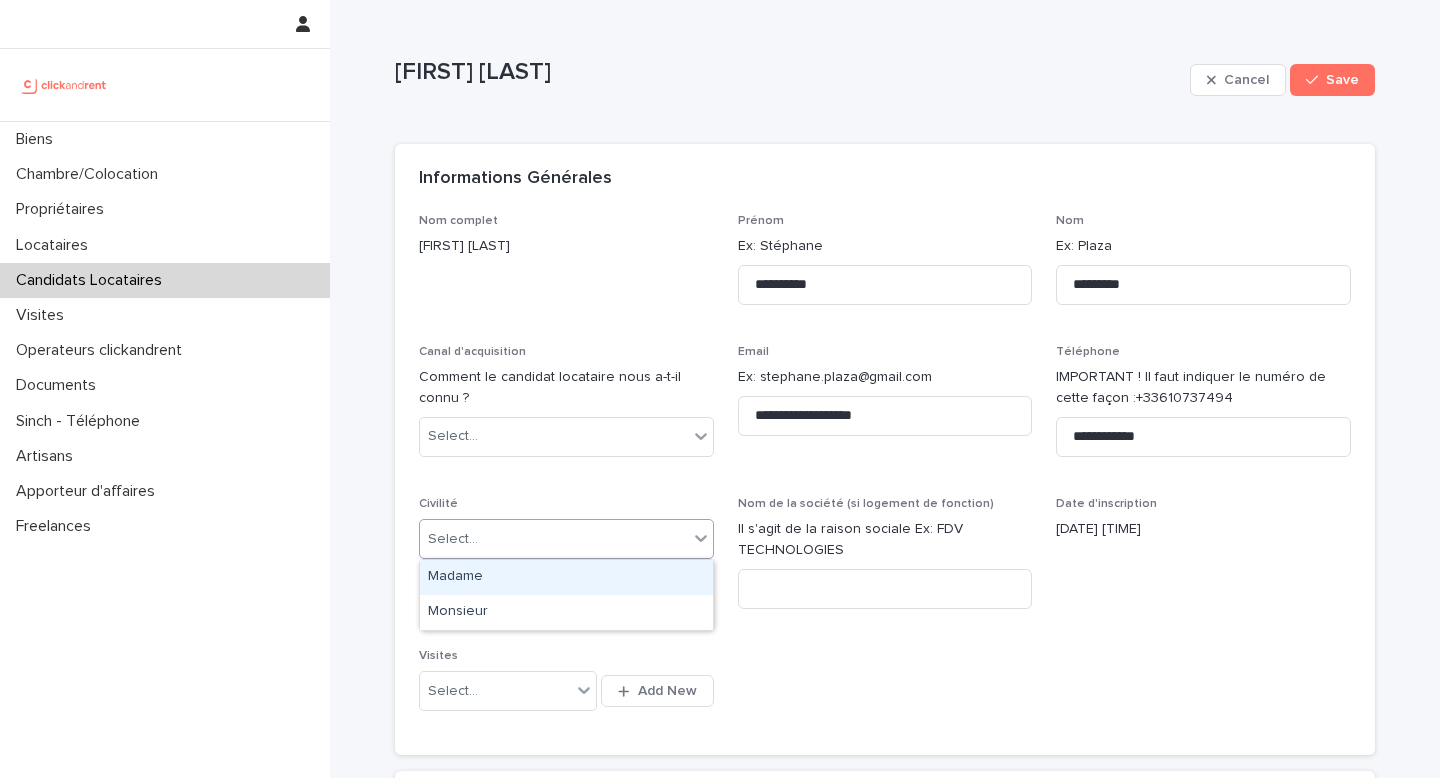 click on "Madame" at bounding box center (566, 577) 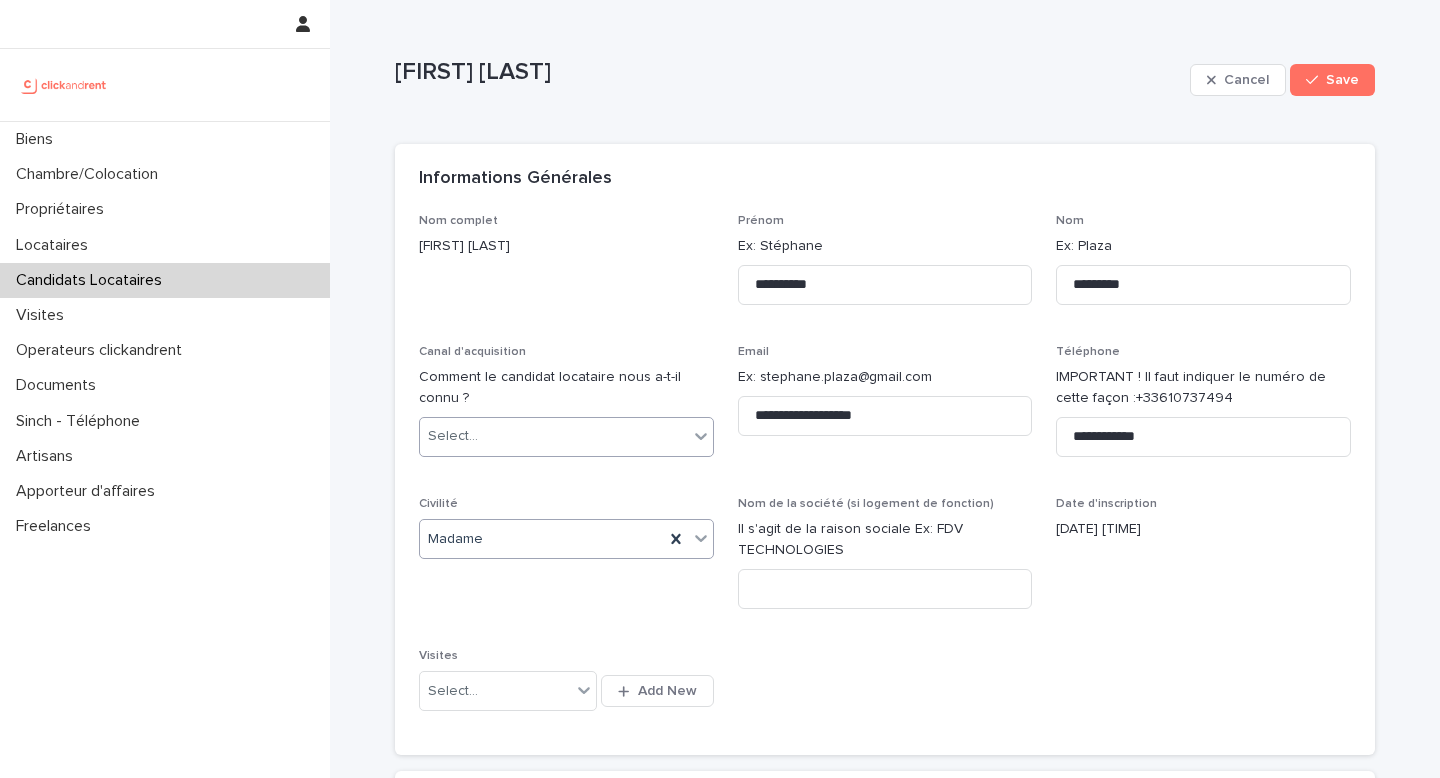 click on "Select..." at bounding box center (554, 436) 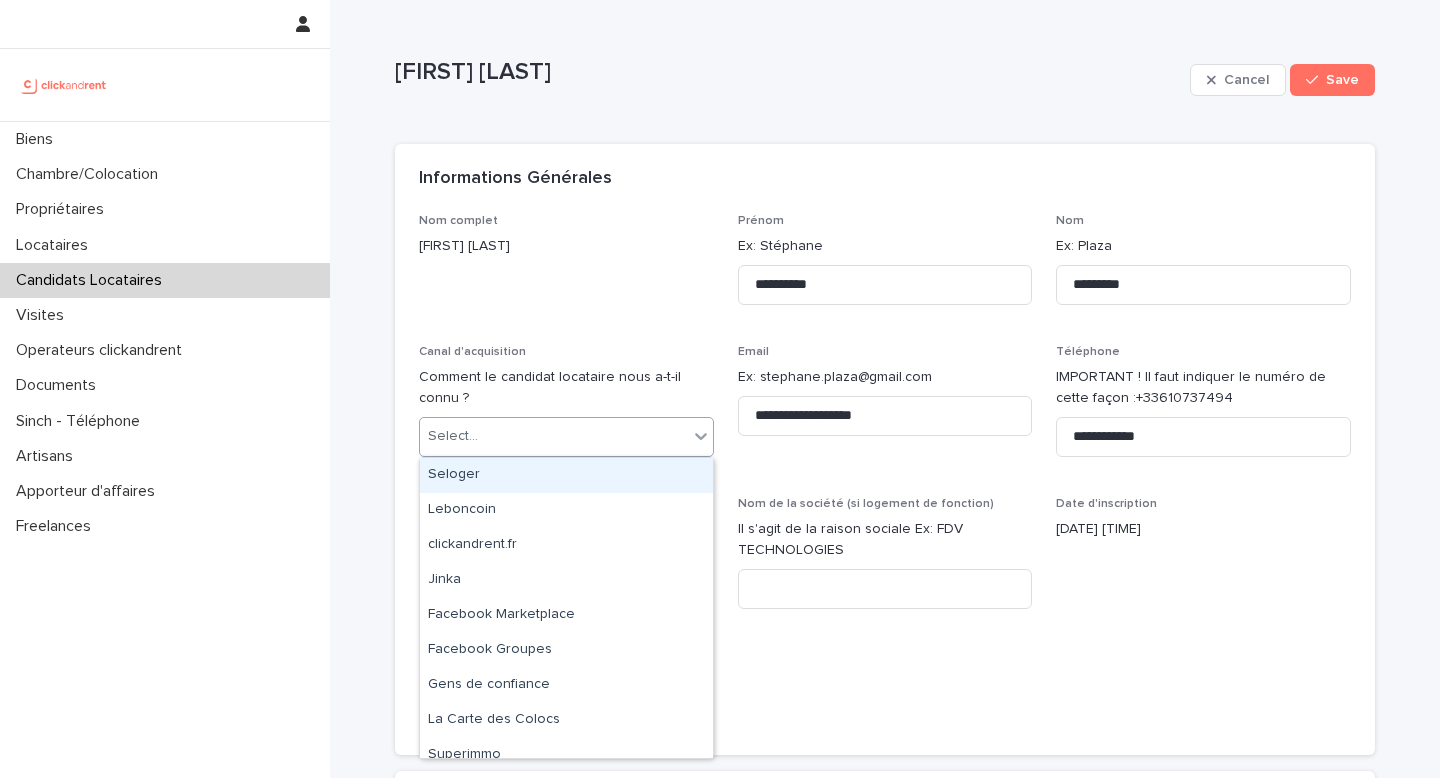 click on "Nom complet [FIRST] [LAST]" at bounding box center (566, 243) 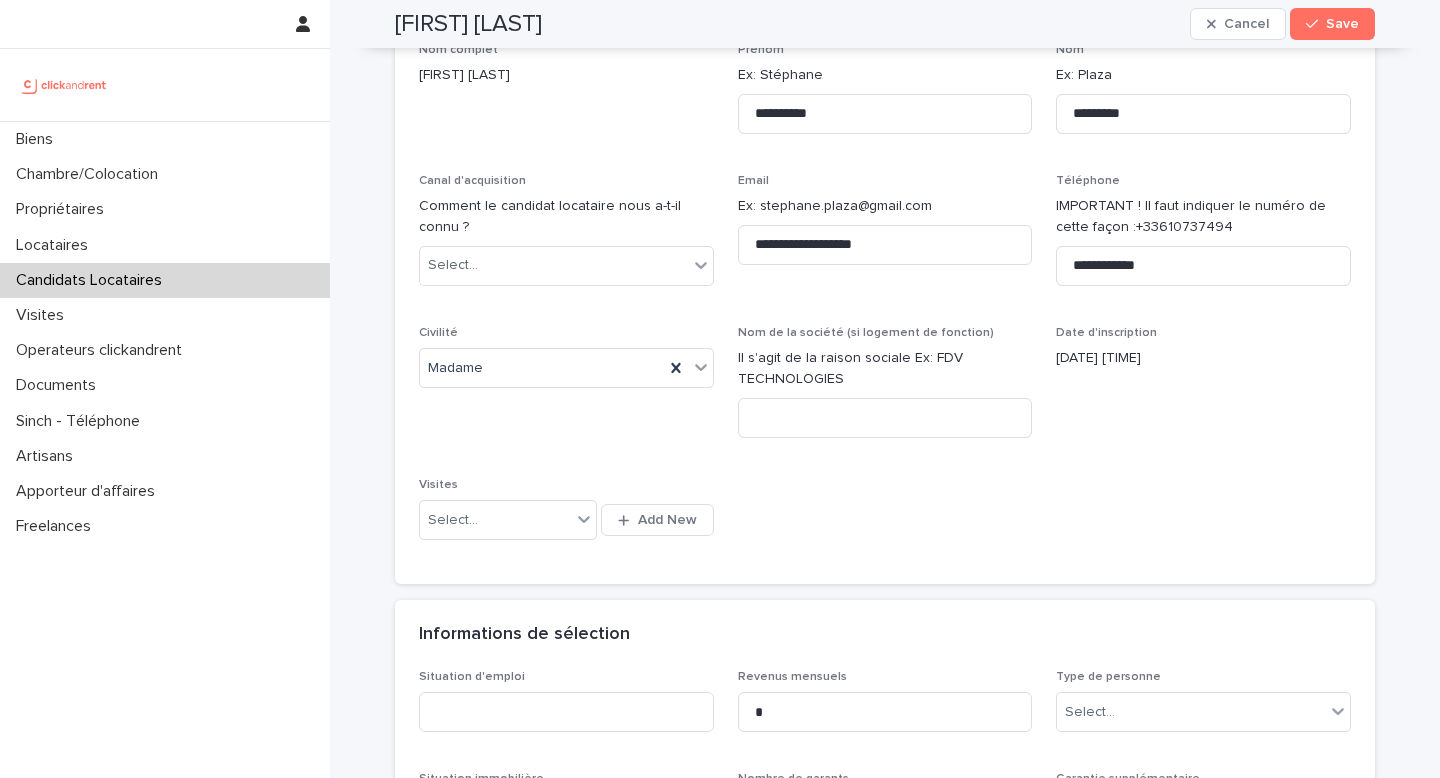 scroll, scrollTop: 165, scrollLeft: 0, axis: vertical 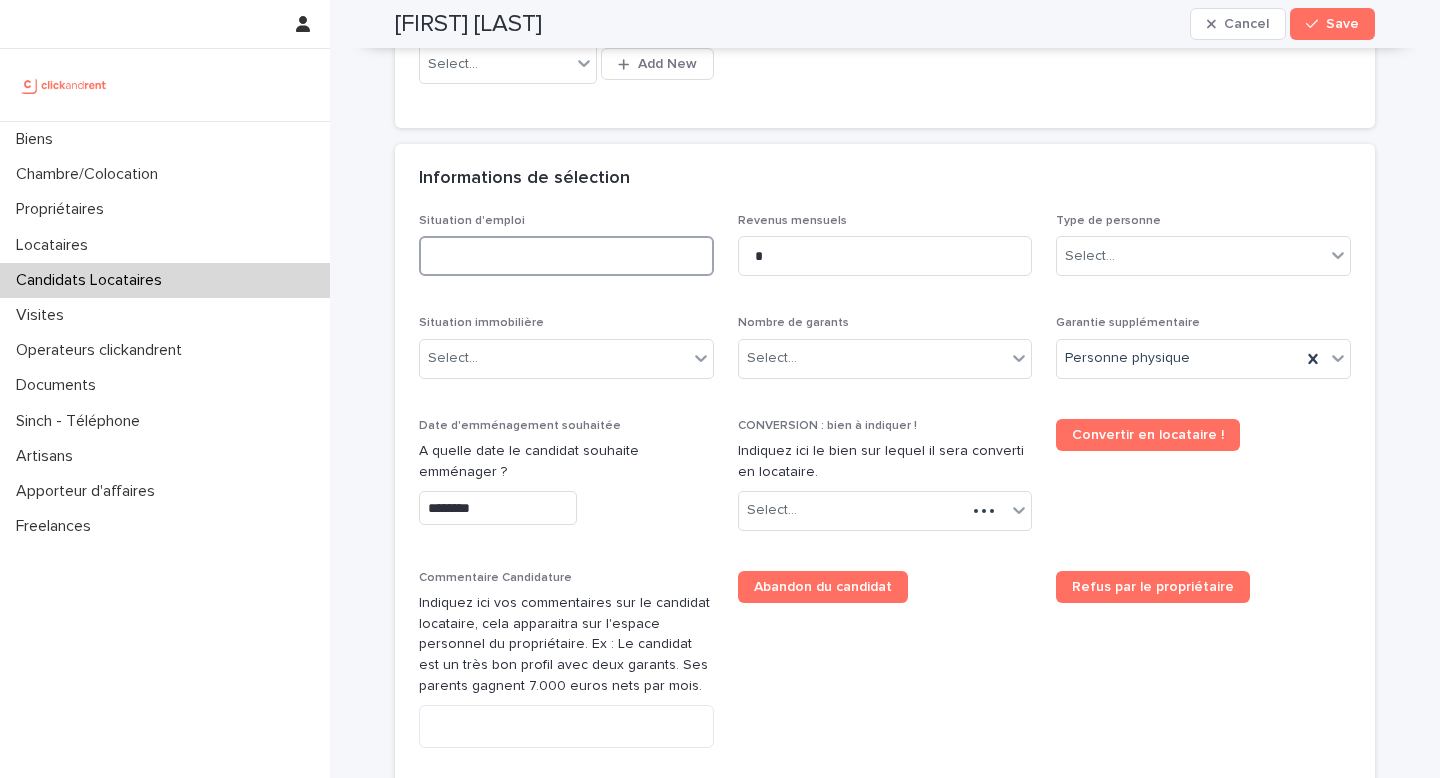 click at bounding box center [566, 256] 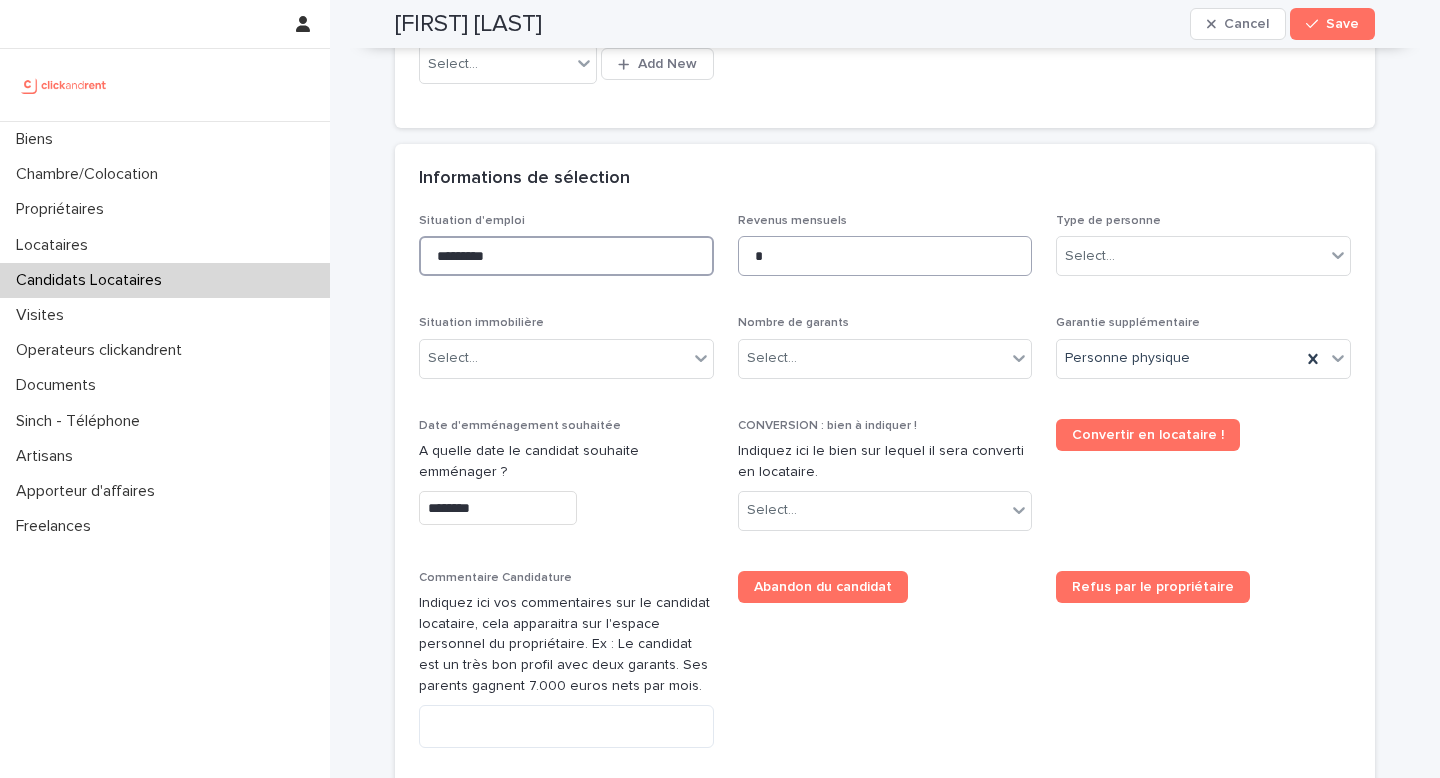 type on "*********" 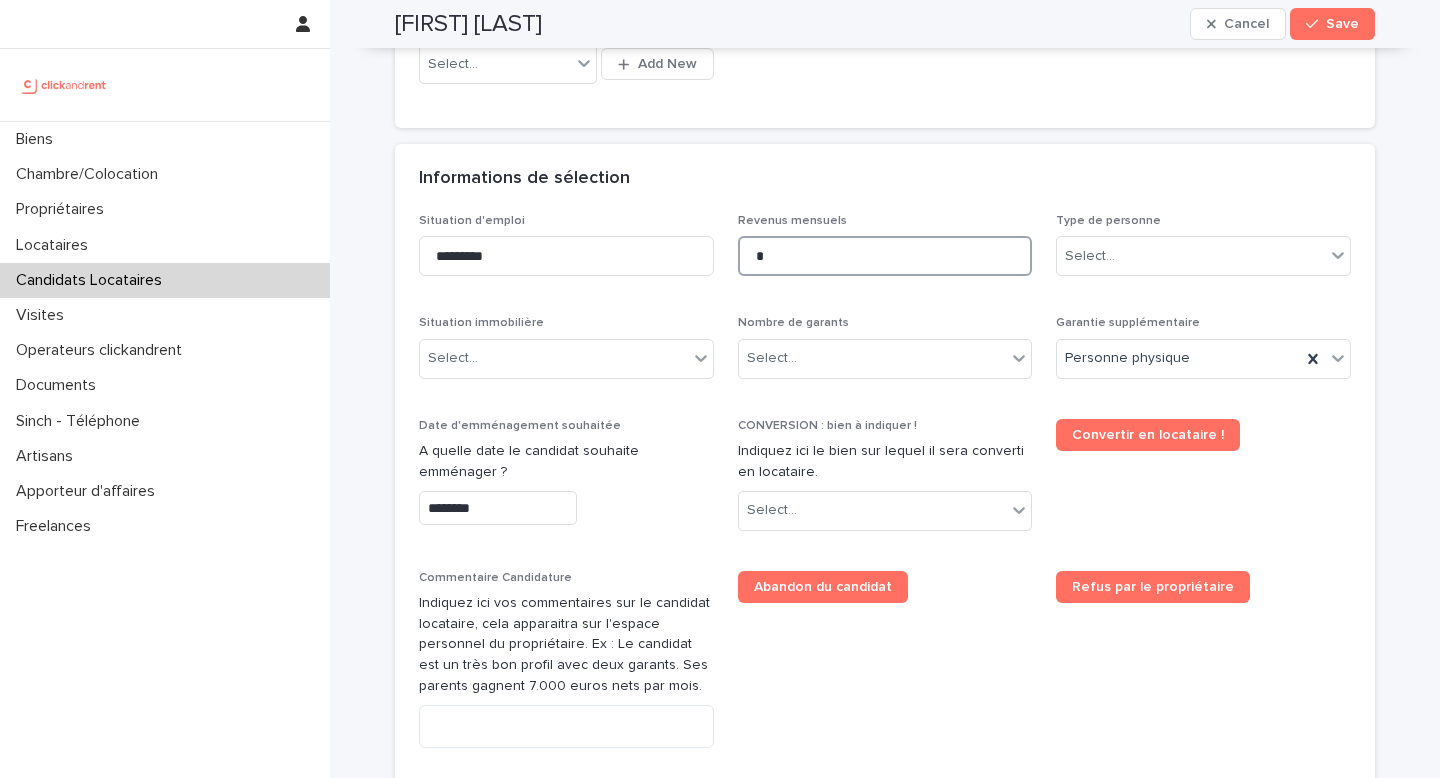 click on "*" at bounding box center (885, 256) 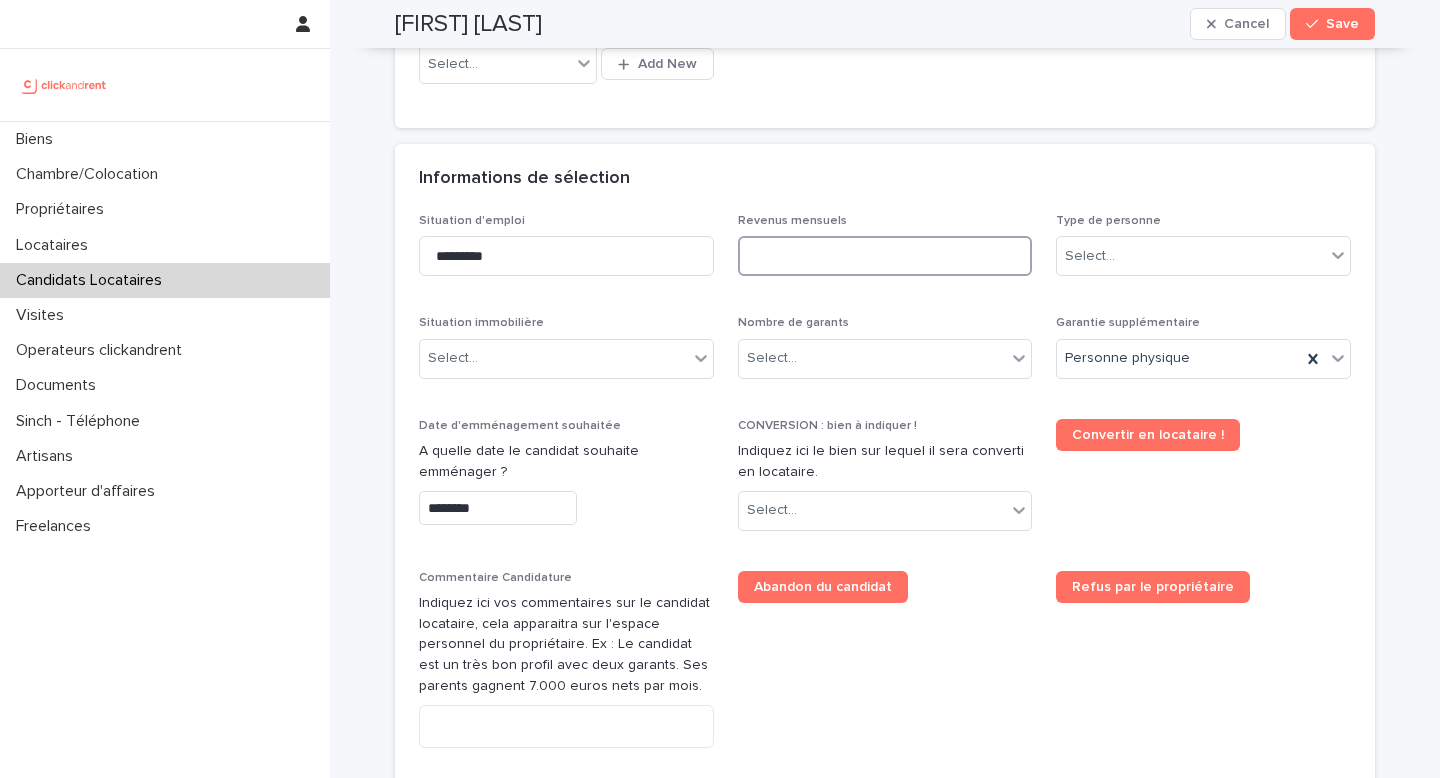 type on "*" 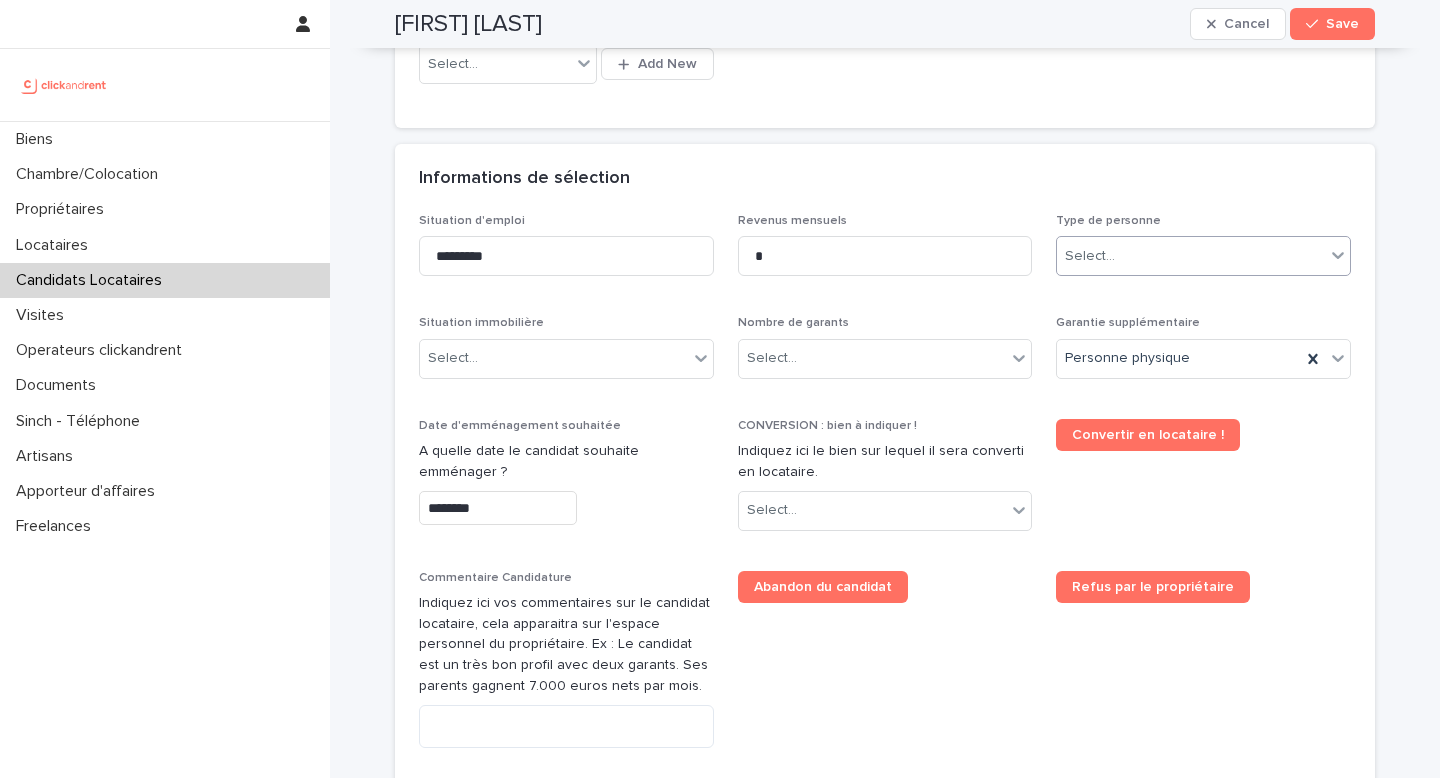 click on "Select..." at bounding box center [1191, 256] 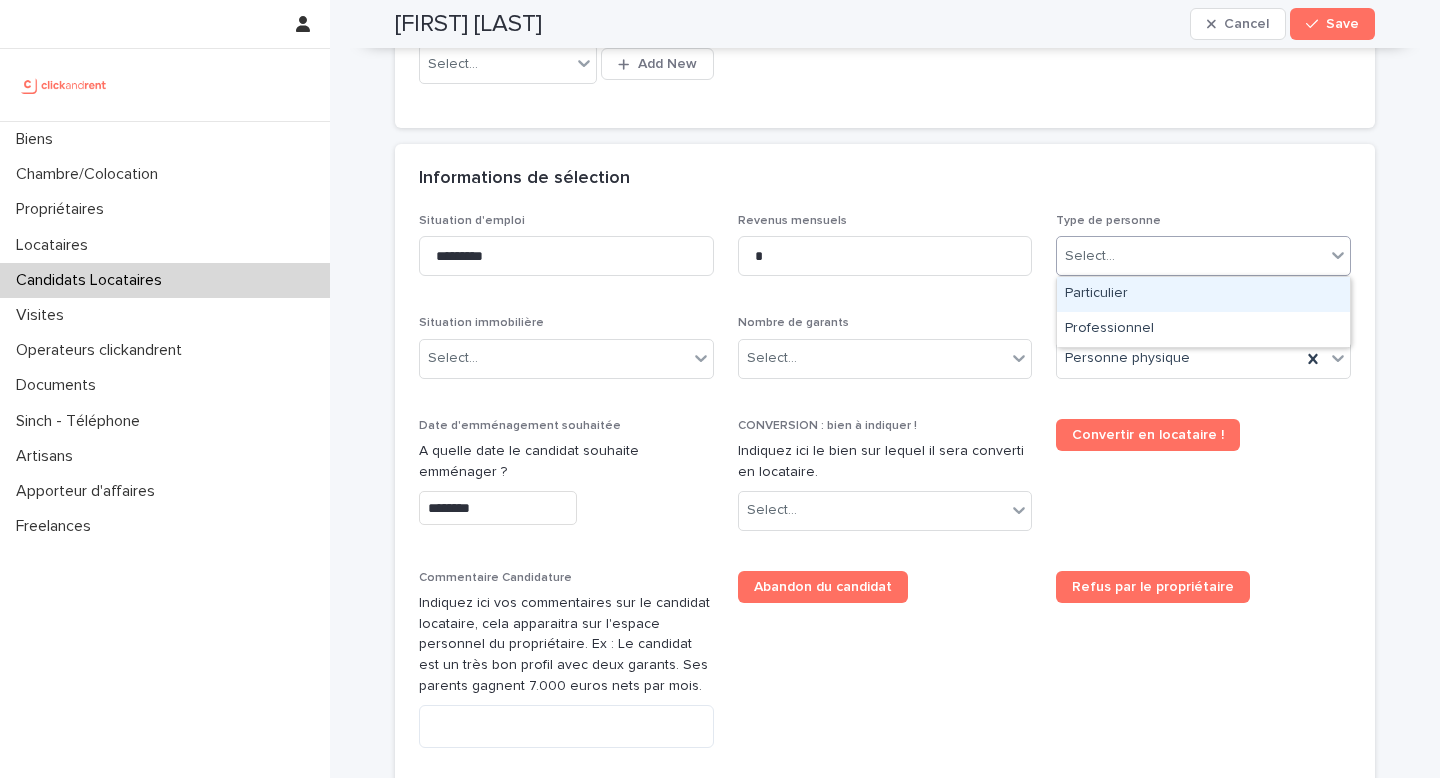 click on "Particulier" at bounding box center [1203, 294] 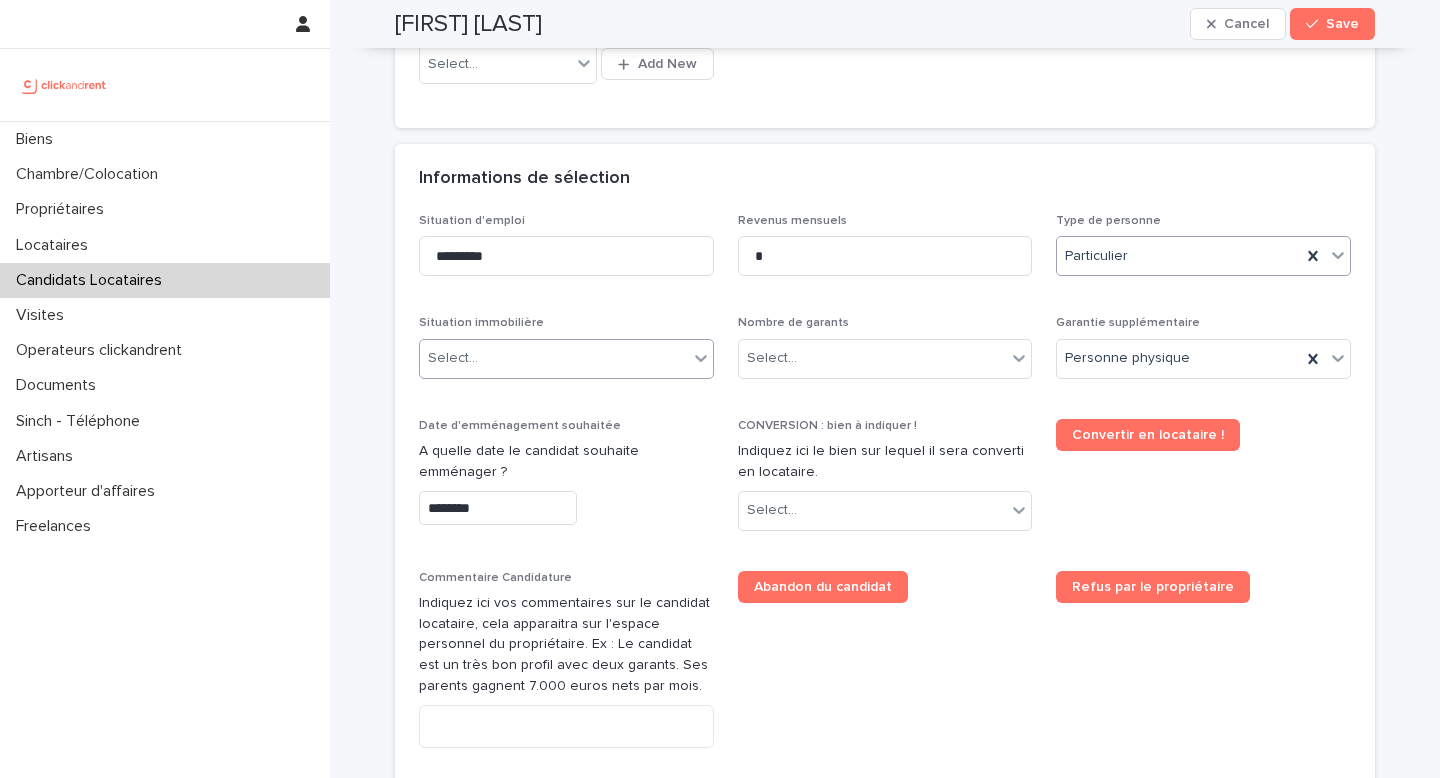 click on "Select..." at bounding box center (554, 358) 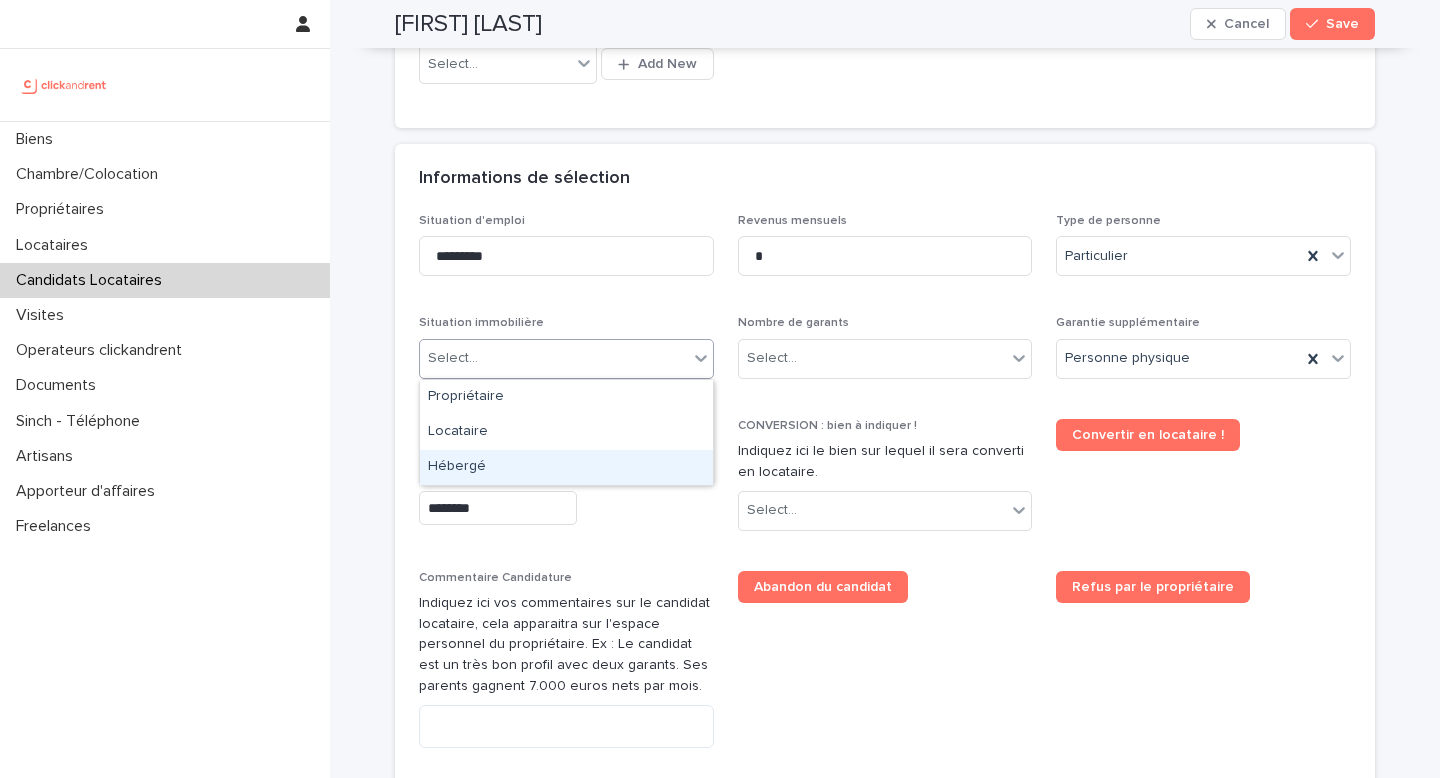 click on "Hébergé" at bounding box center [566, 467] 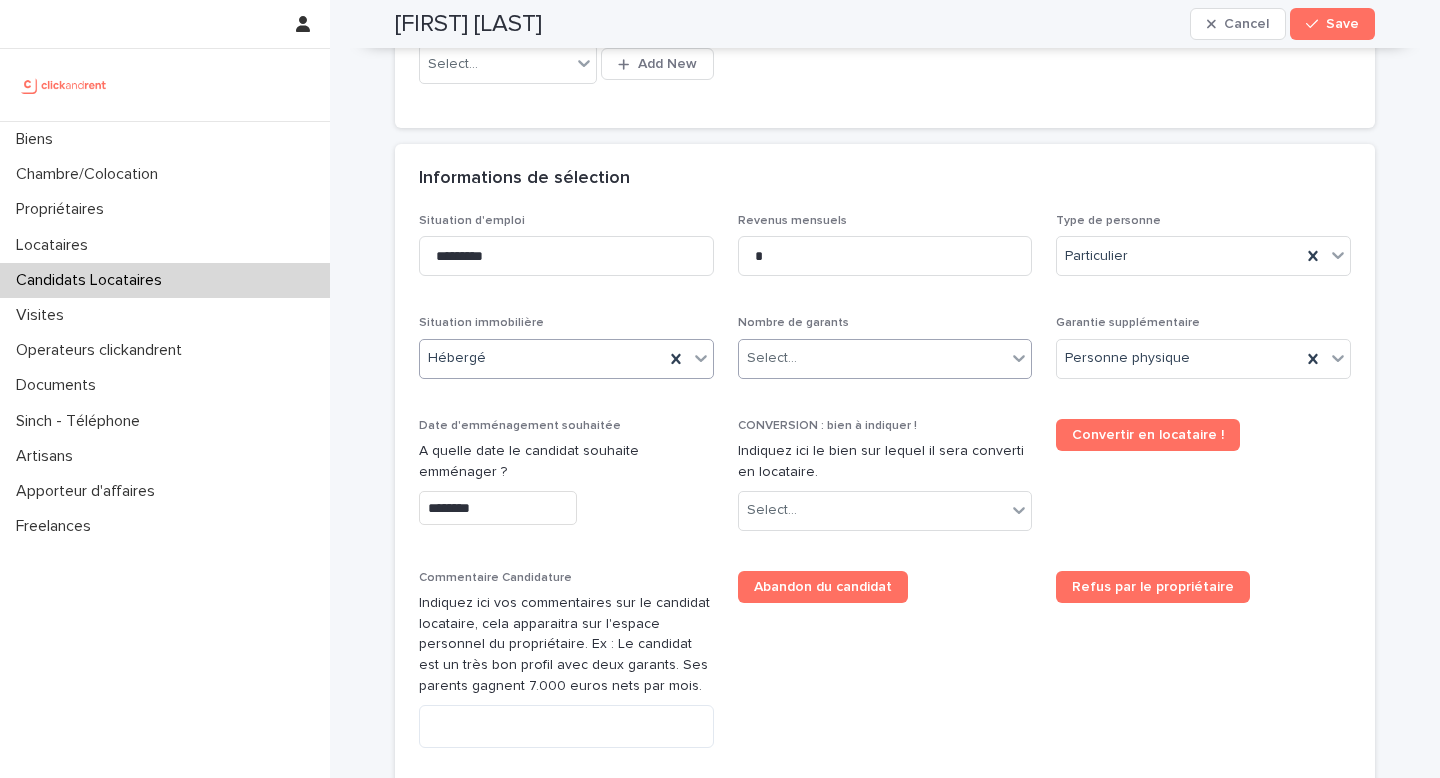 click on "Select..." at bounding box center (873, 358) 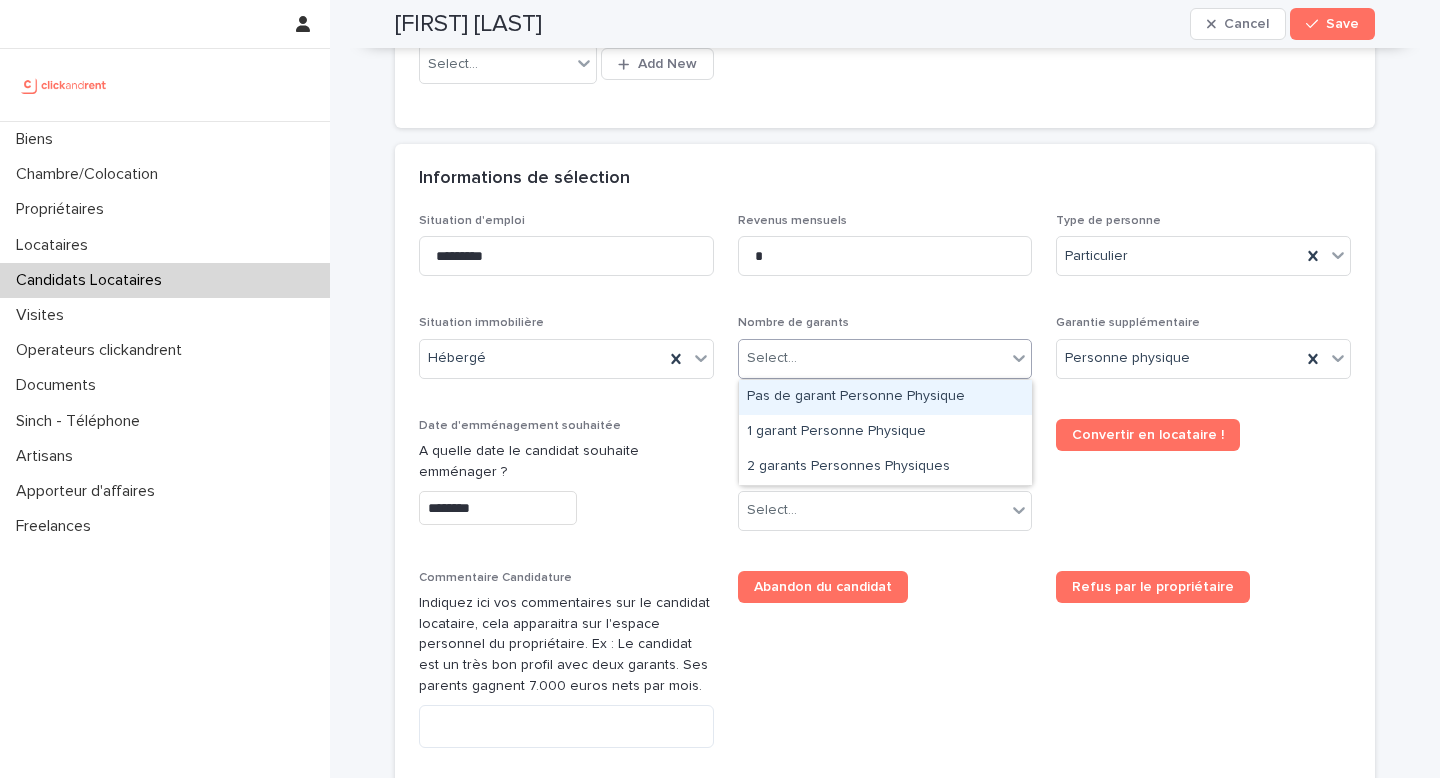 click on "Pas de garant Personne Physique" at bounding box center [885, 397] 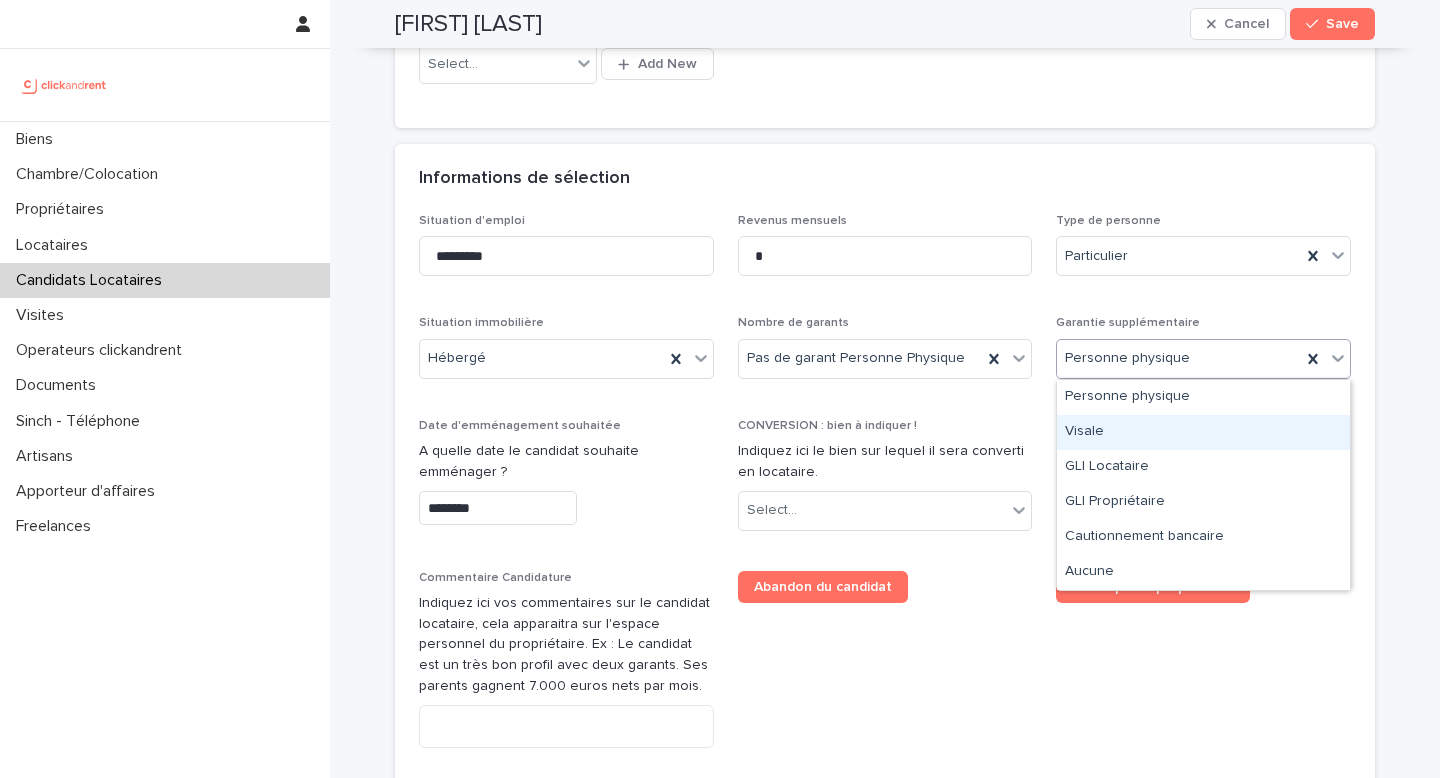 click on "Visale" at bounding box center [1203, 432] 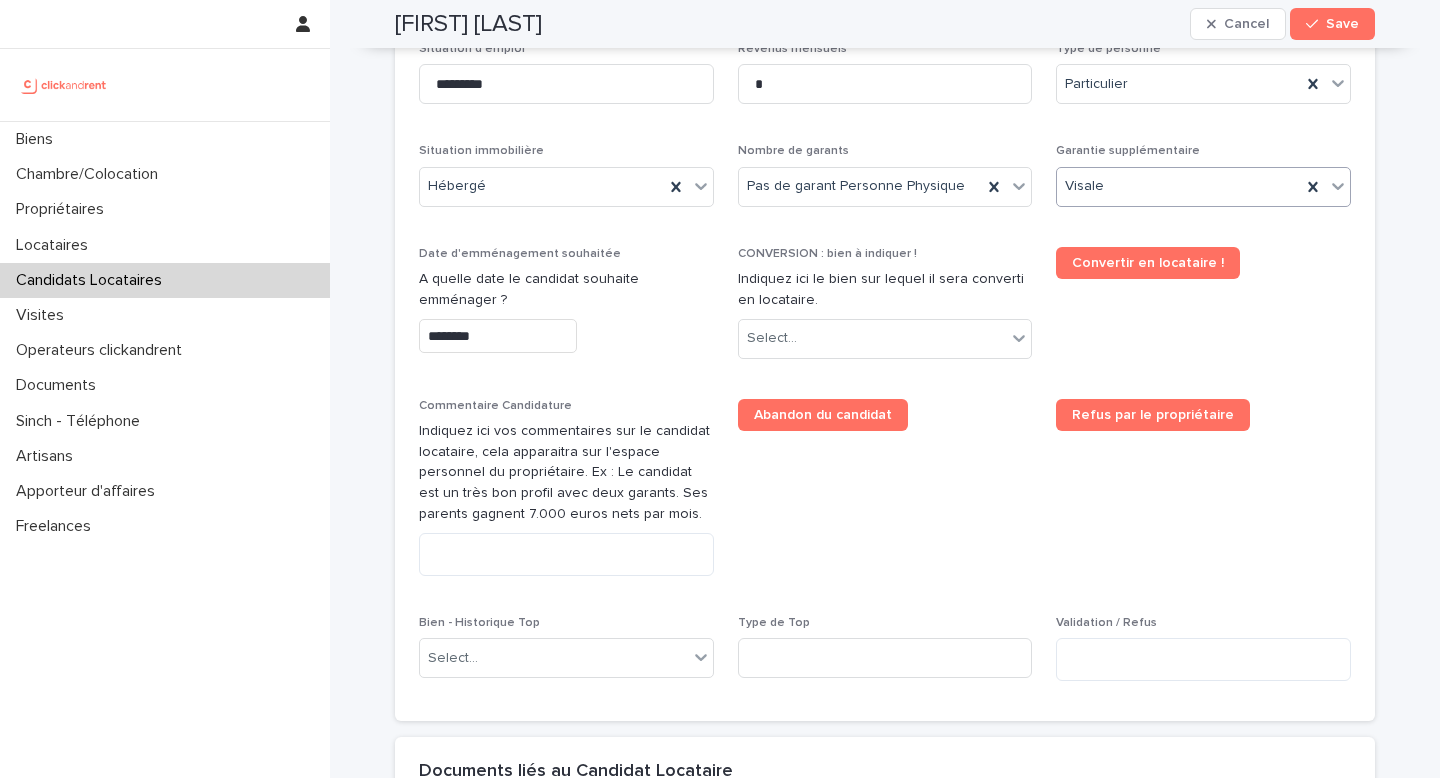 scroll, scrollTop: 806, scrollLeft: 0, axis: vertical 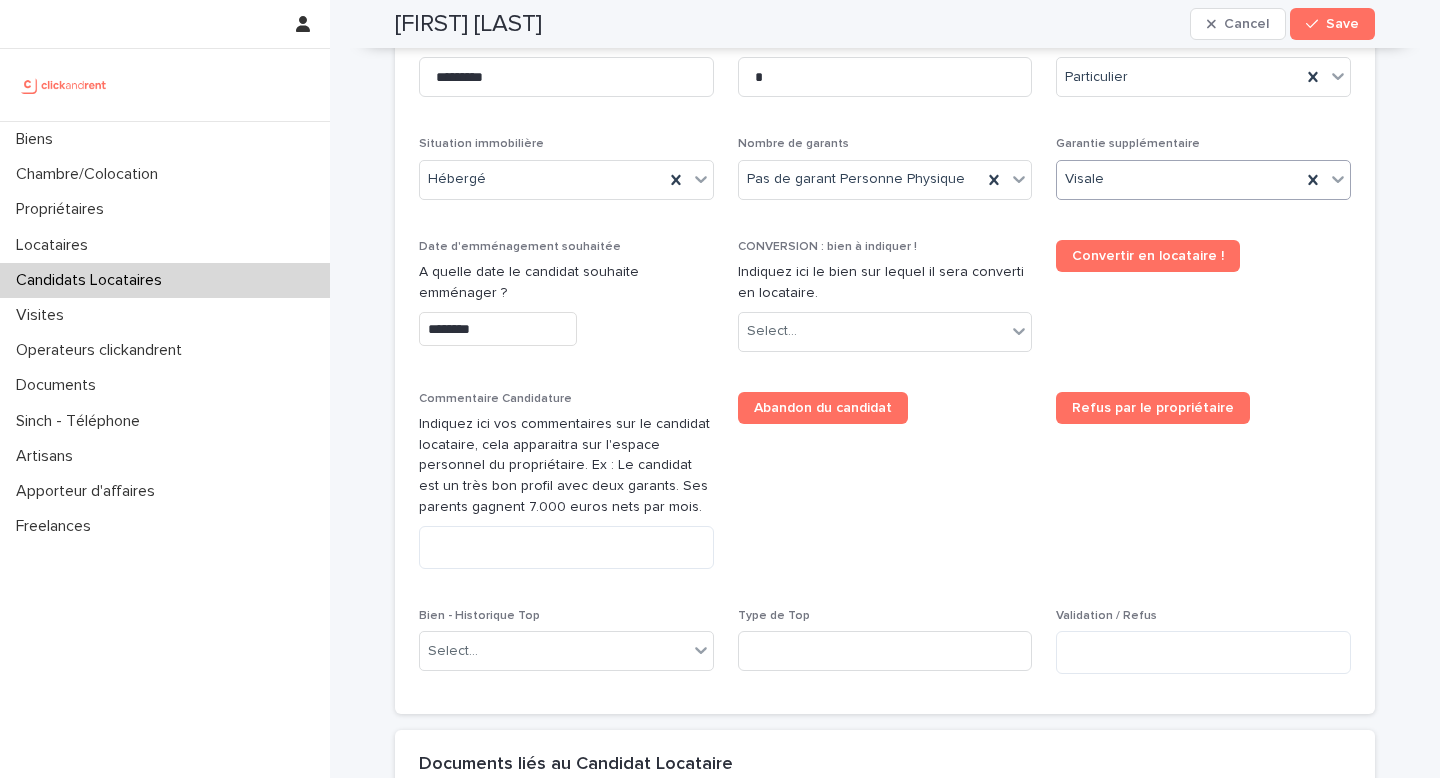 click on "********" at bounding box center (498, 329) 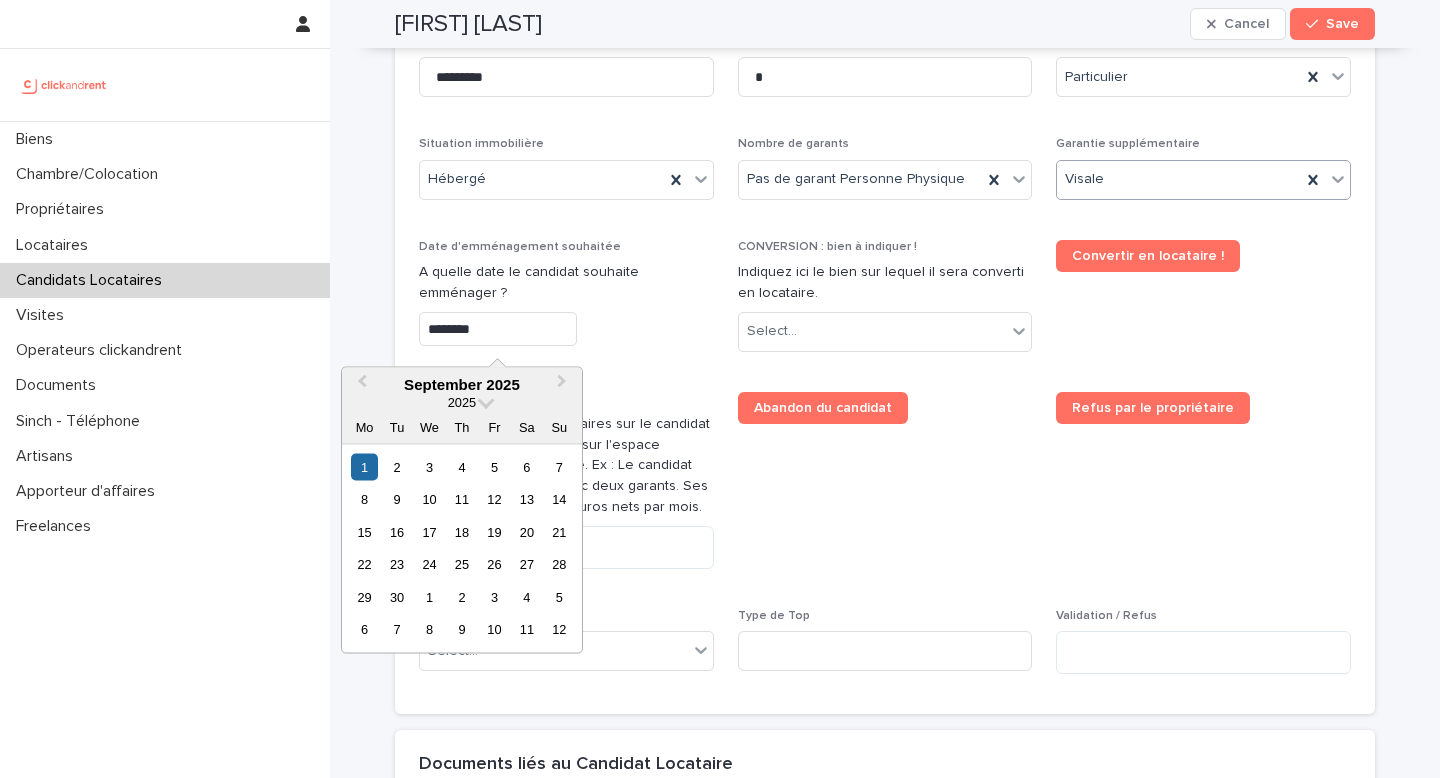 click on "********" at bounding box center (498, 329) 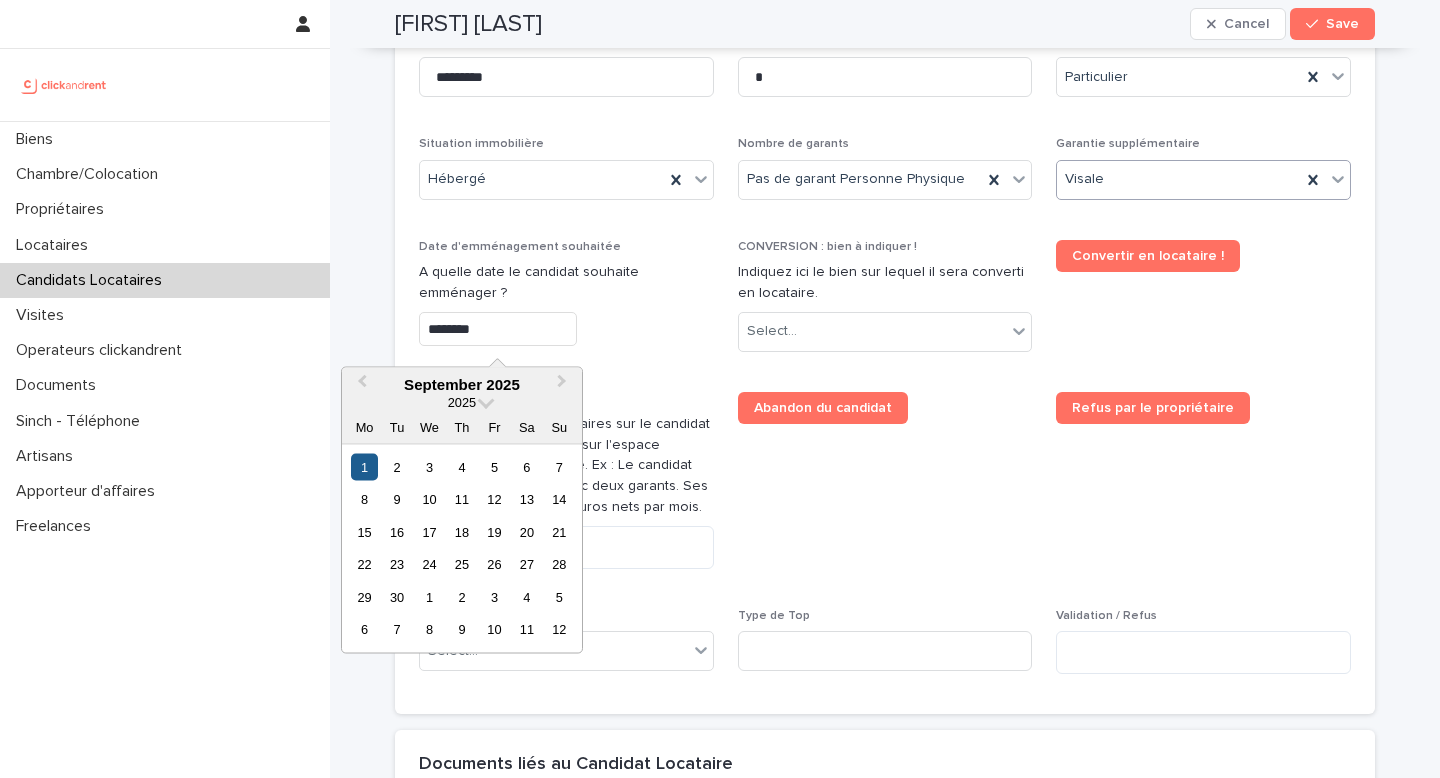 click on "1" at bounding box center (364, 466) 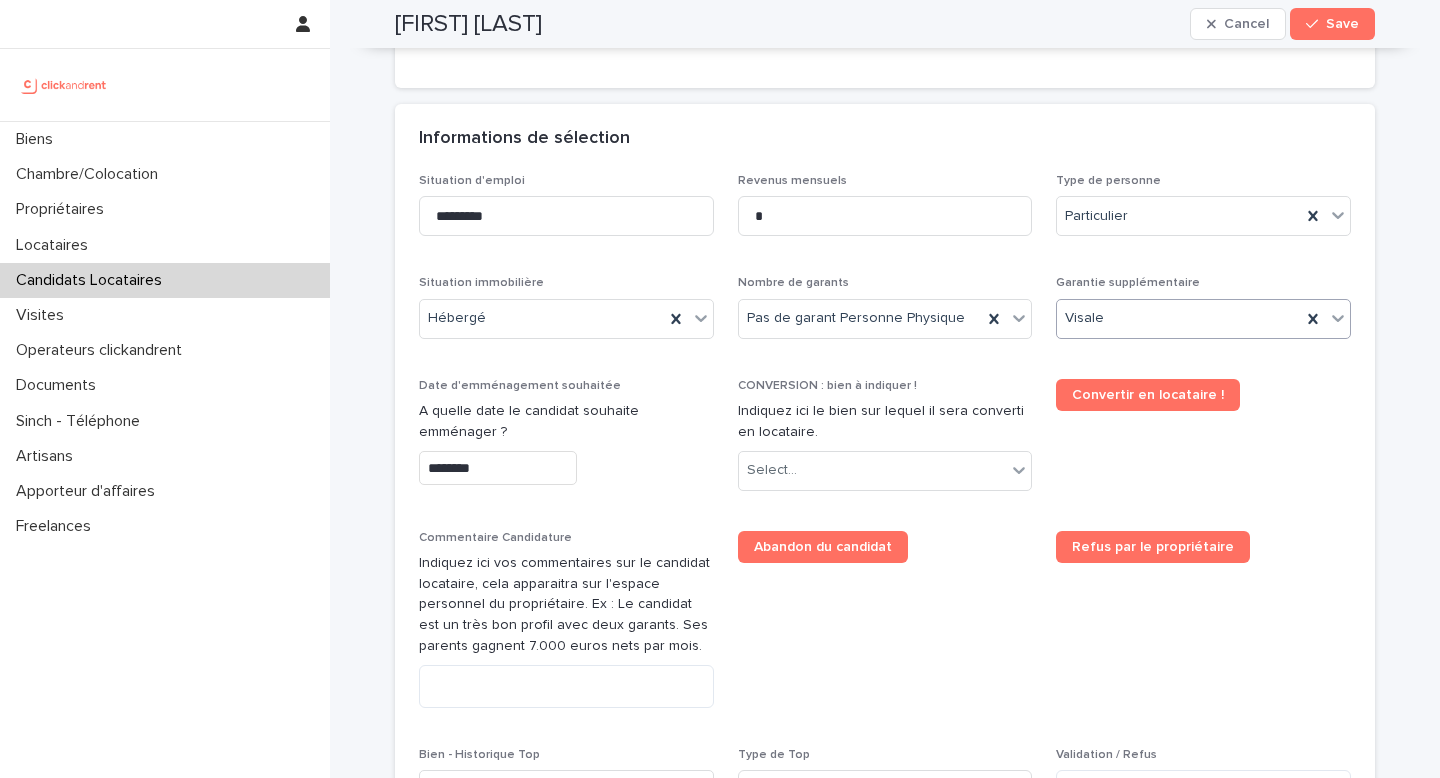 scroll, scrollTop: 676, scrollLeft: 0, axis: vertical 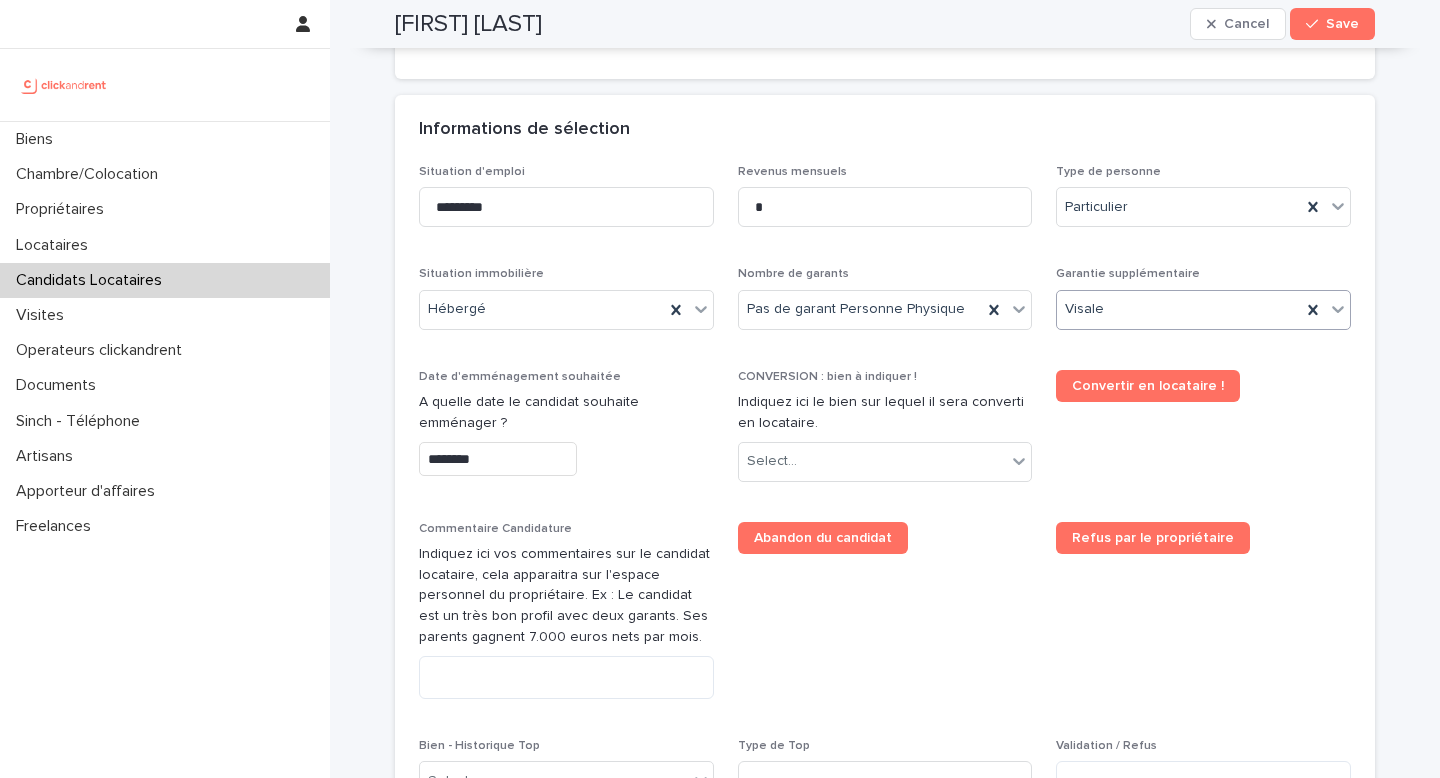 click on "Indiquez ici vos commentaires sur le candidat locataire, cela apparaitra sur l'espace personnel du propriétaire.
Ex : Le candidat est un très bon profil avec deux garants. Ses parents gagnent 7.000 euros nets par mois." at bounding box center [566, 596] 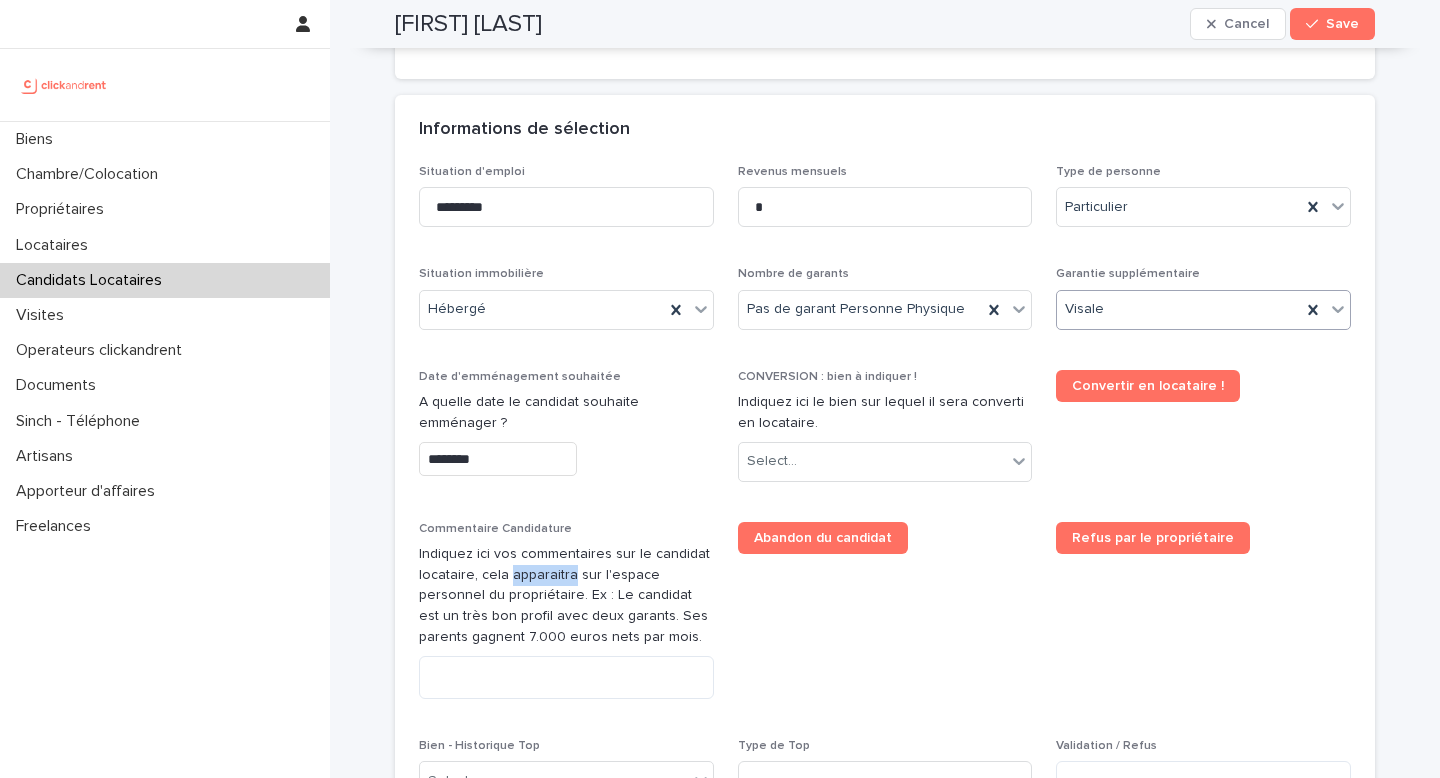 click on "Indiquez ici vos commentaires sur le candidat locataire, cela apparaitra sur l'espace personnel du propriétaire.
Ex : Le candidat est un très bon profil avec deux garants. Ses parents gagnent 7.000 euros nets par mois." at bounding box center (566, 596) 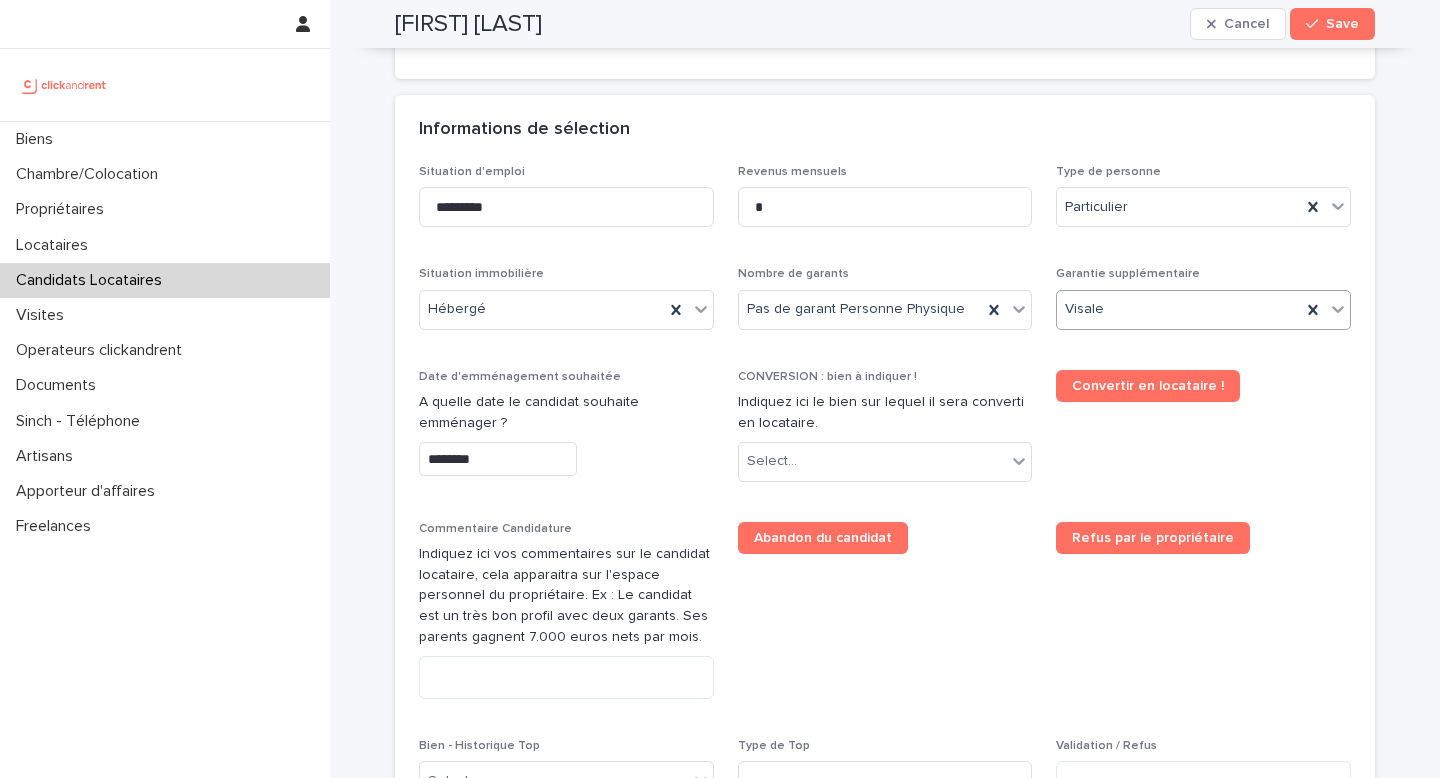 click on "Indiquez ici vos commentaires sur le candidat locataire, cela apparaitra sur l'espace personnel du propriétaire.
Ex : Le candidat est un très bon profil avec deux garants. Ses parents gagnent 7.000 euros nets par mois." at bounding box center [566, 596] 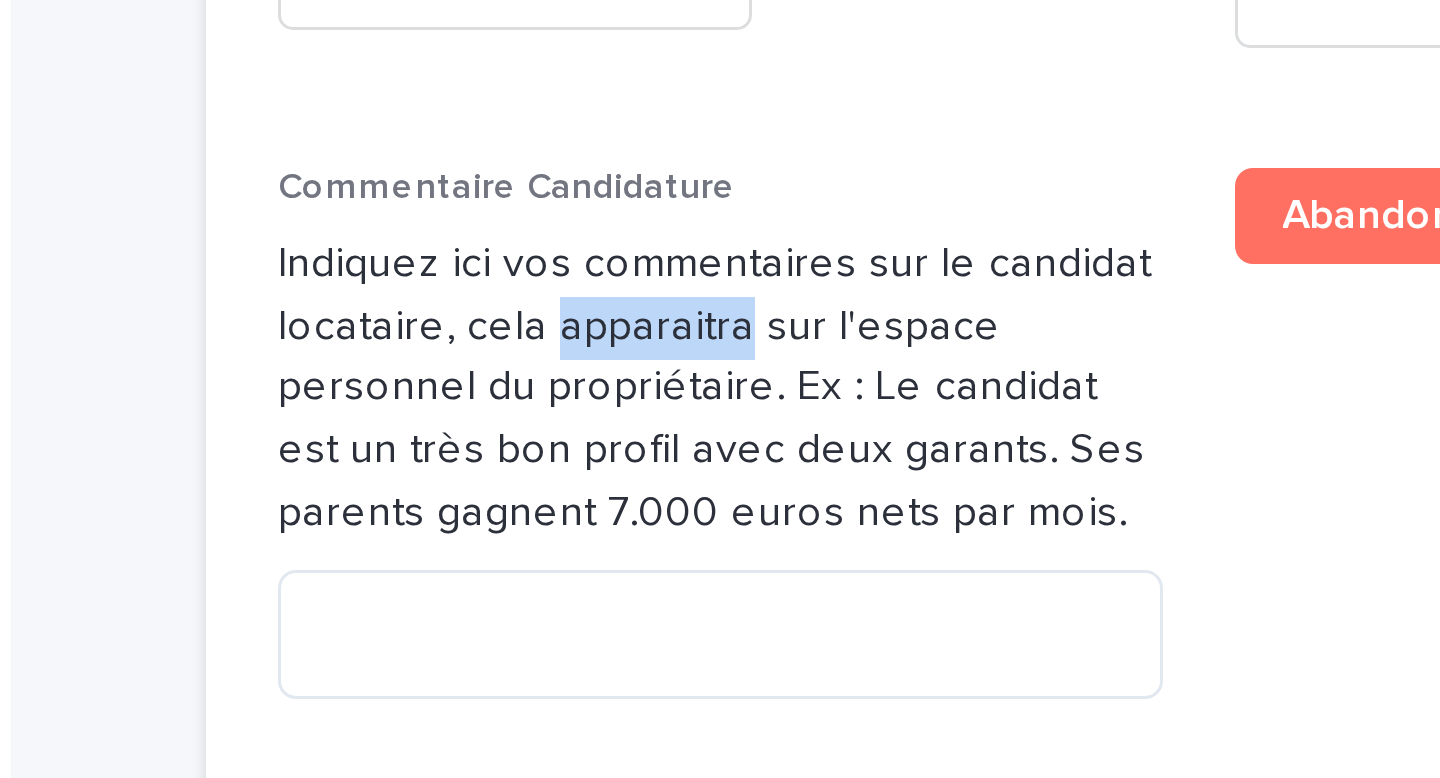 scroll, scrollTop: 676, scrollLeft: 0, axis: vertical 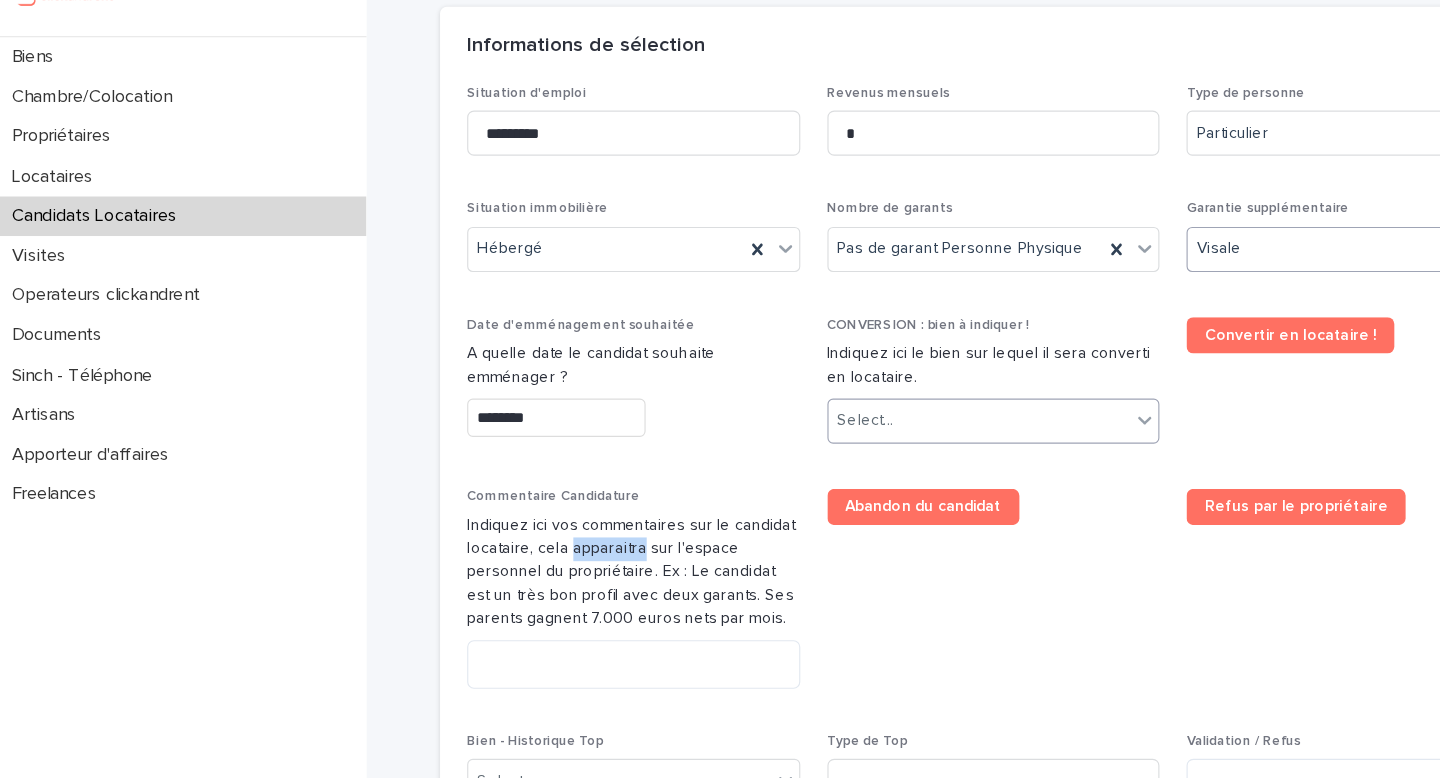 click on "Select..." at bounding box center [873, 461] 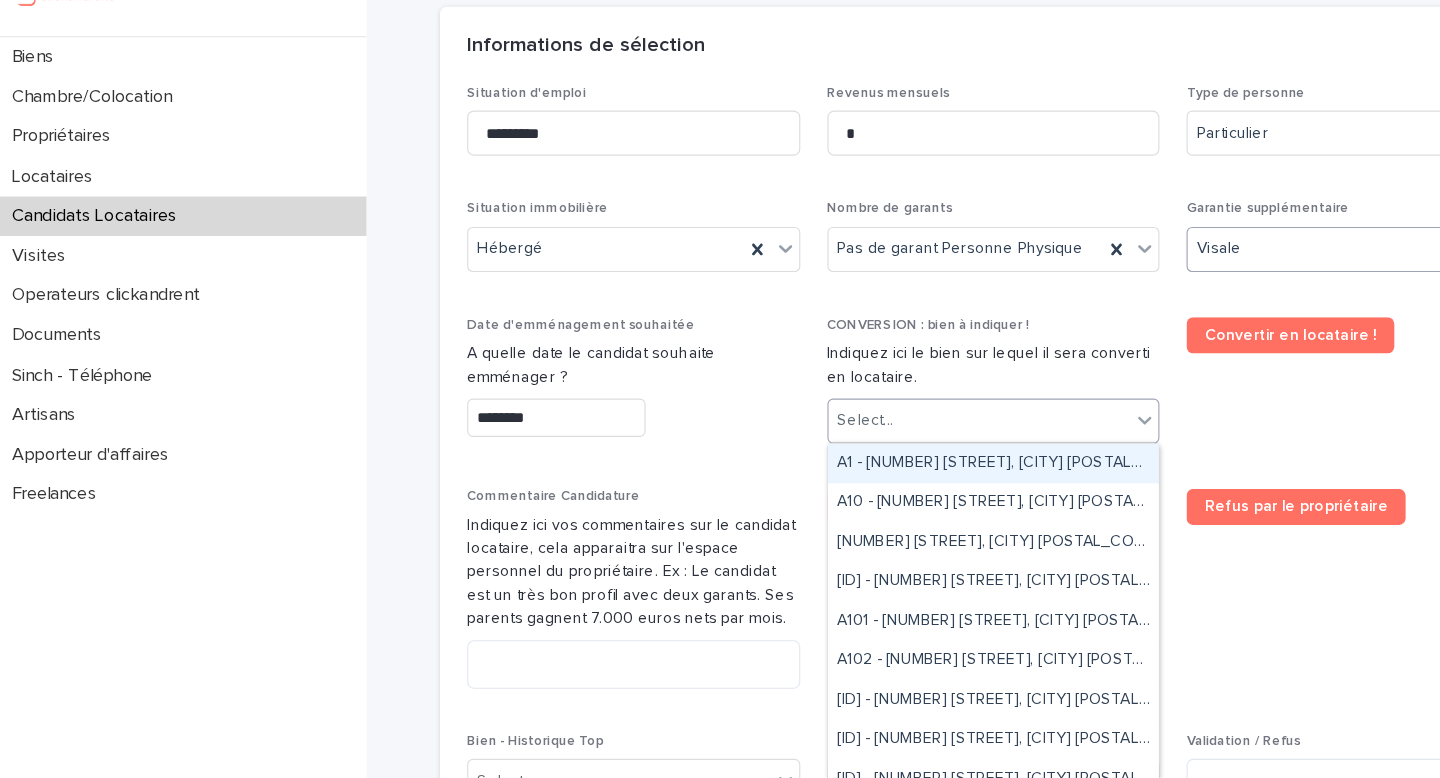 click on "Select..." at bounding box center (873, 461) 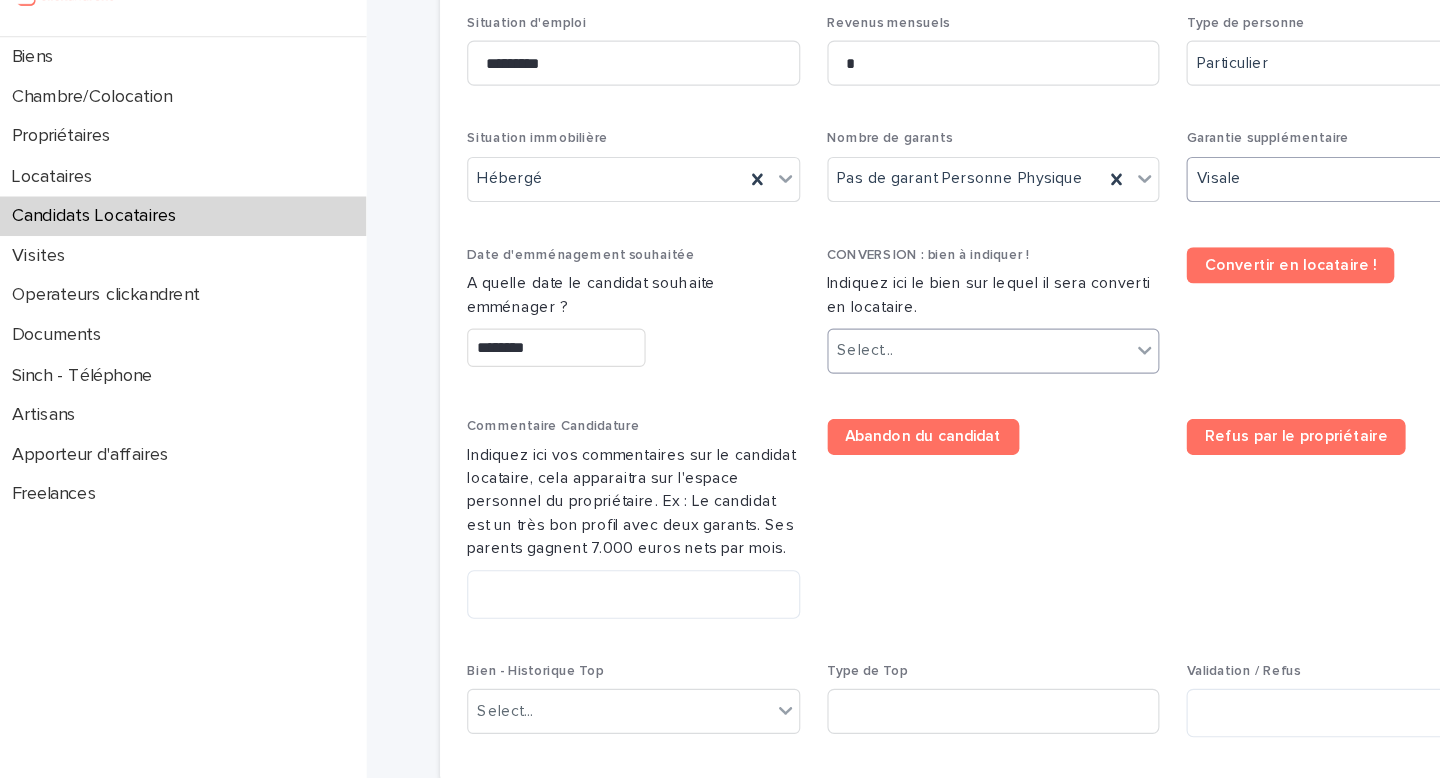 scroll, scrollTop: 740, scrollLeft: 0, axis: vertical 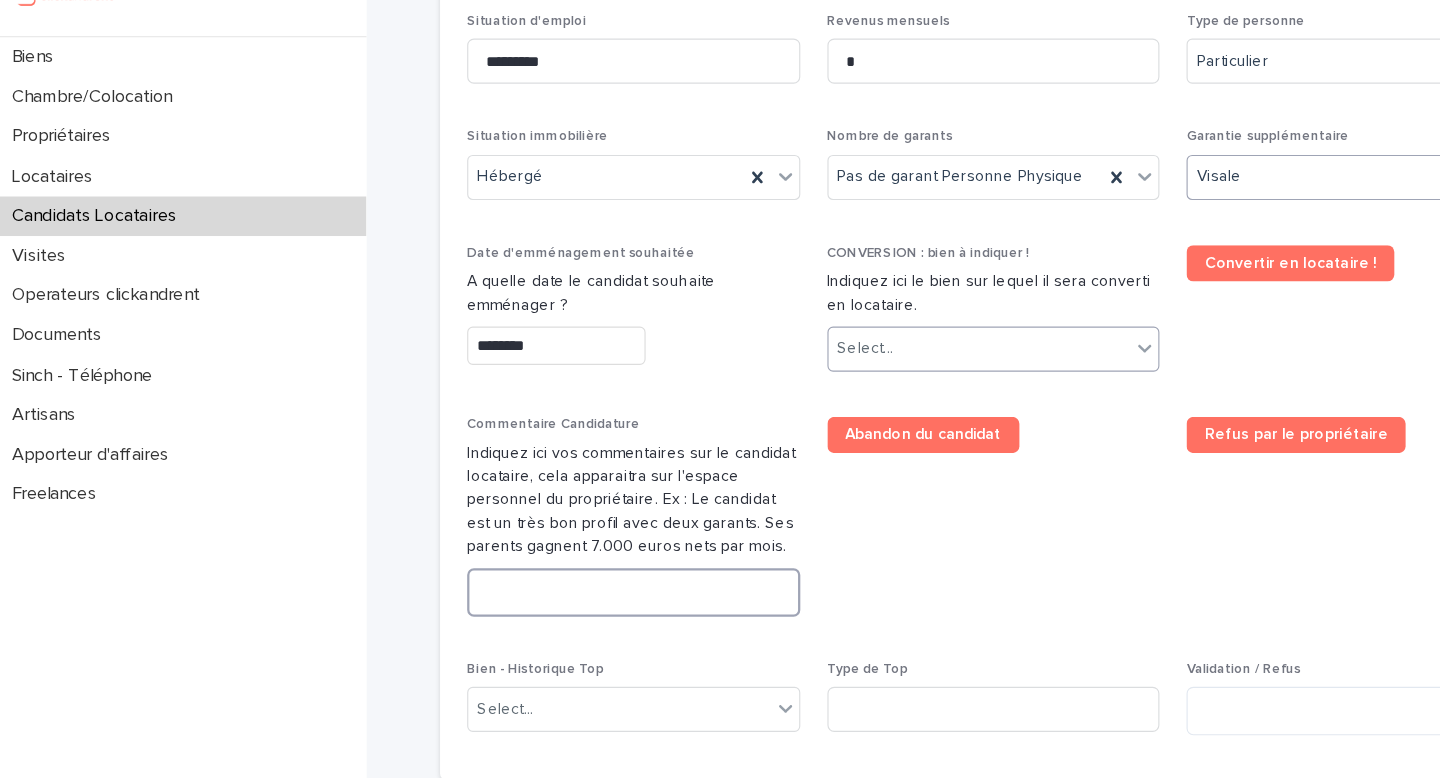 click at bounding box center [566, 613] 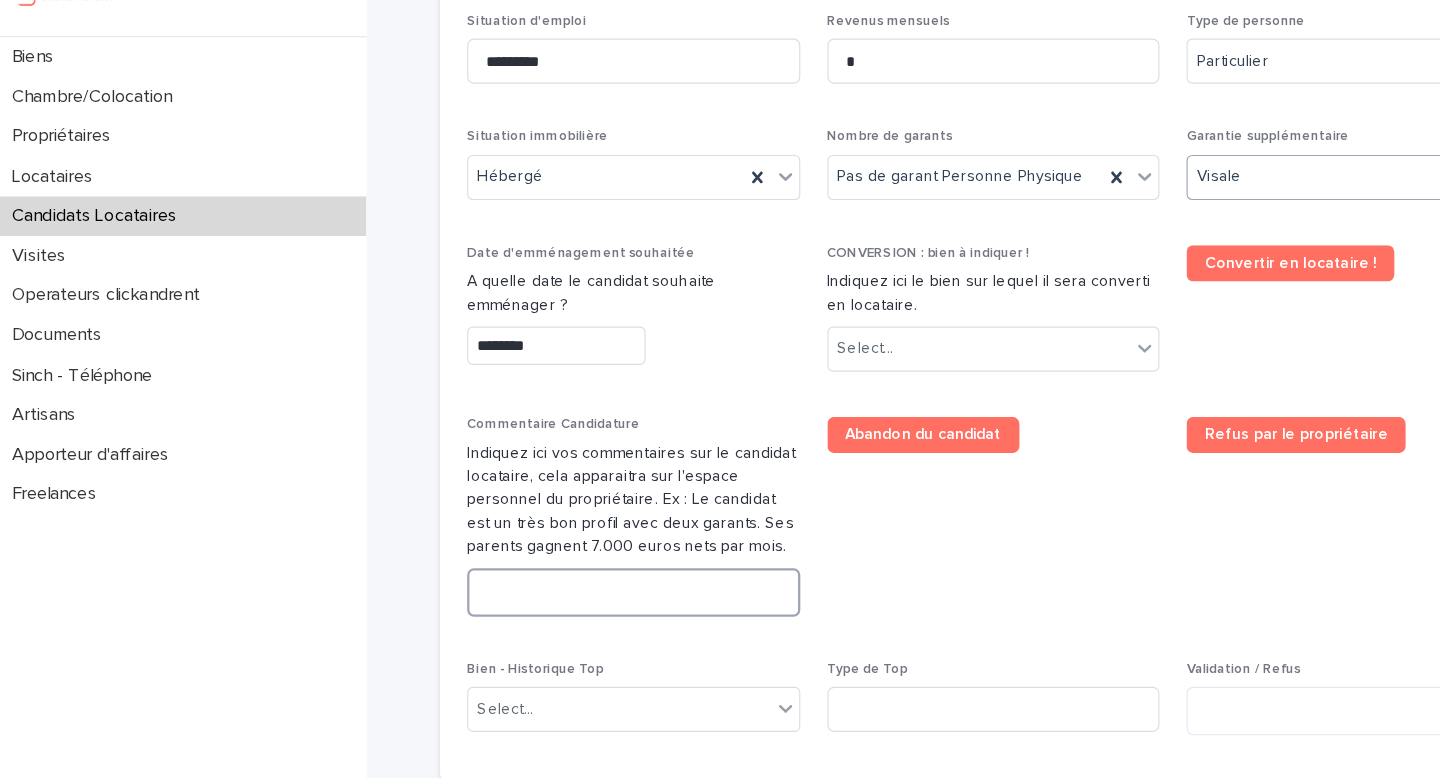 paste on "**********" 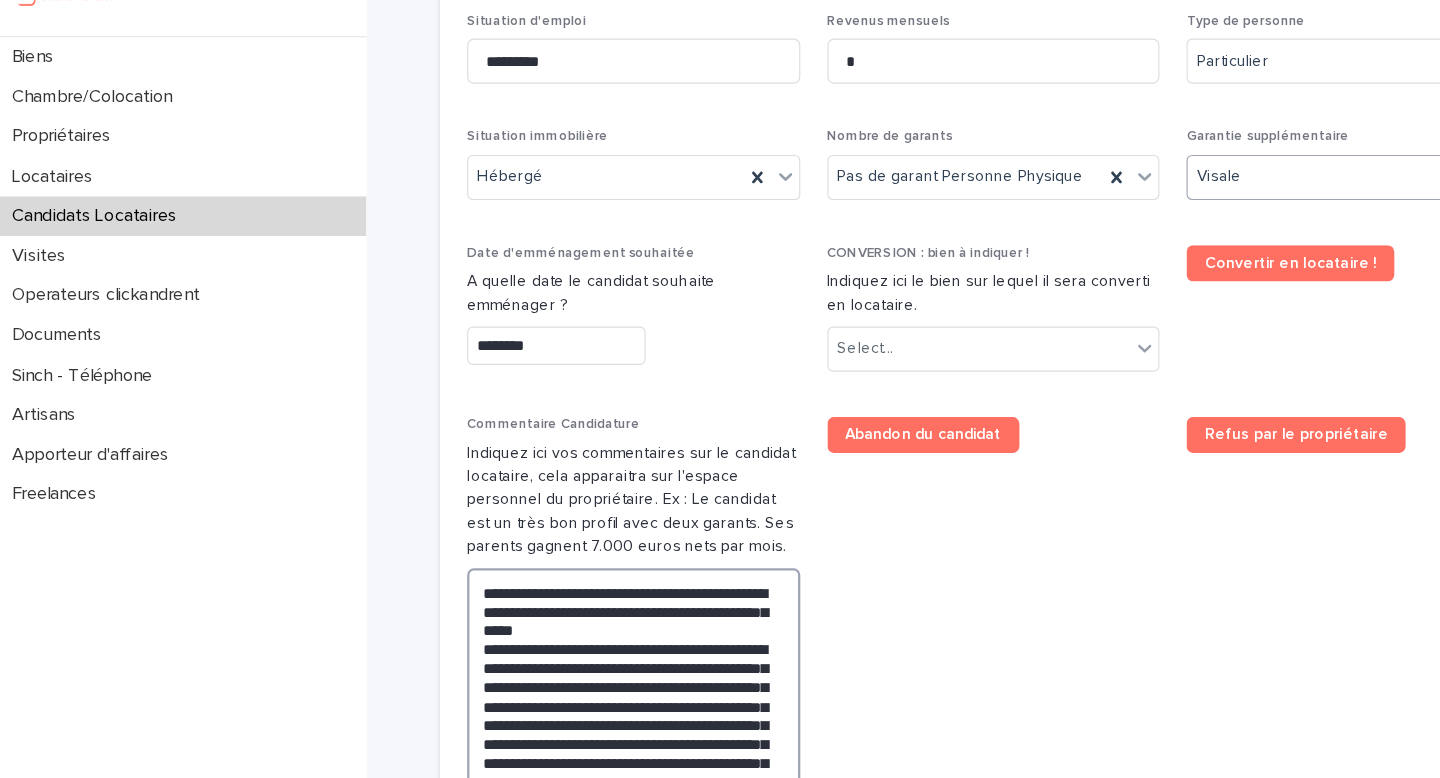 scroll, scrollTop: 868, scrollLeft: 0, axis: vertical 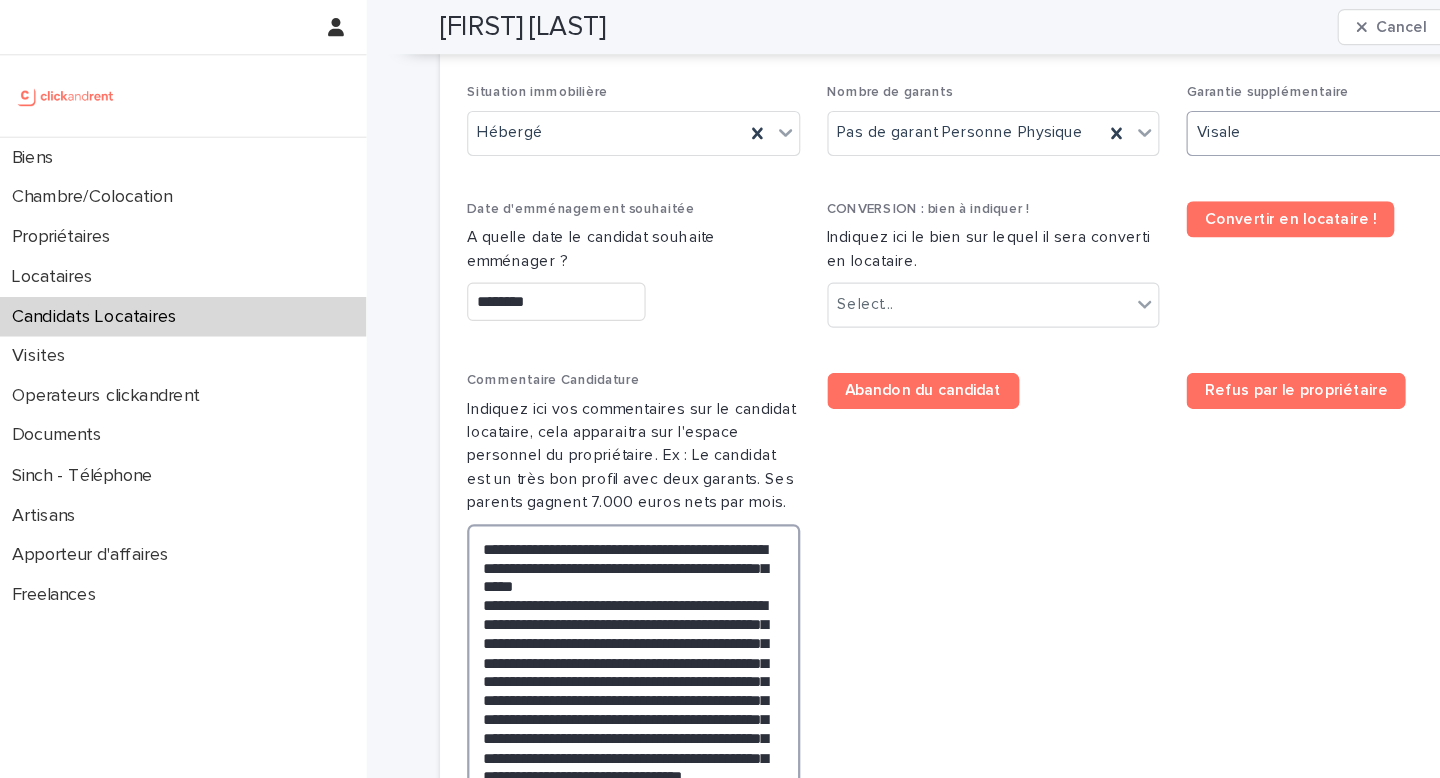 click on "**********" at bounding box center (566, 628) 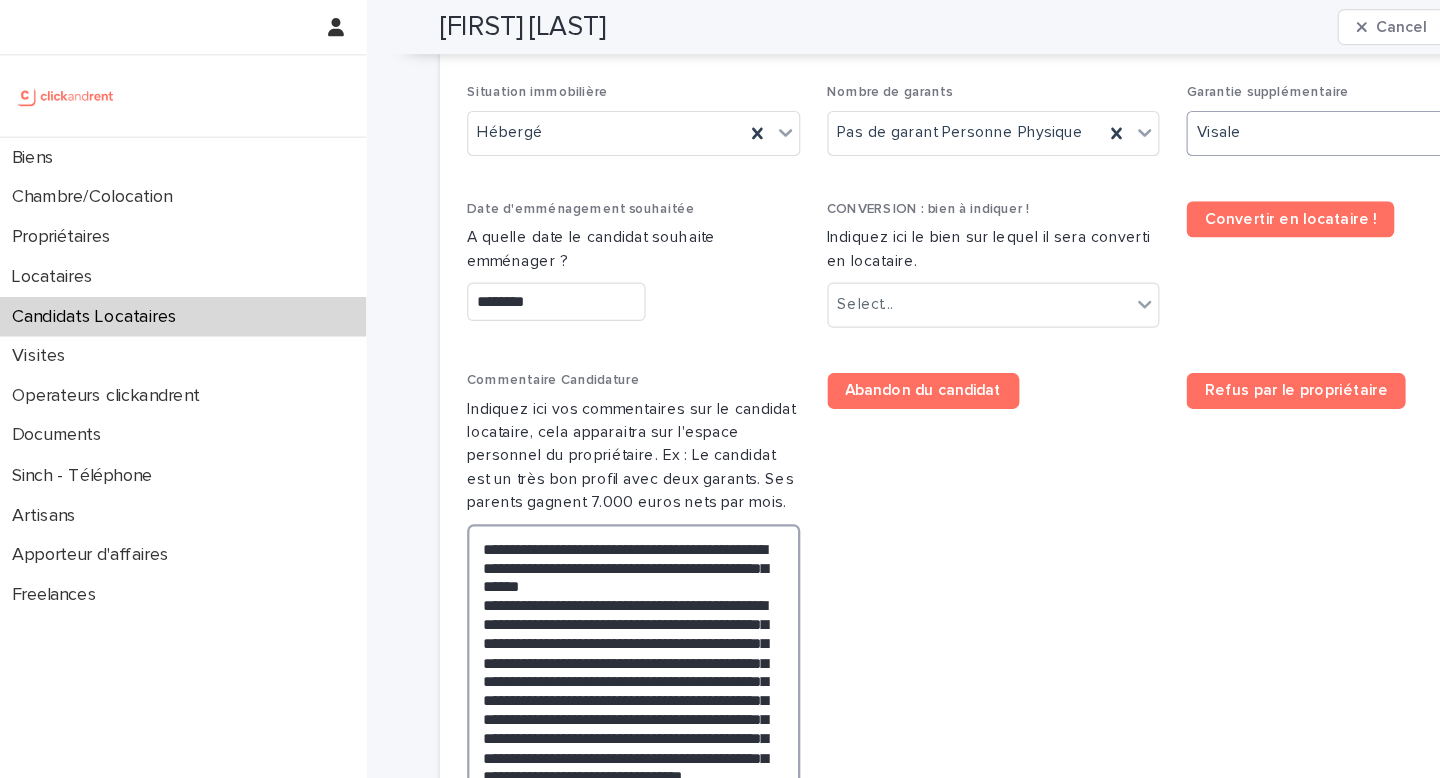 click on "**********" at bounding box center [566, 628] 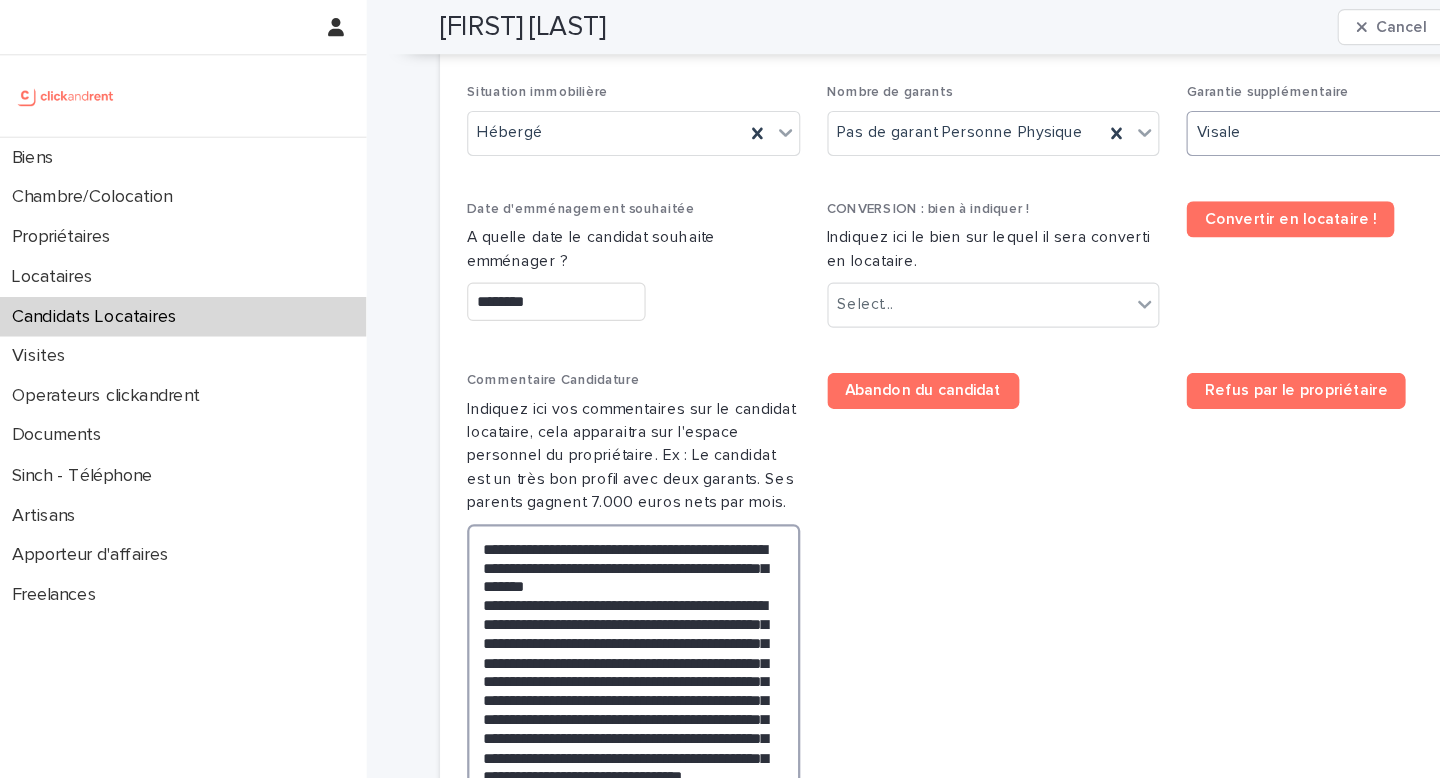 click on "**********" at bounding box center (566, 628) 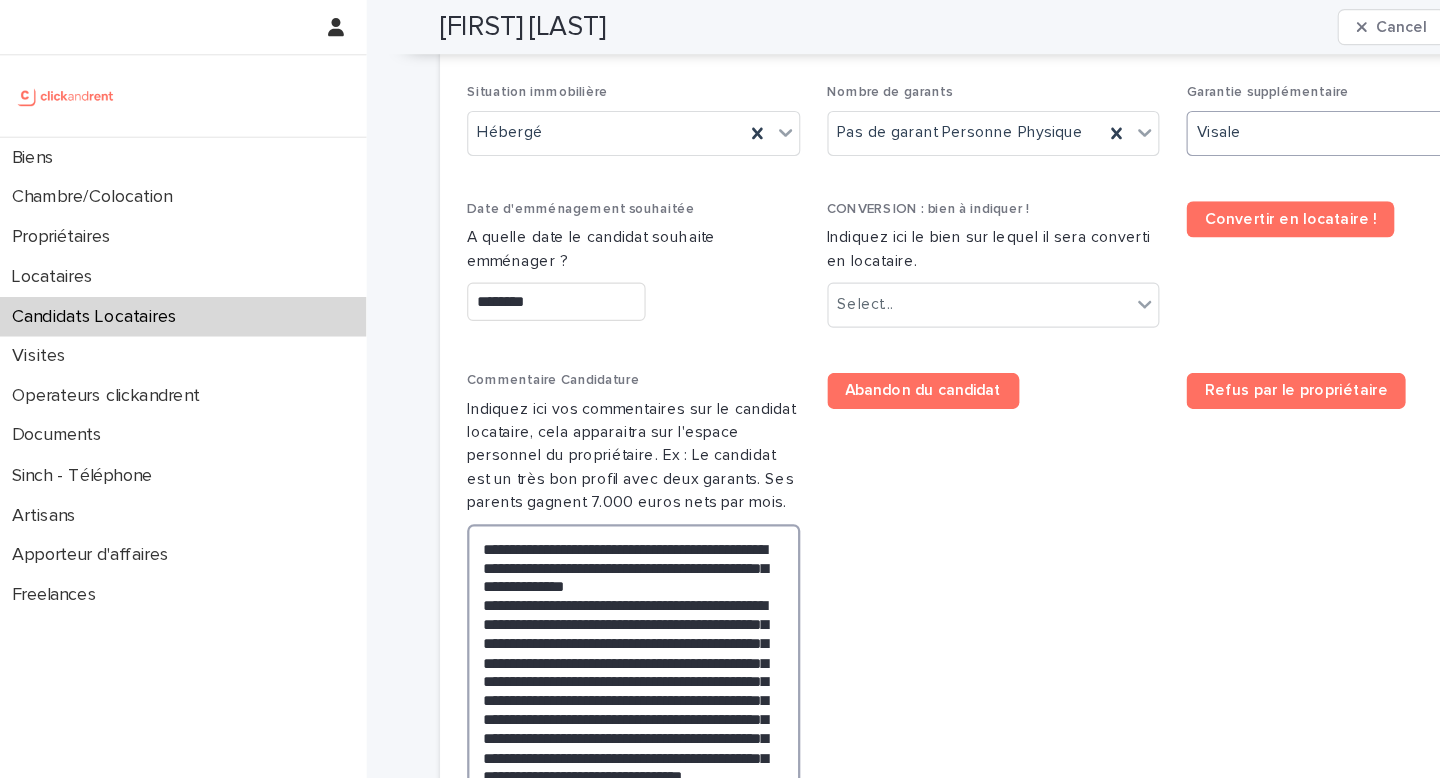 click on "**********" at bounding box center (566, 636) 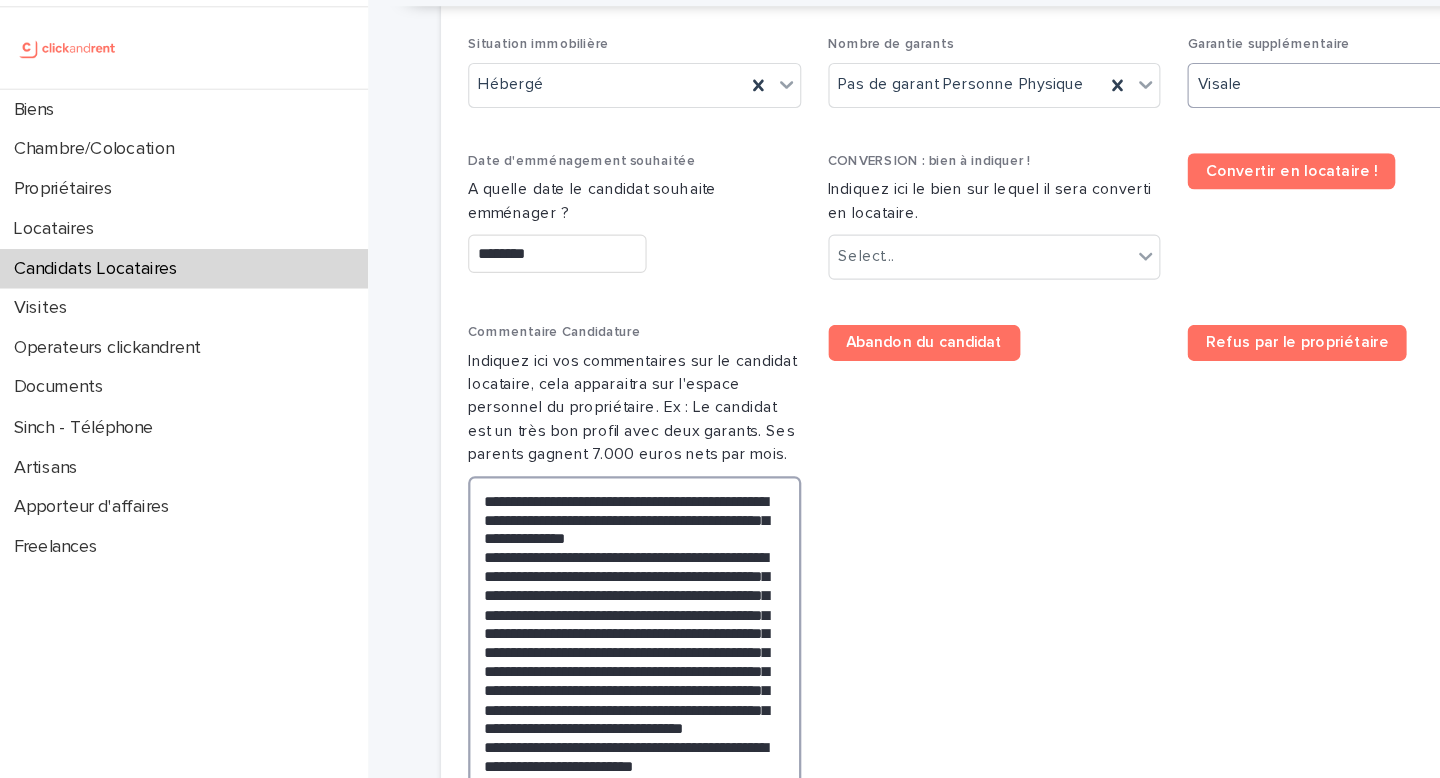 click on "* ********" 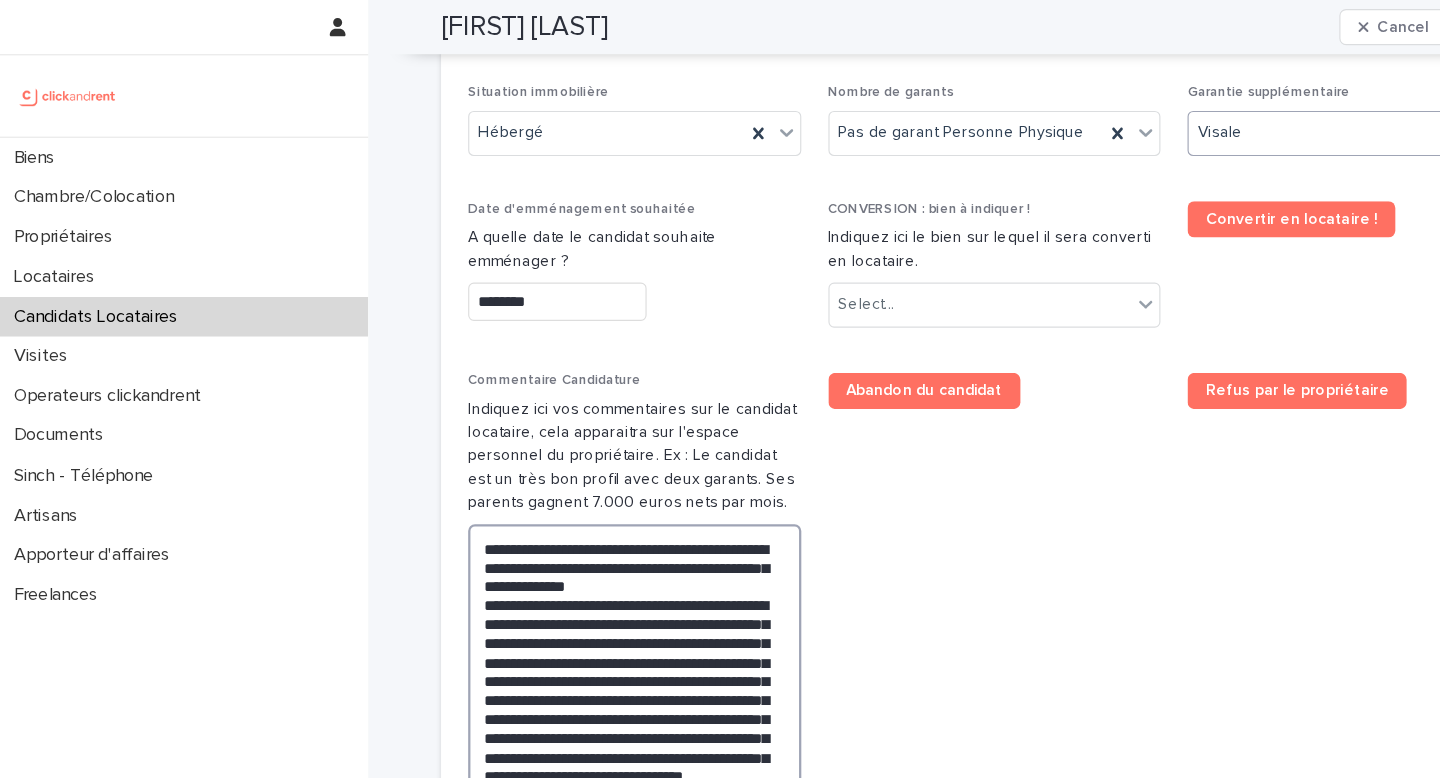 drag, startPoint x: 572, startPoint y: 520, endPoint x: 593, endPoint y: 538, distance: 27.658634 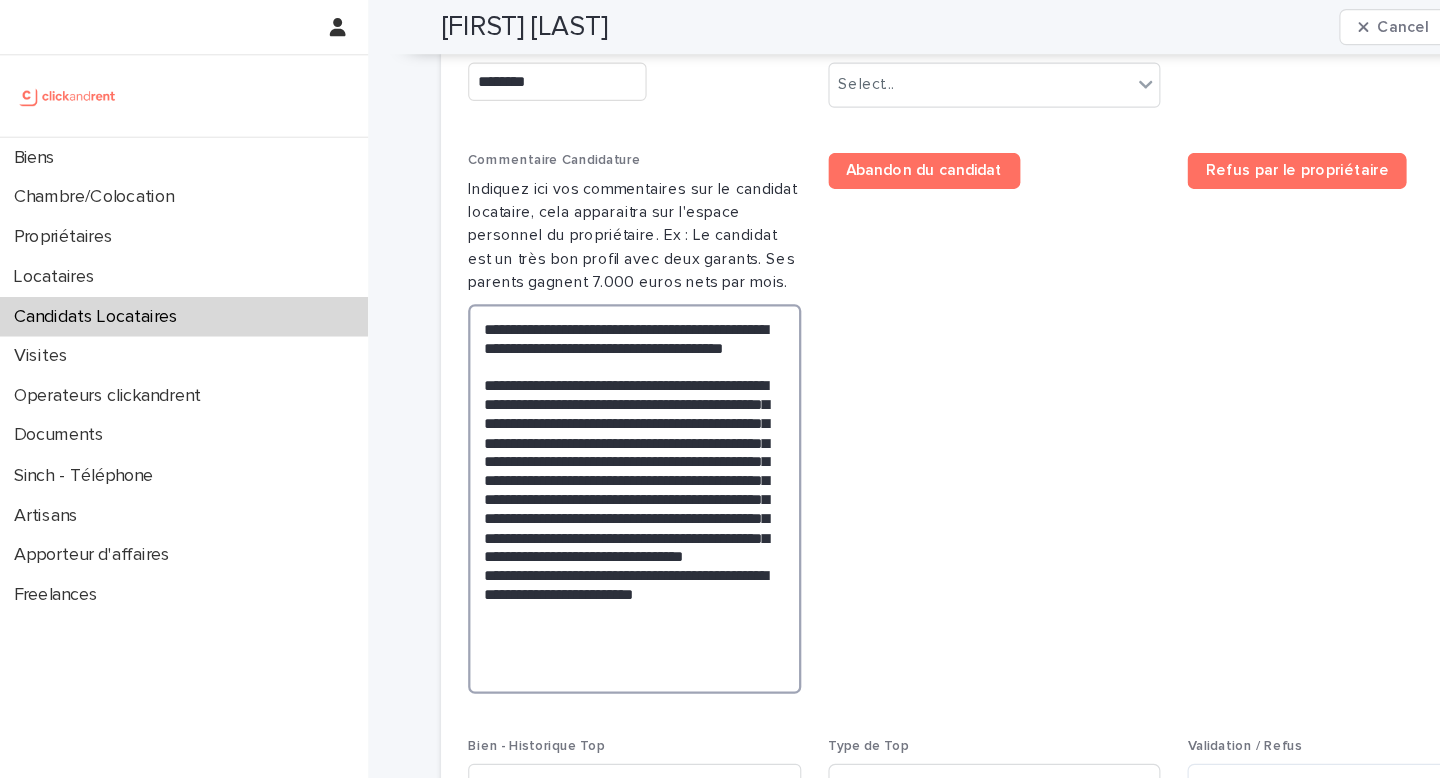 scroll, scrollTop: 1064, scrollLeft: 0, axis: vertical 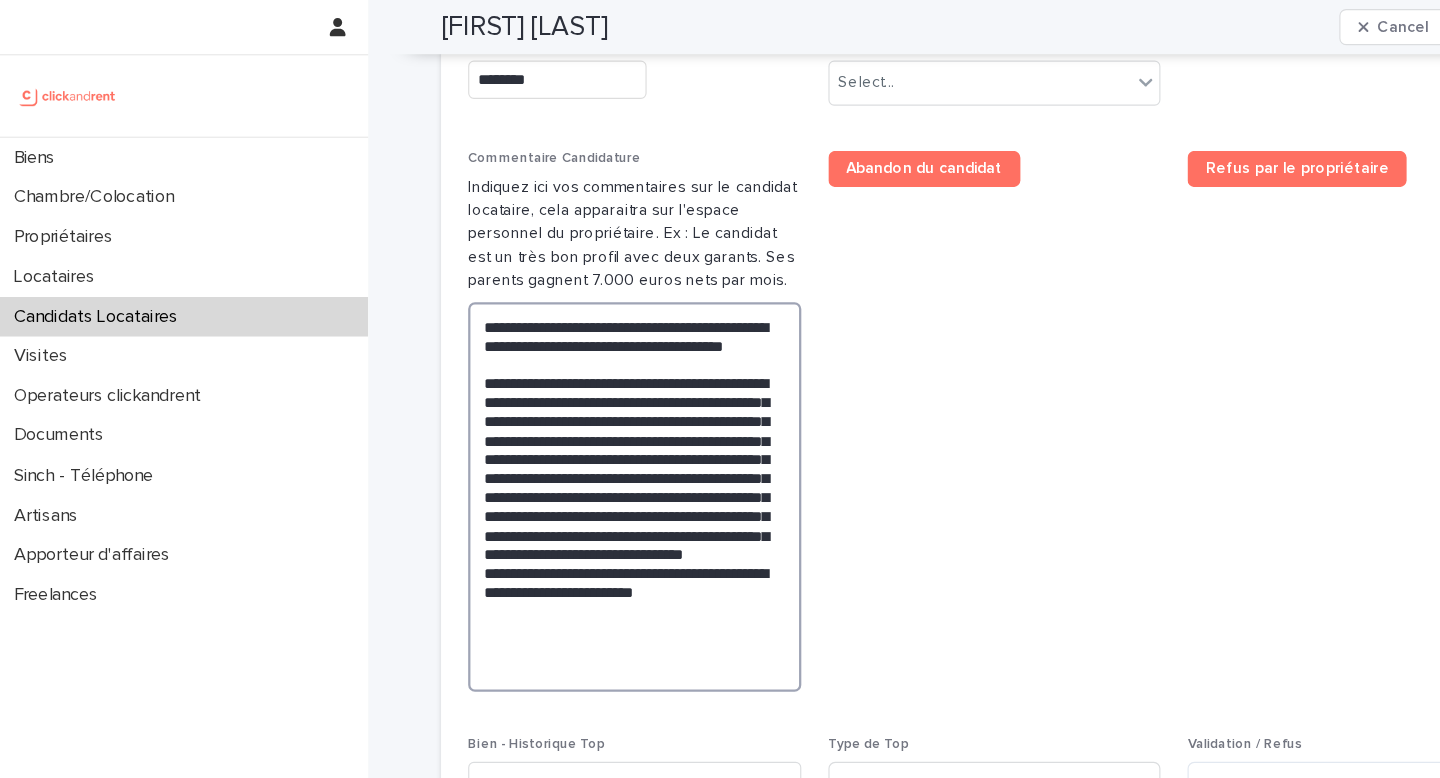 drag, startPoint x: 459, startPoint y: 555, endPoint x: 422, endPoint y: 355, distance: 203.3937 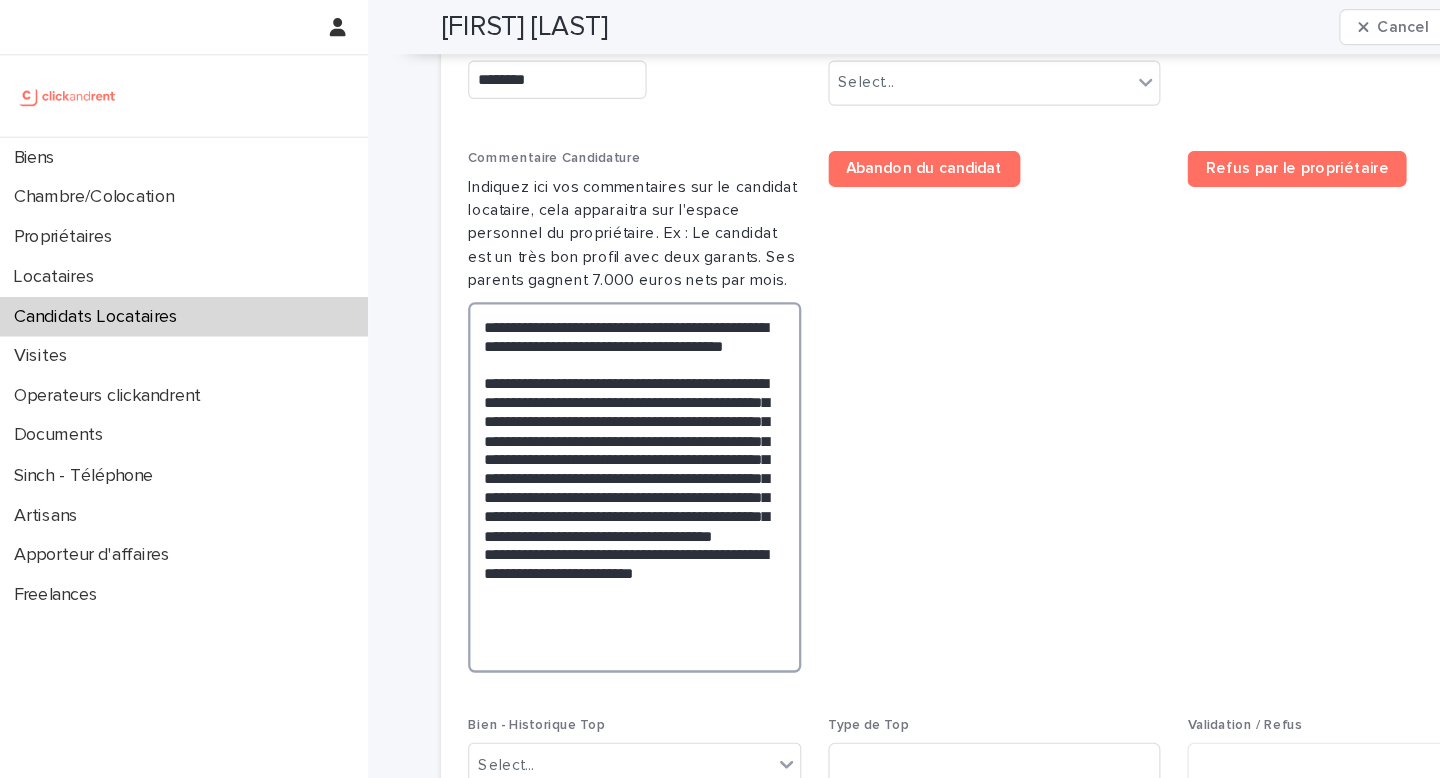click on "**********" at bounding box center [566, 432] 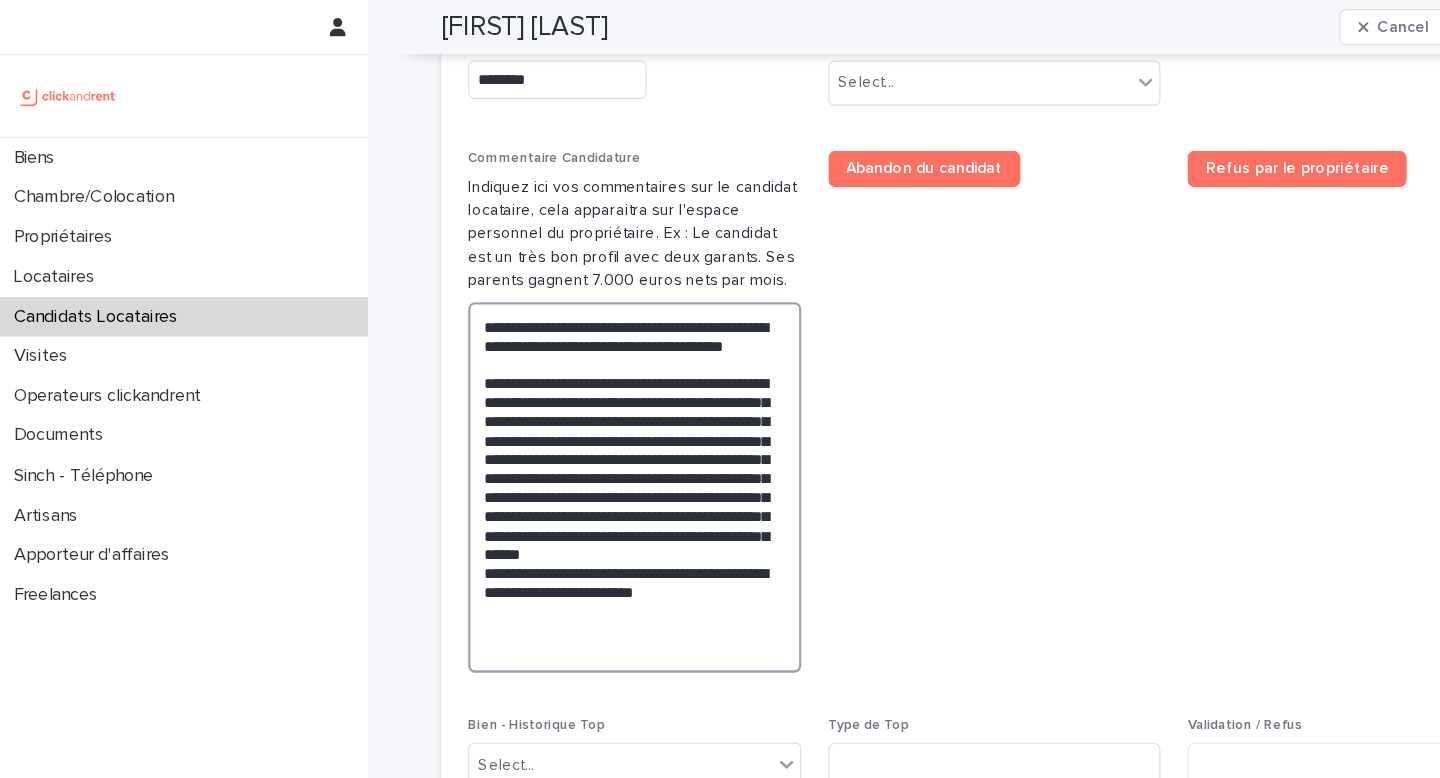 click on "**********" at bounding box center (566, 432) 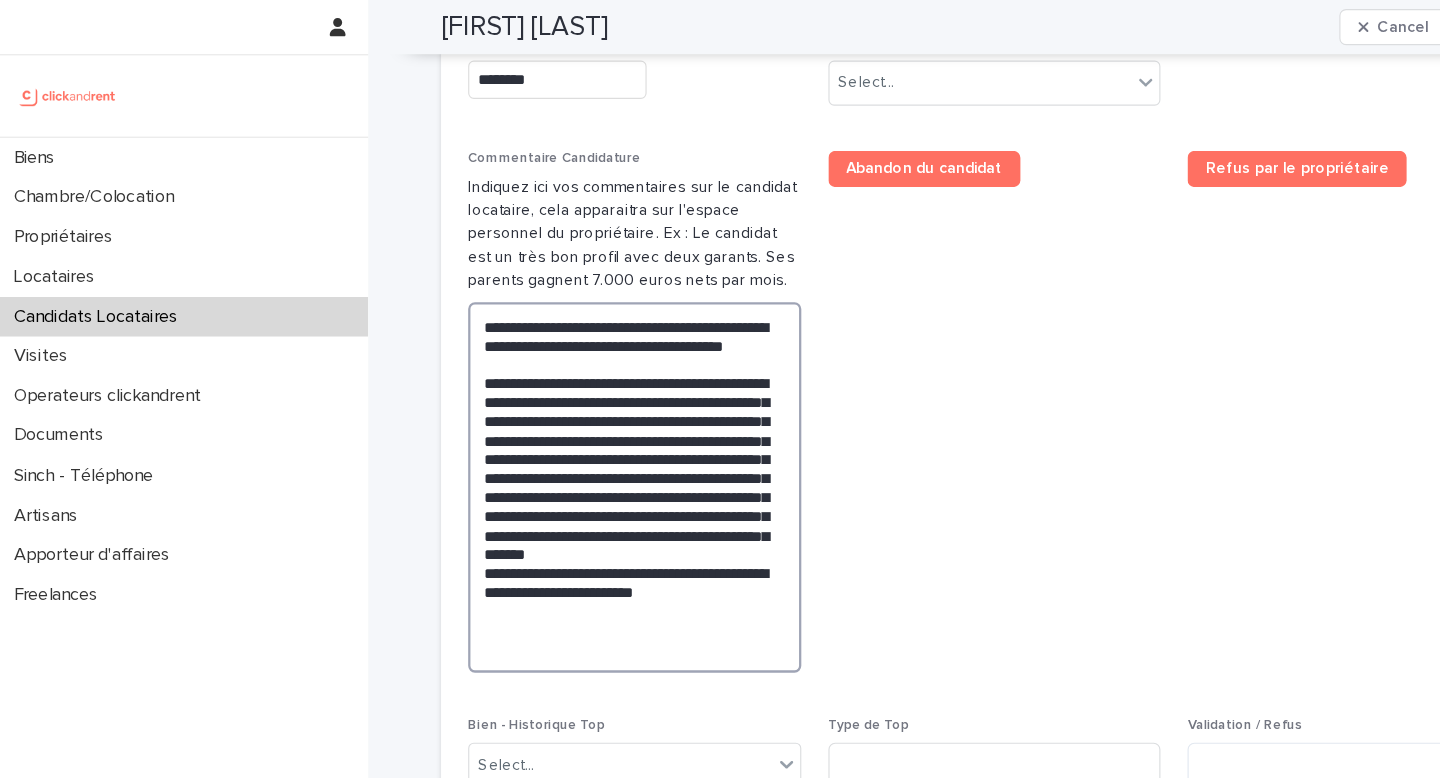 click on "**********" at bounding box center (566, 432) 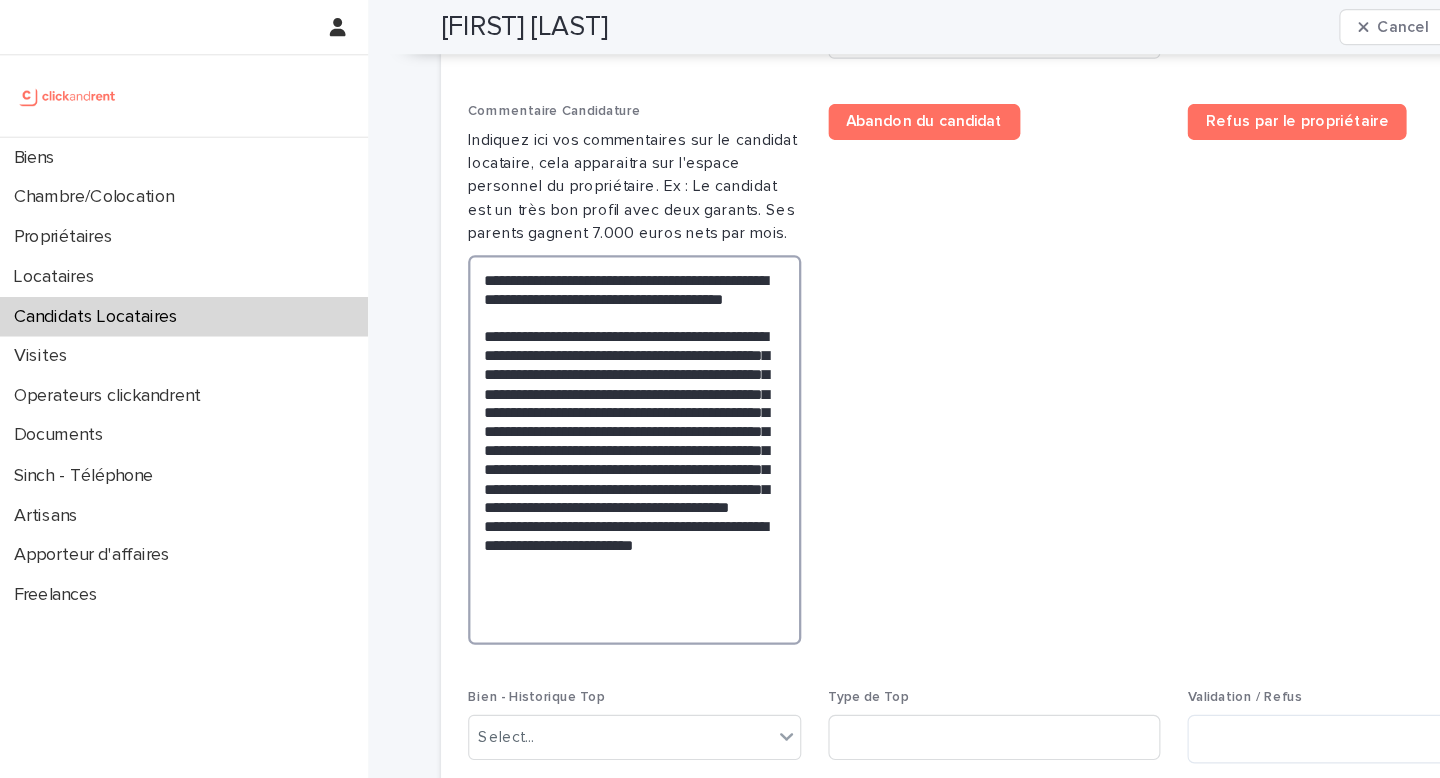 scroll, scrollTop: 1107, scrollLeft: 0, axis: vertical 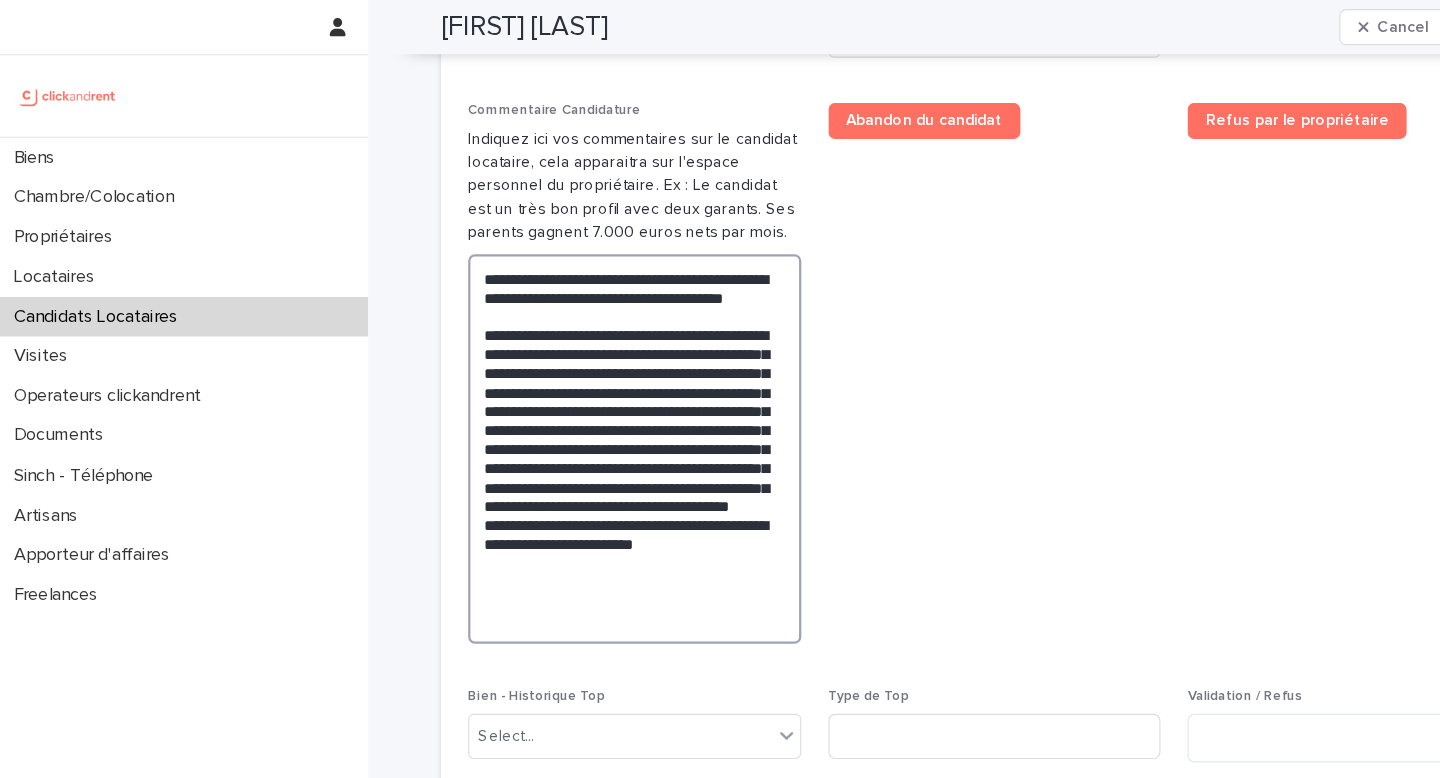 click on "**********" at bounding box center [566, 397] 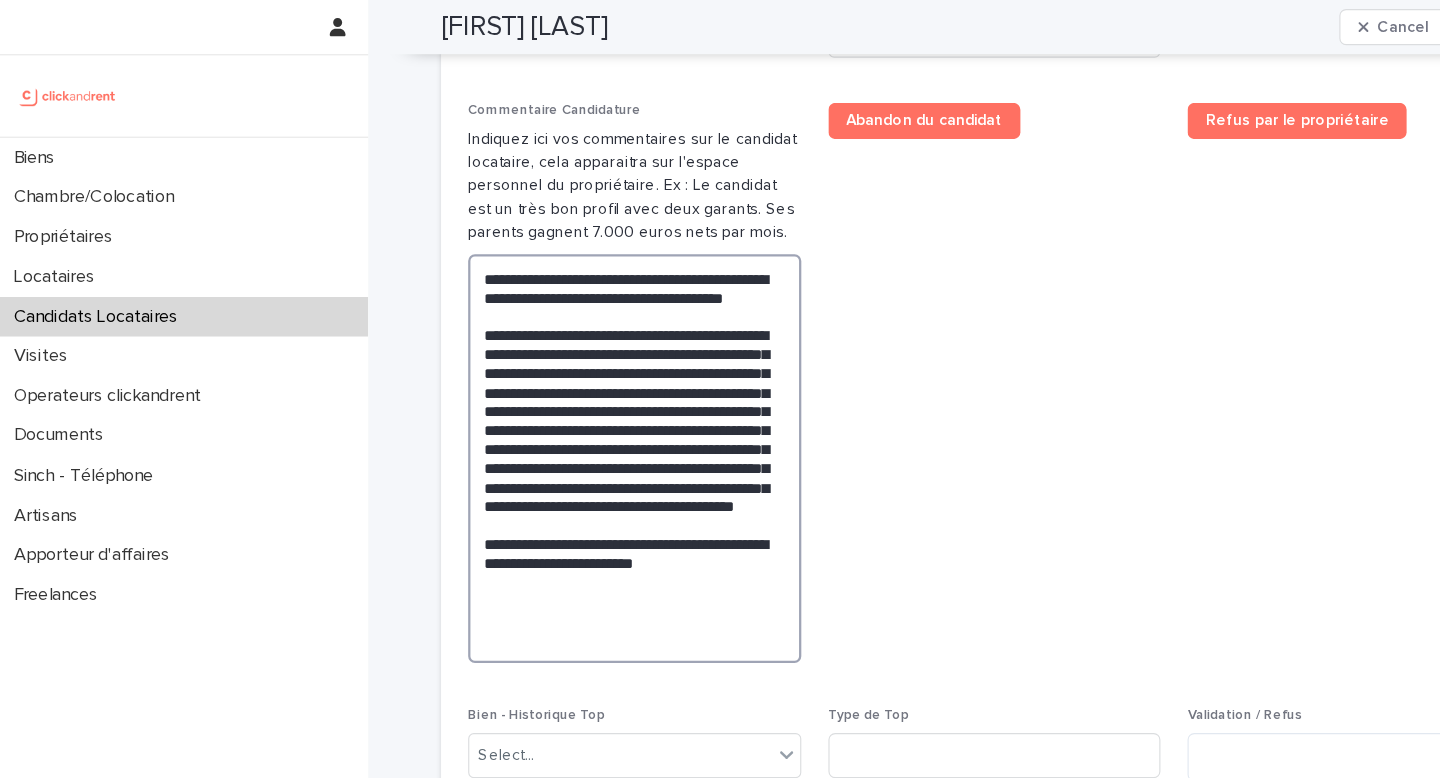 click on "**********" at bounding box center [566, 406] 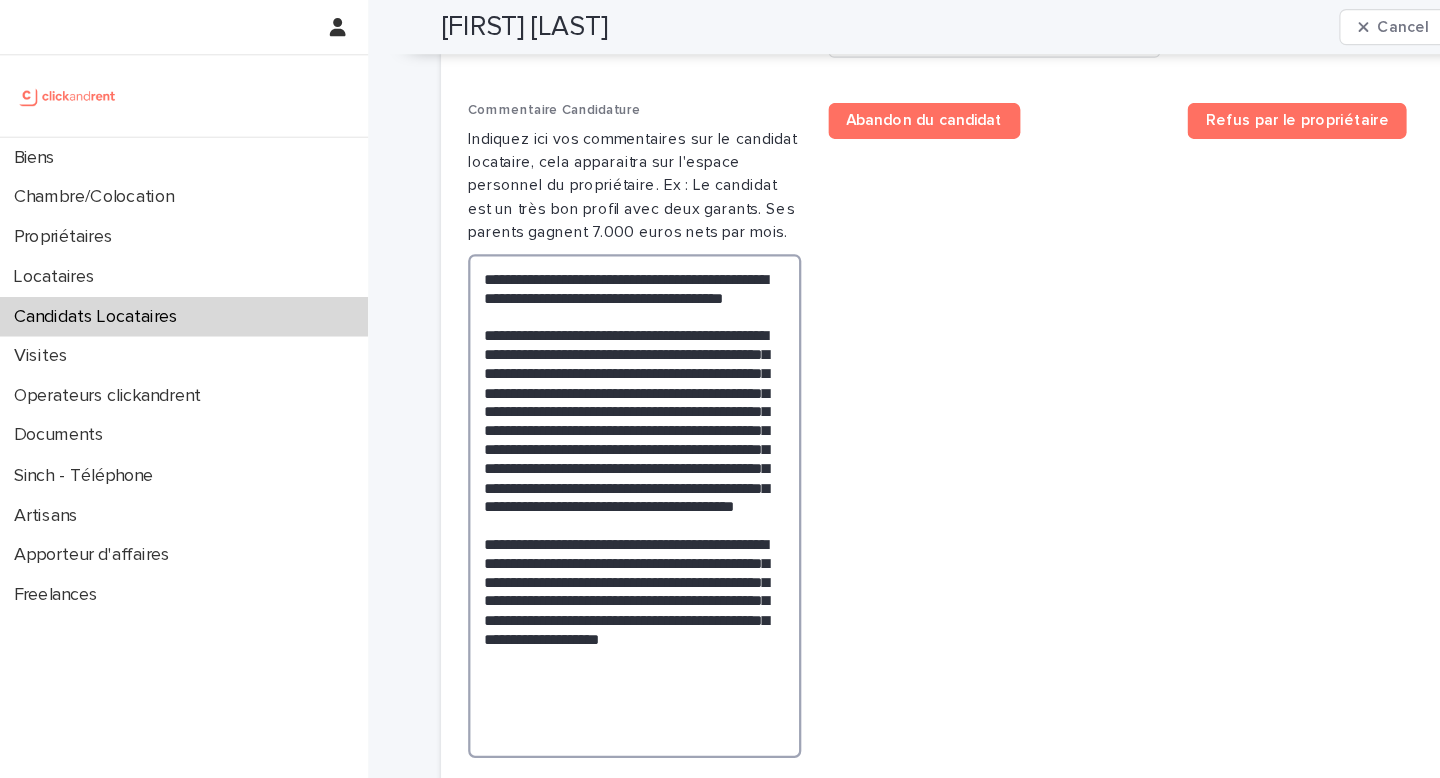 click on "**********" at bounding box center [566, 448] 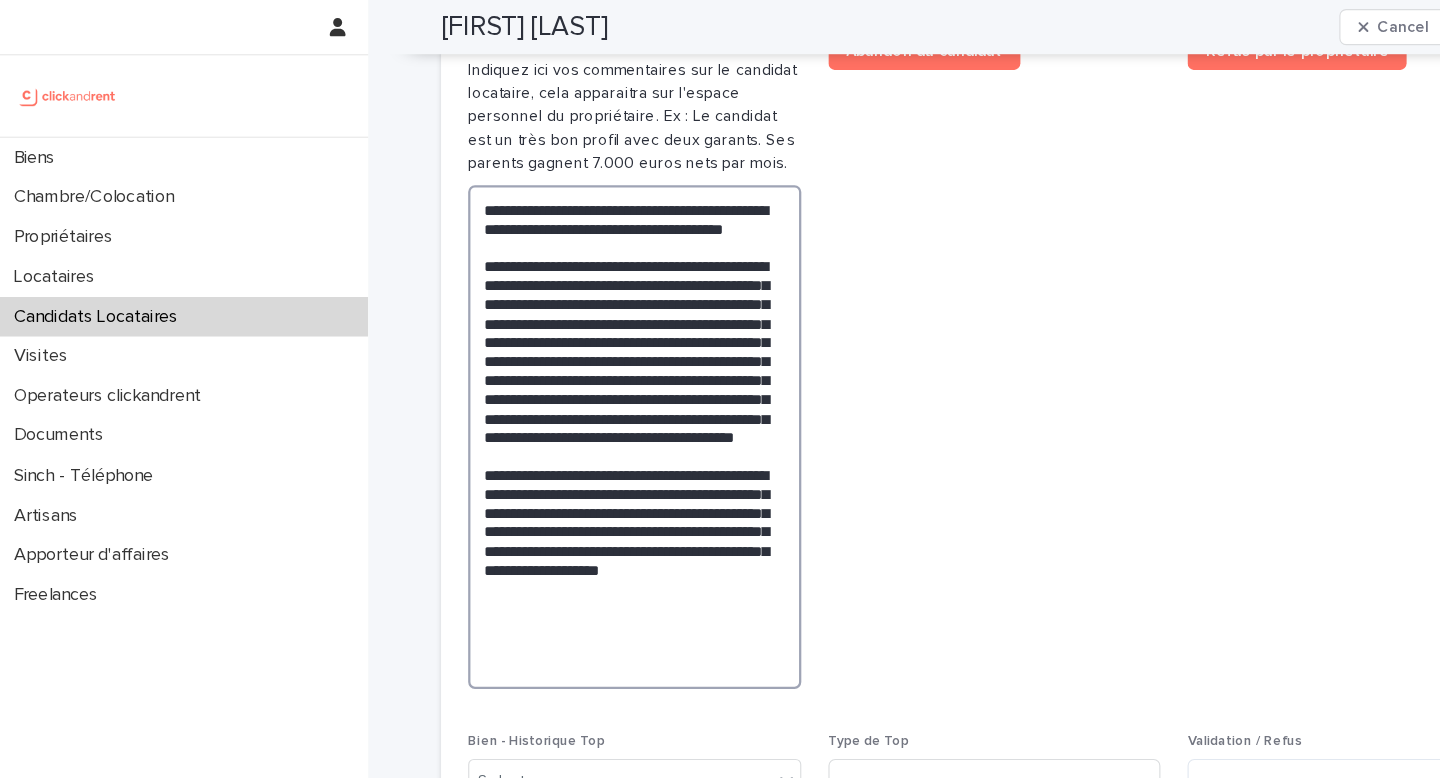 scroll, scrollTop: 1154, scrollLeft: 0, axis: vertical 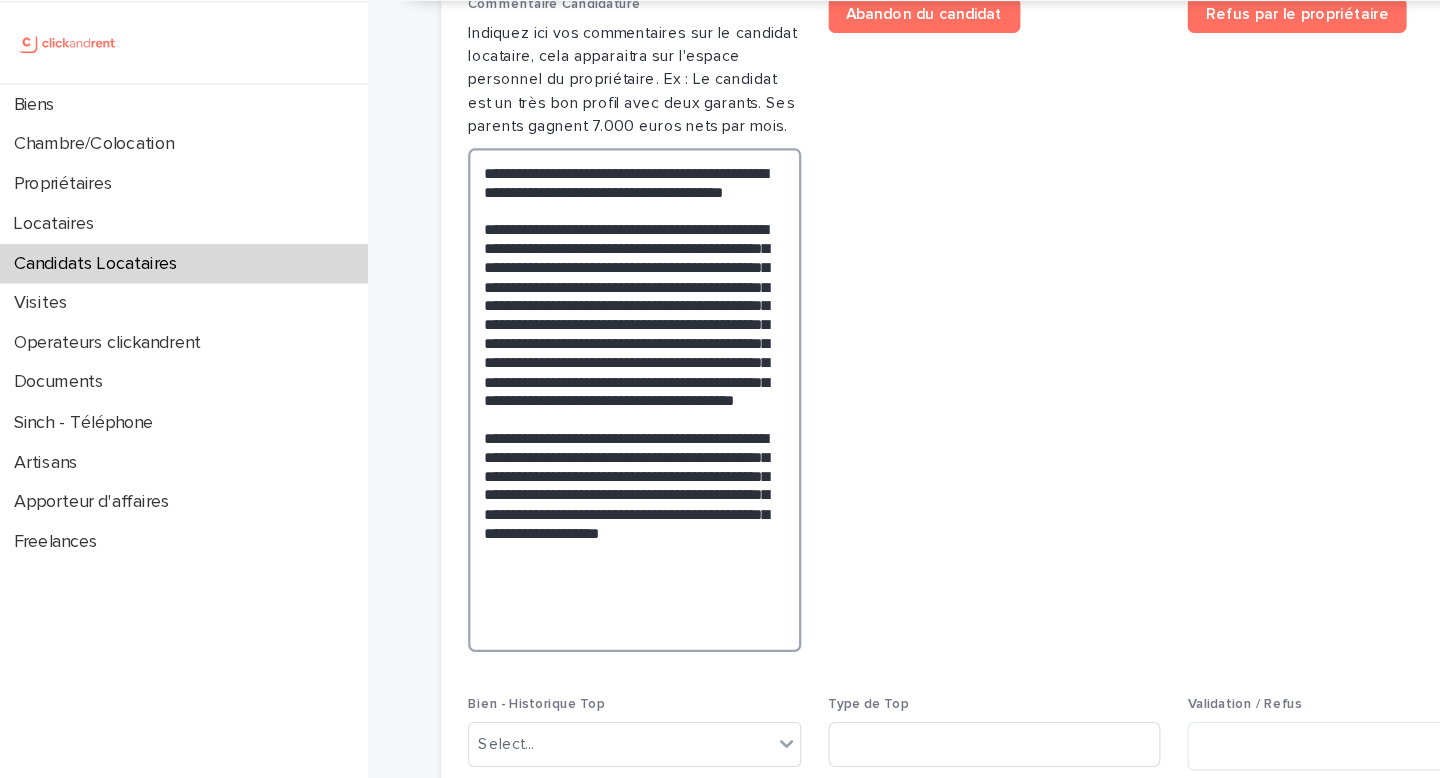 click on "********" 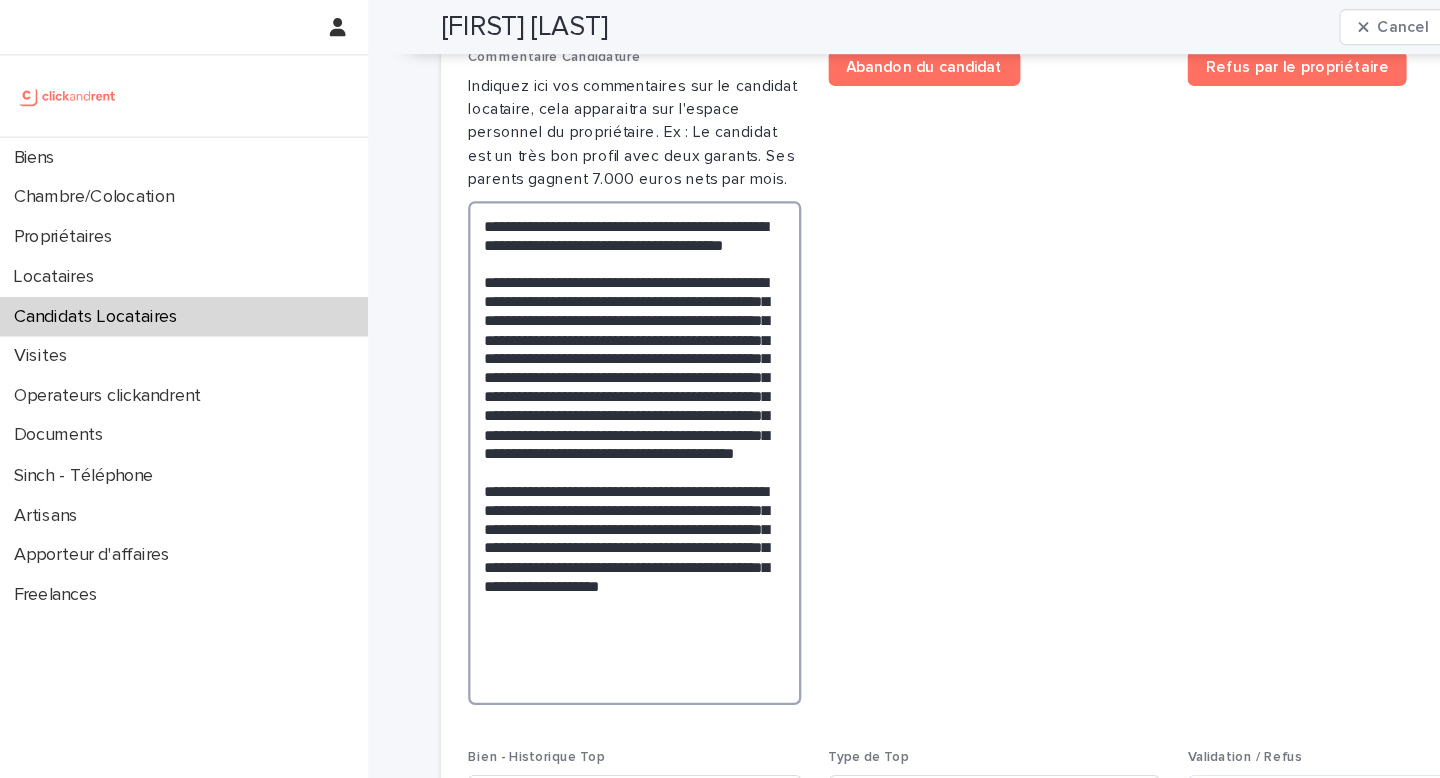click on "**********" at bounding box center (566, 401) 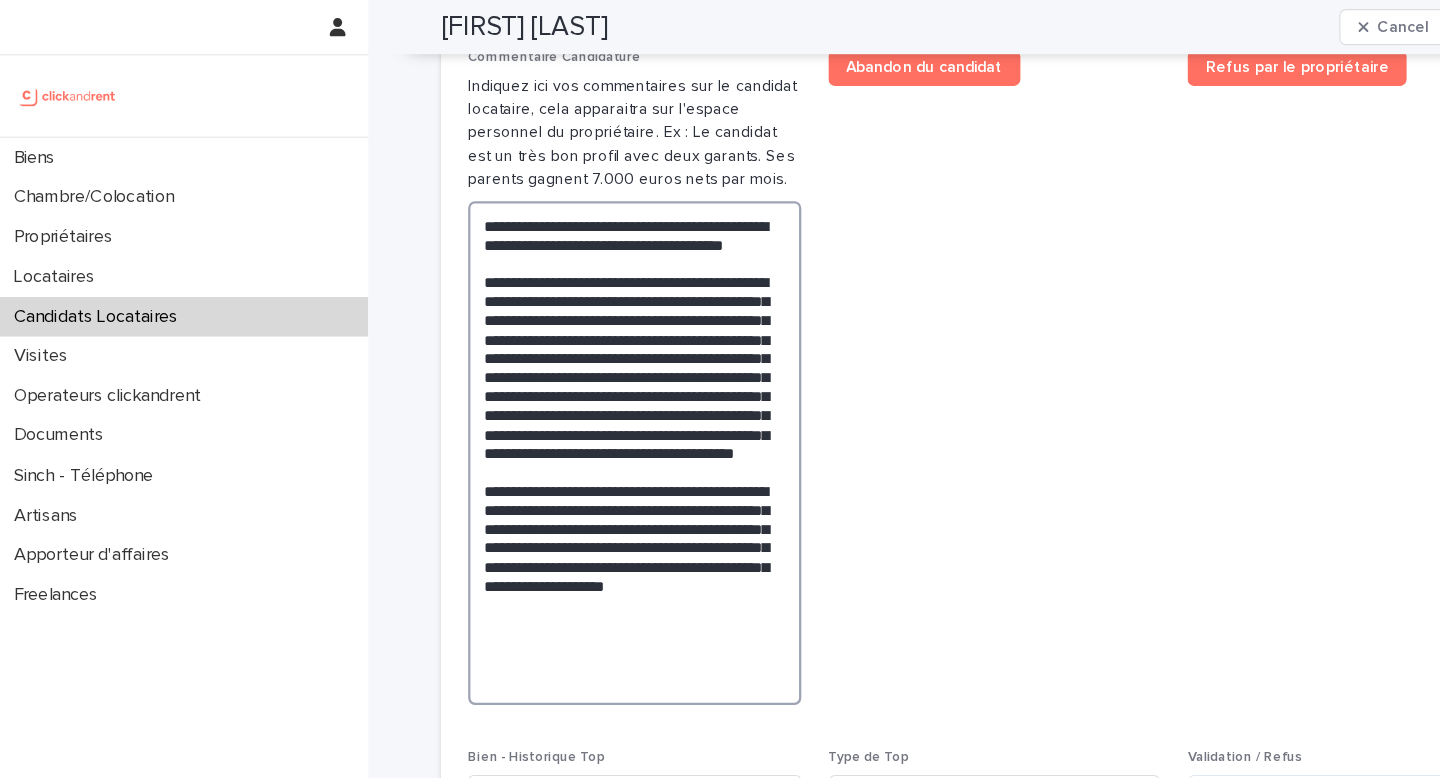 click on "**********" at bounding box center [566, 401] 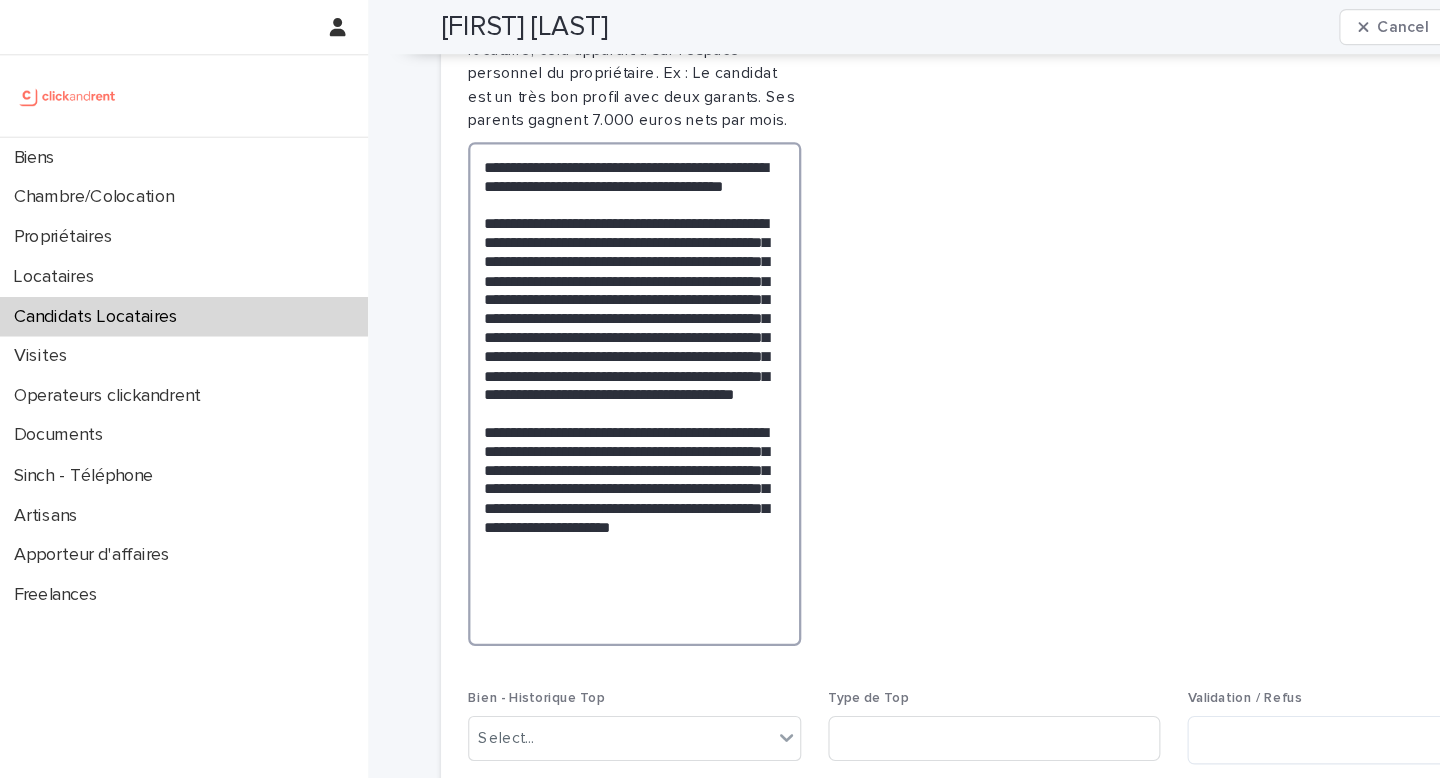 scroll, scrollTop: 1207, scrollLeft: 0, axis: vertical 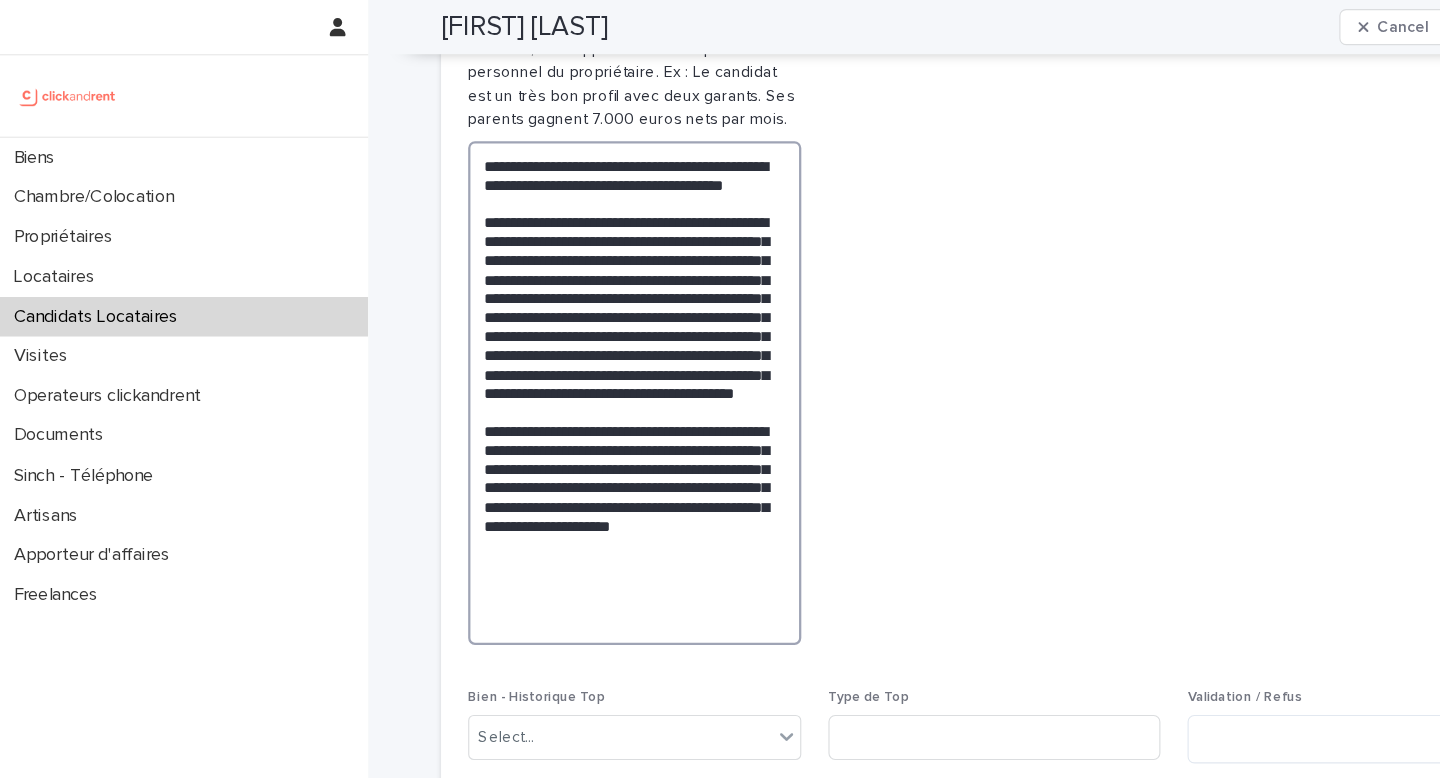 drag, startPoint x: 601, startPoint y: 553, endPoint x: 674, endPoint y: 501, distance: 89.62701 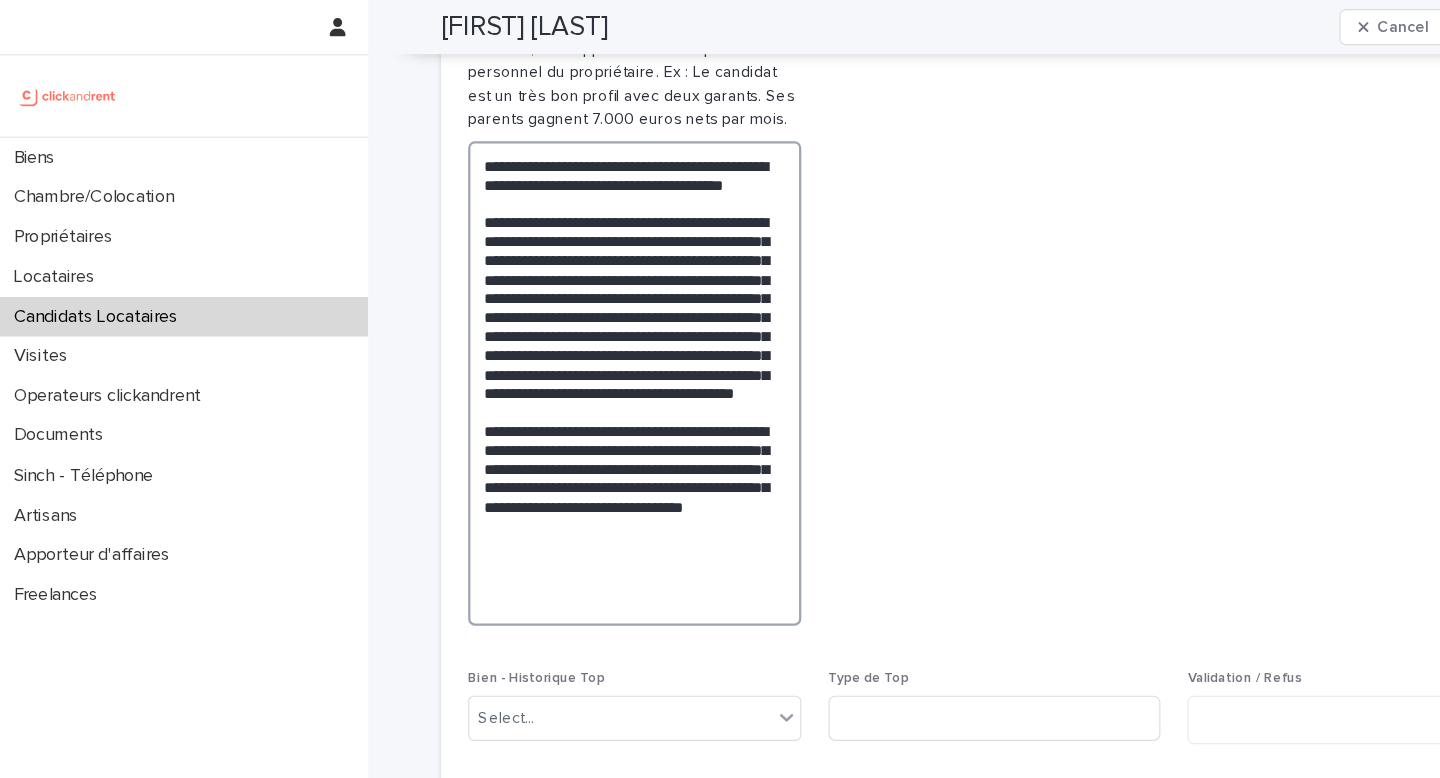 drag, startPoint x: 646, startPoint y: 521, endPoint x: 653, endPoint y: 542, distance: 22.135944 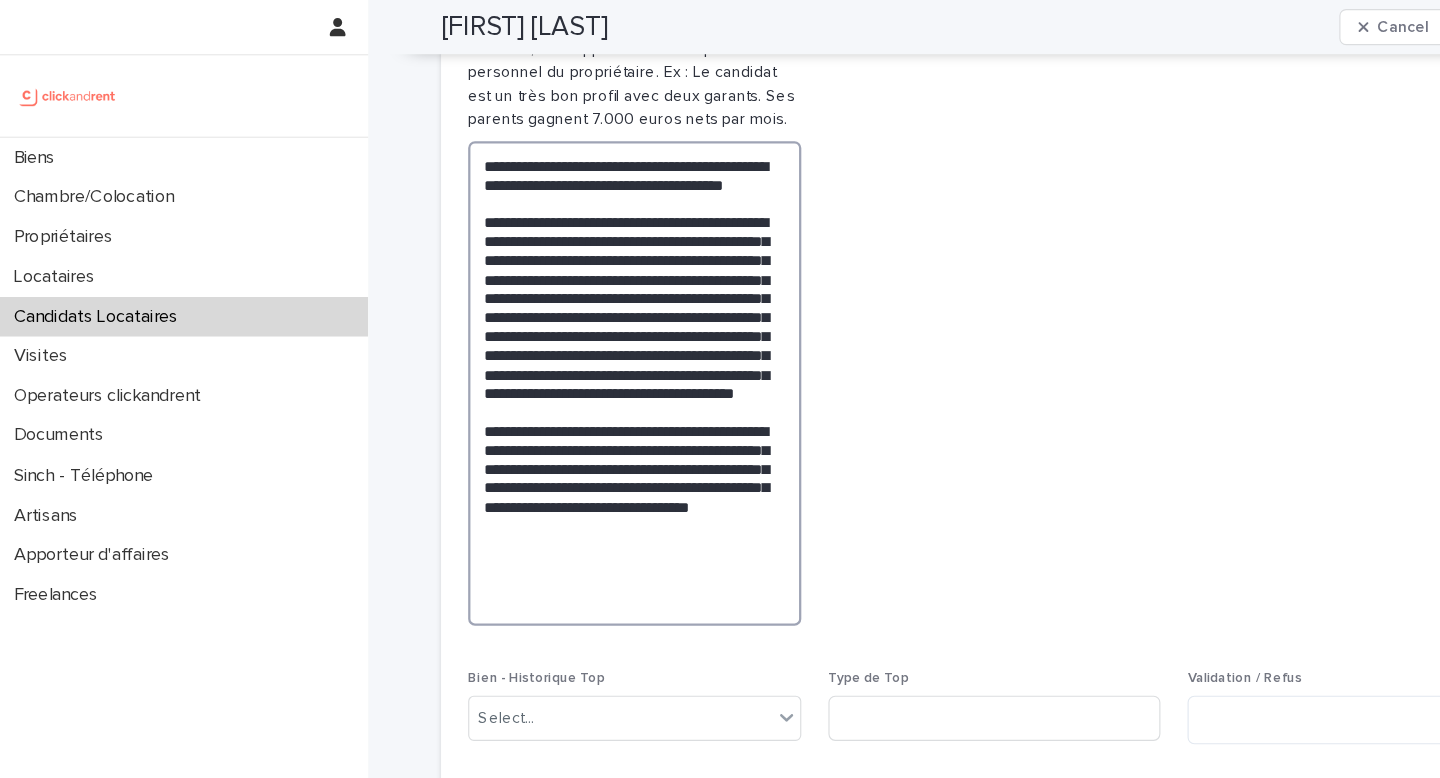 click on "**********" at bounding box center (566, 339) 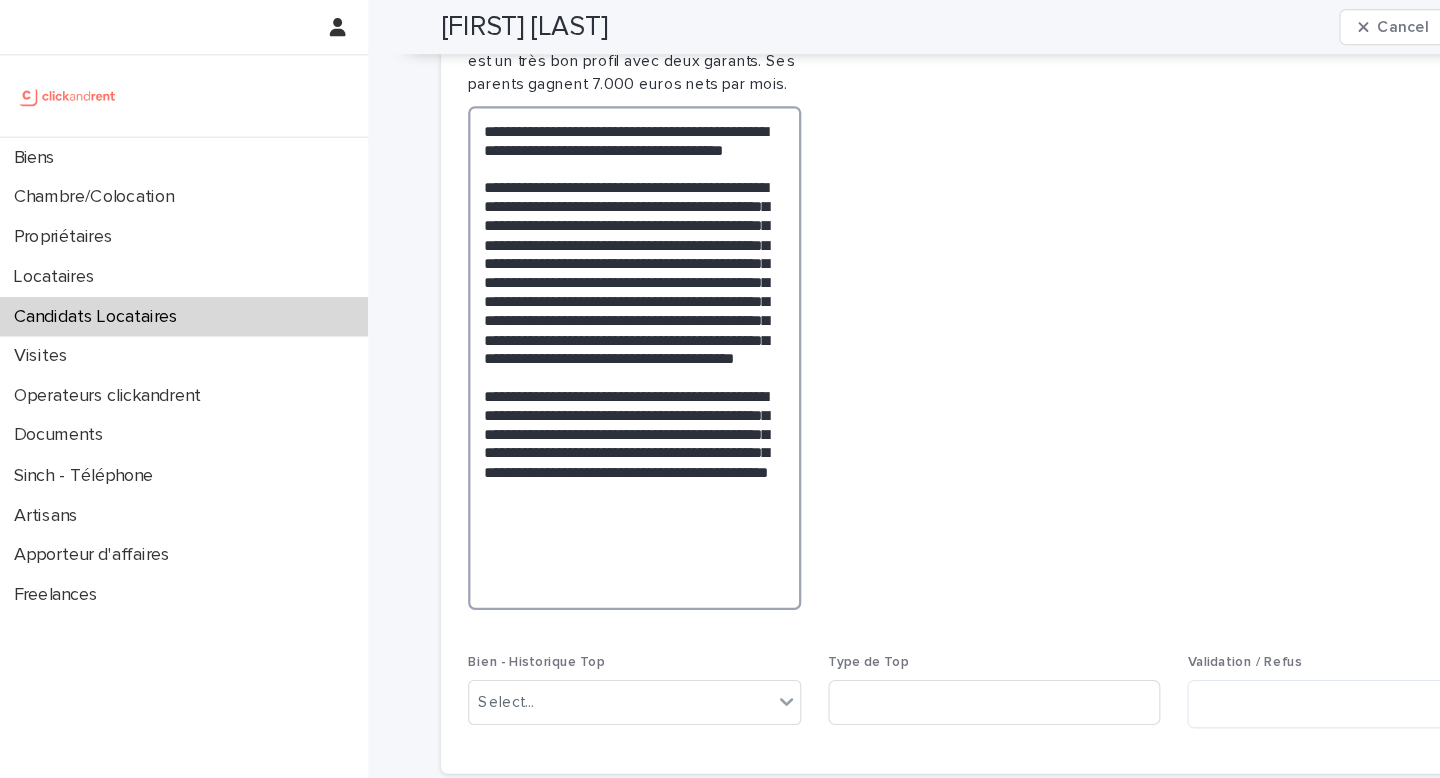 scroll, scrollTop: 1240, scrollLeft: 0, axis: vertical 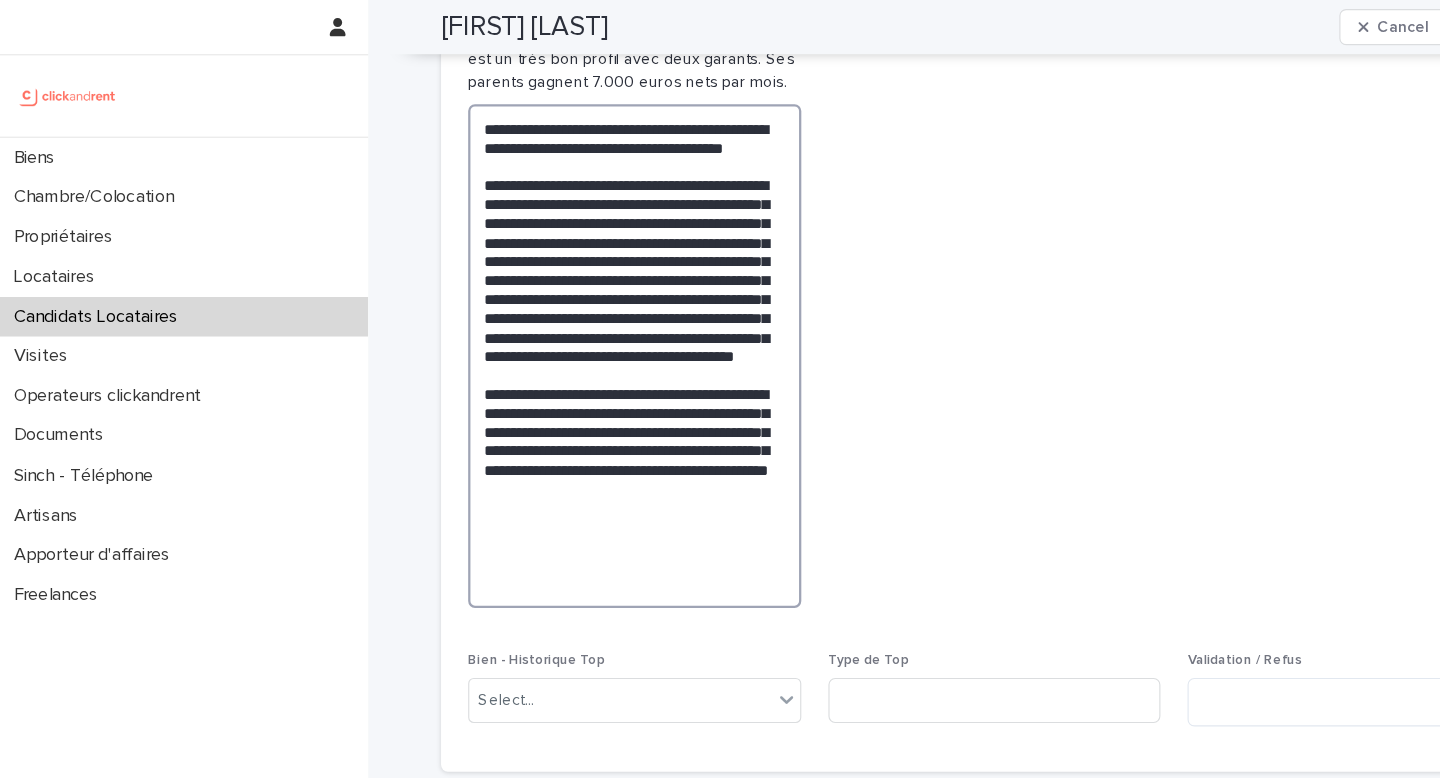 type on "**********" 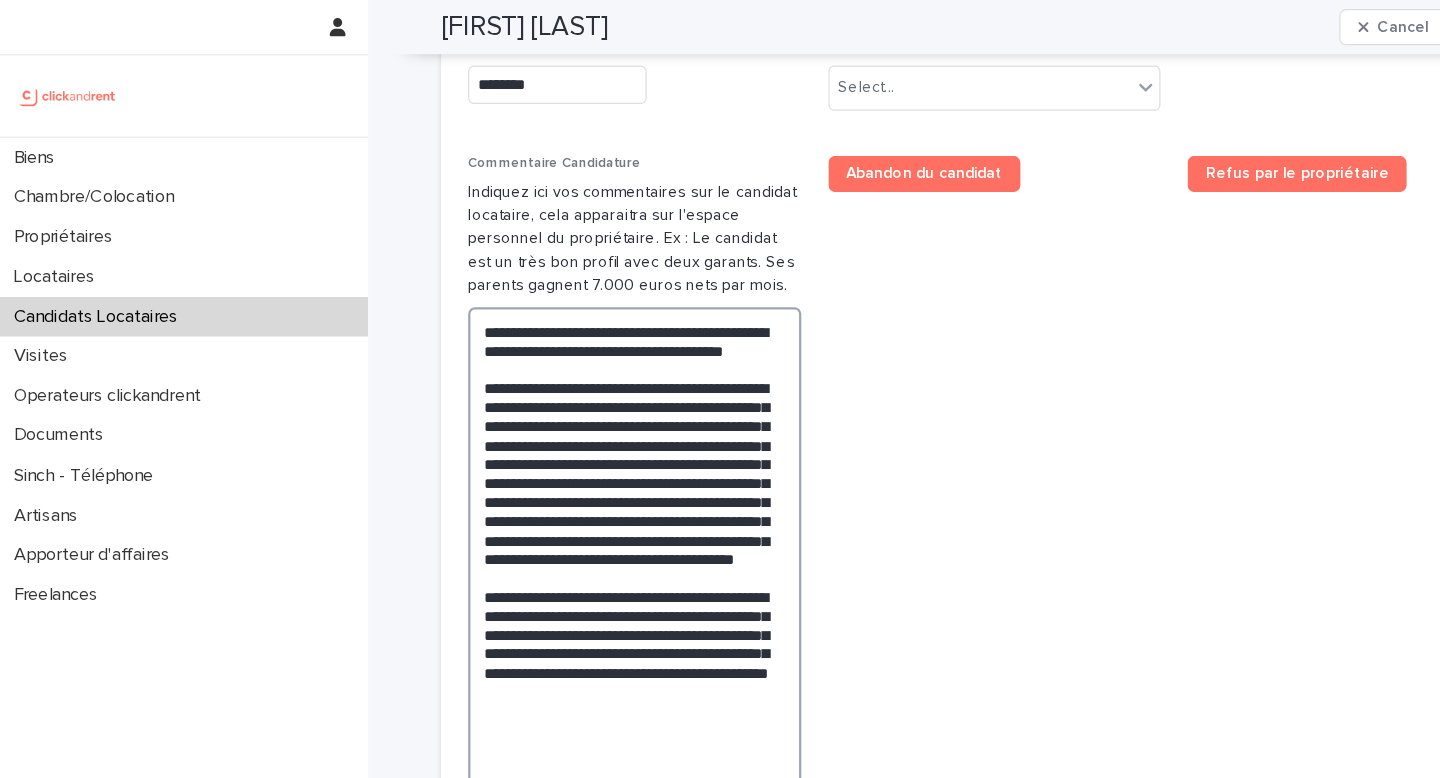 scroll, scrollTop: 1057, scrollLeft: 0, axis: vertical 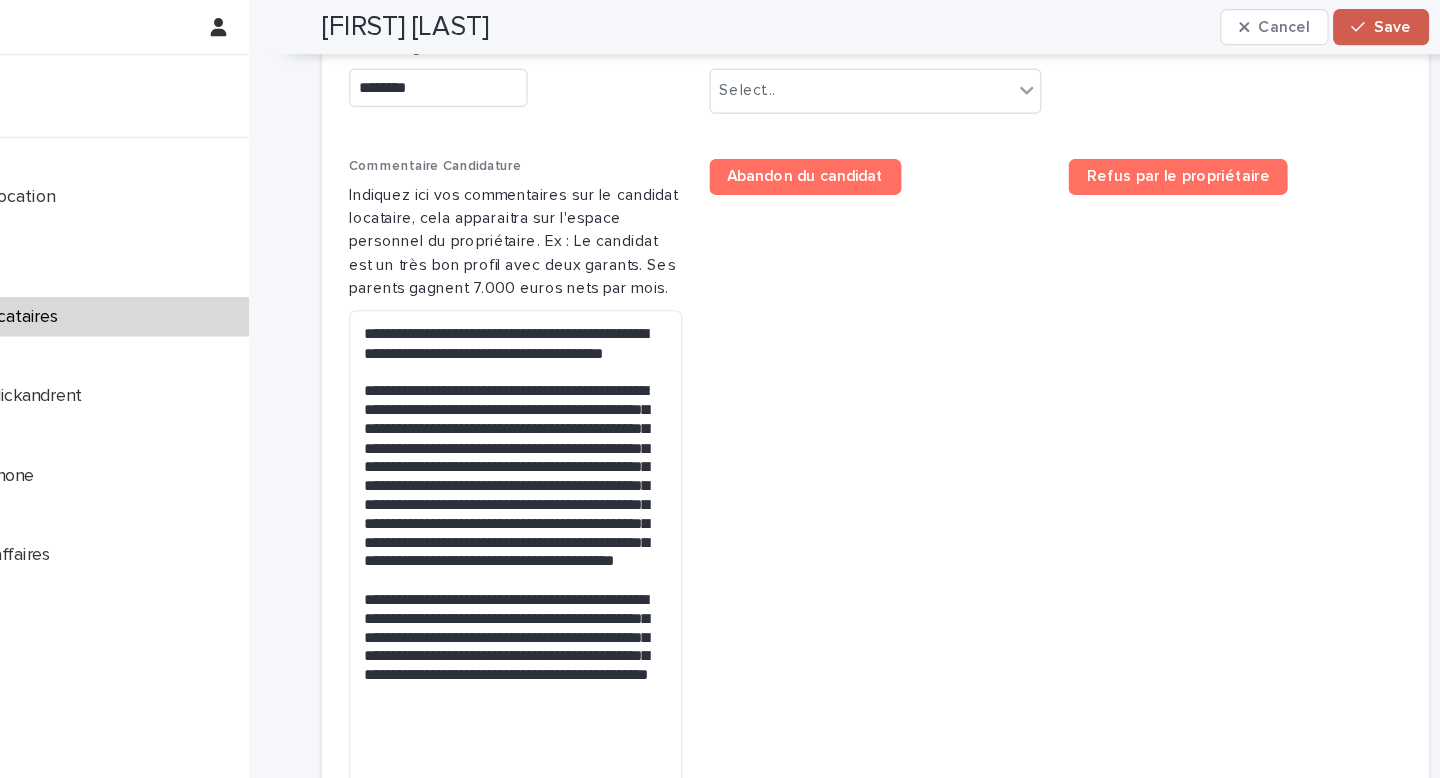 click on "Save" at bounding box center (1332, 24) 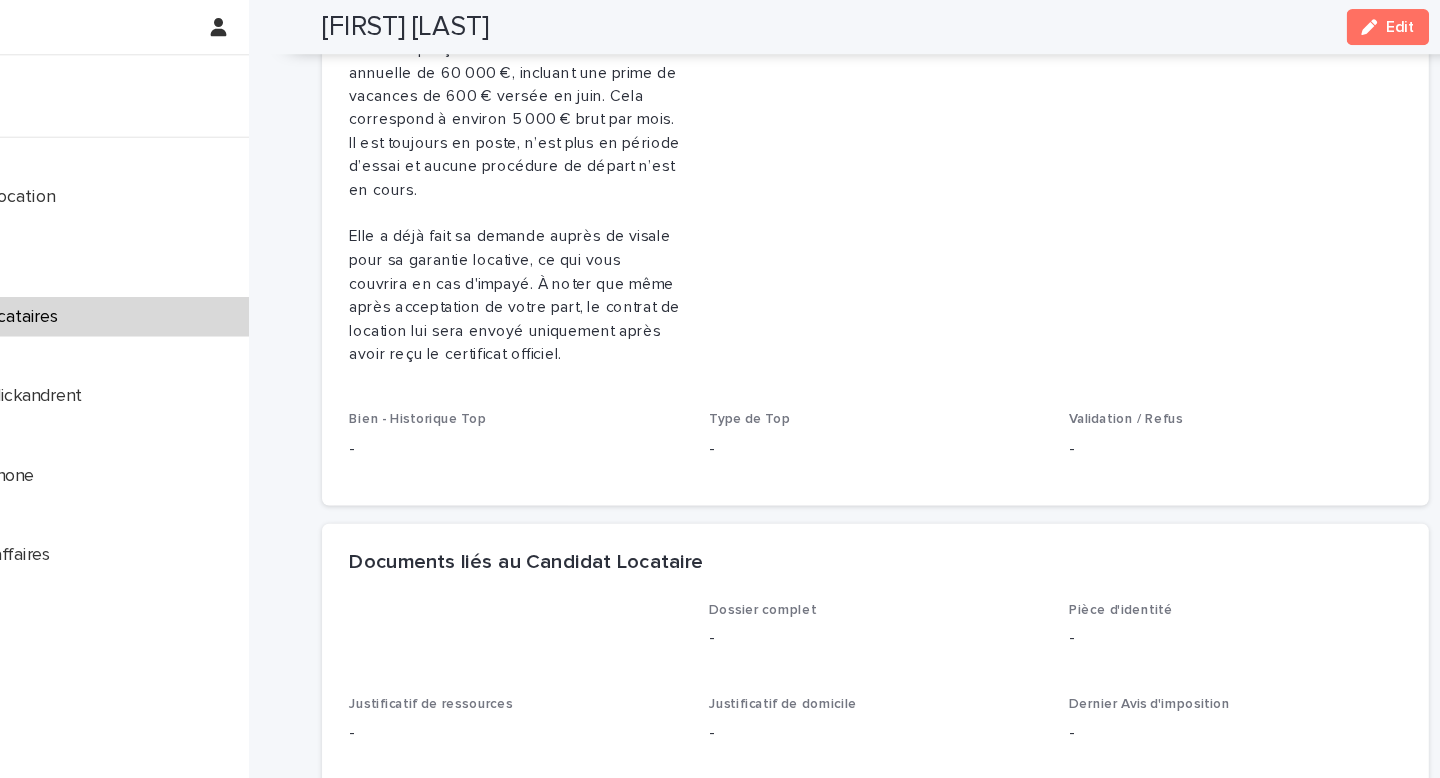 scroll, scrollTop: 780, scrollLeft: 0, axis: vertical 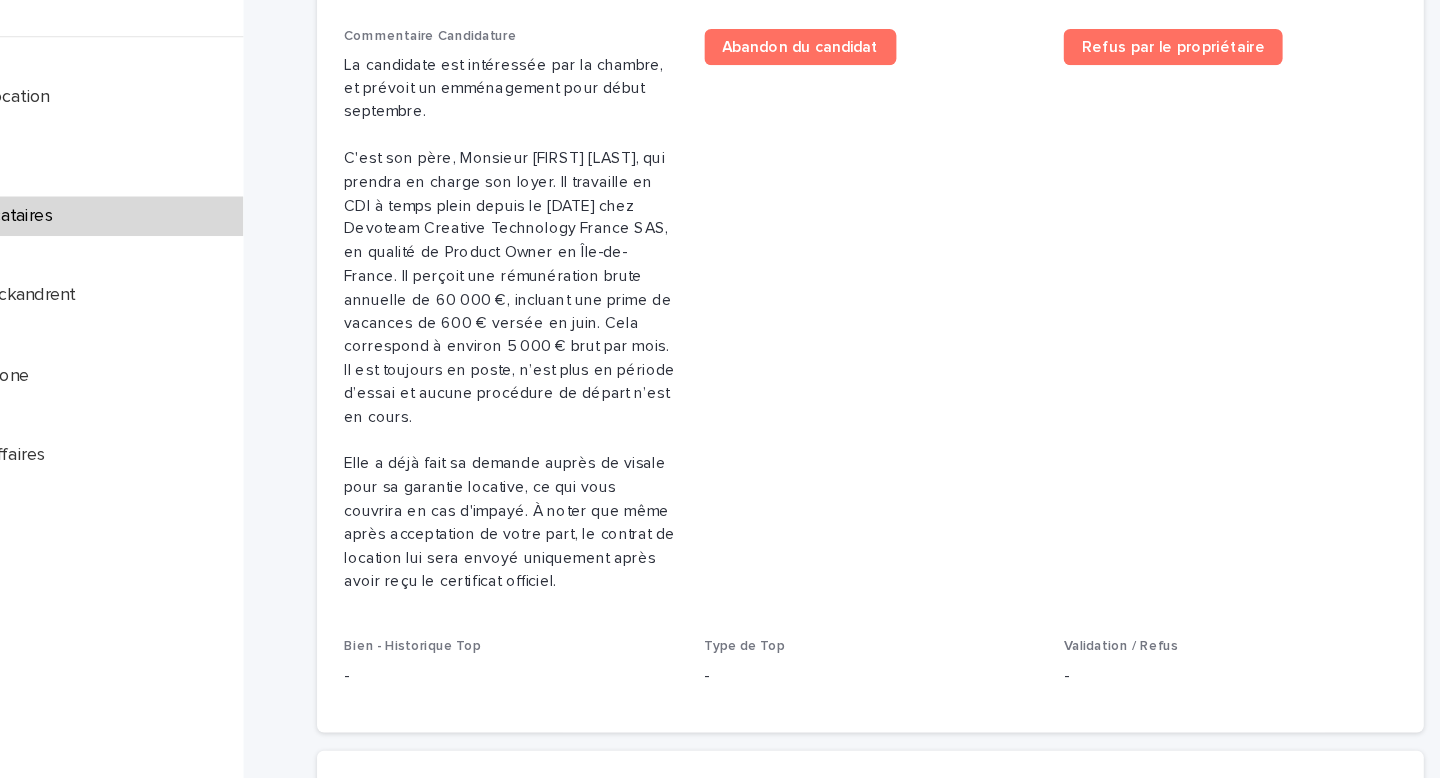 drag, startPoint x: 1289, startPoint y: 147, endPoint x: 1237, endPoint y: 182, distance: 62.681736 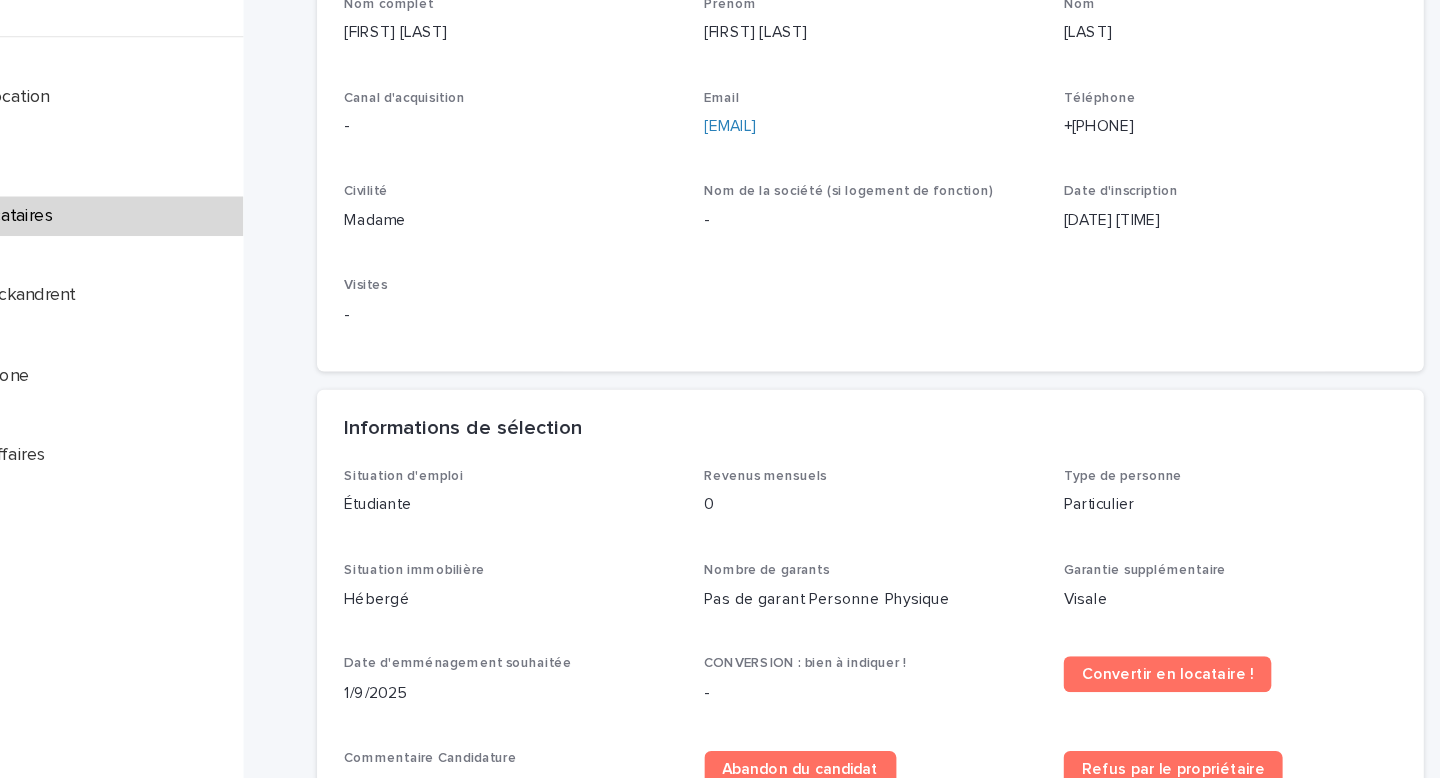 scroll, scrollTop: 0, scrollLeft: 0, axis: both 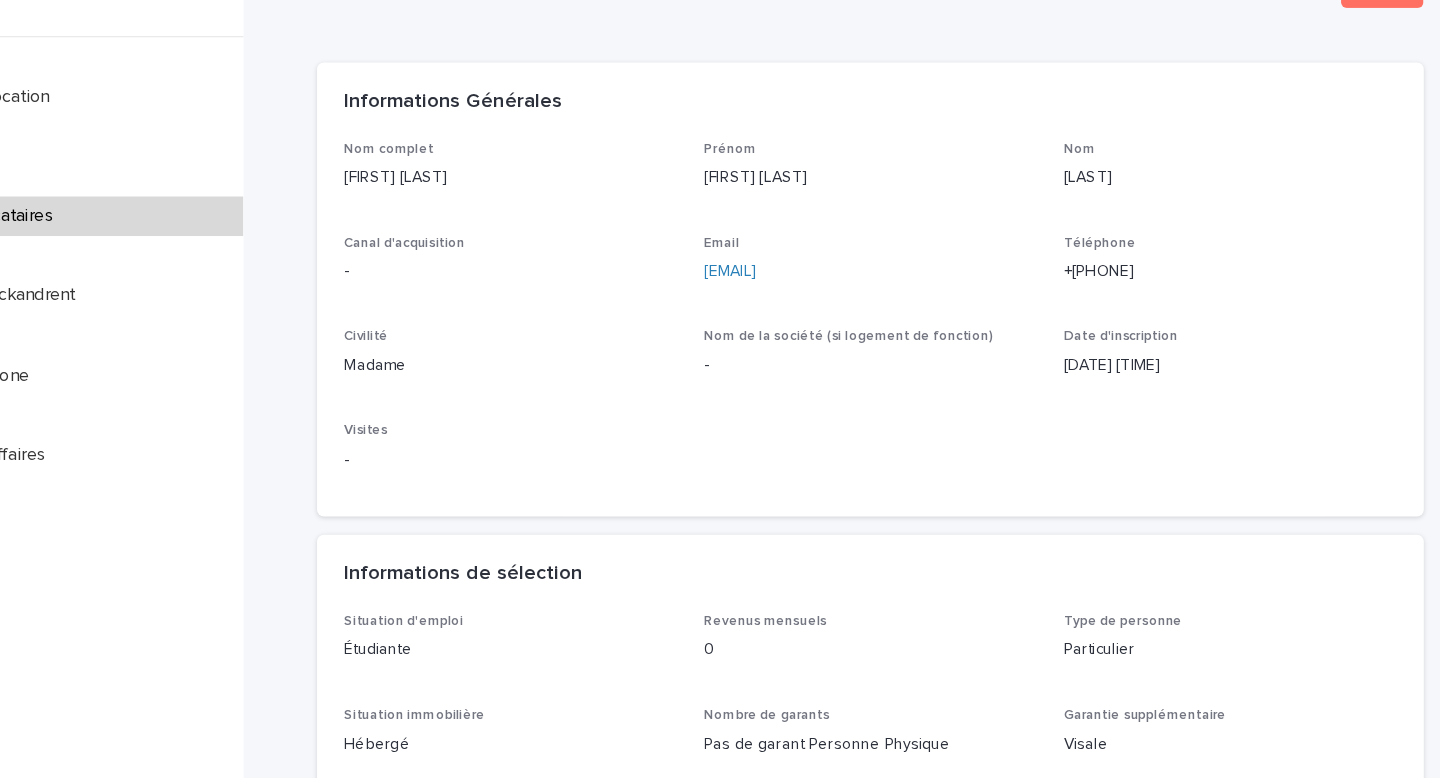 click on "[FIRST] [LAST]" at bounding box center [566, 246] 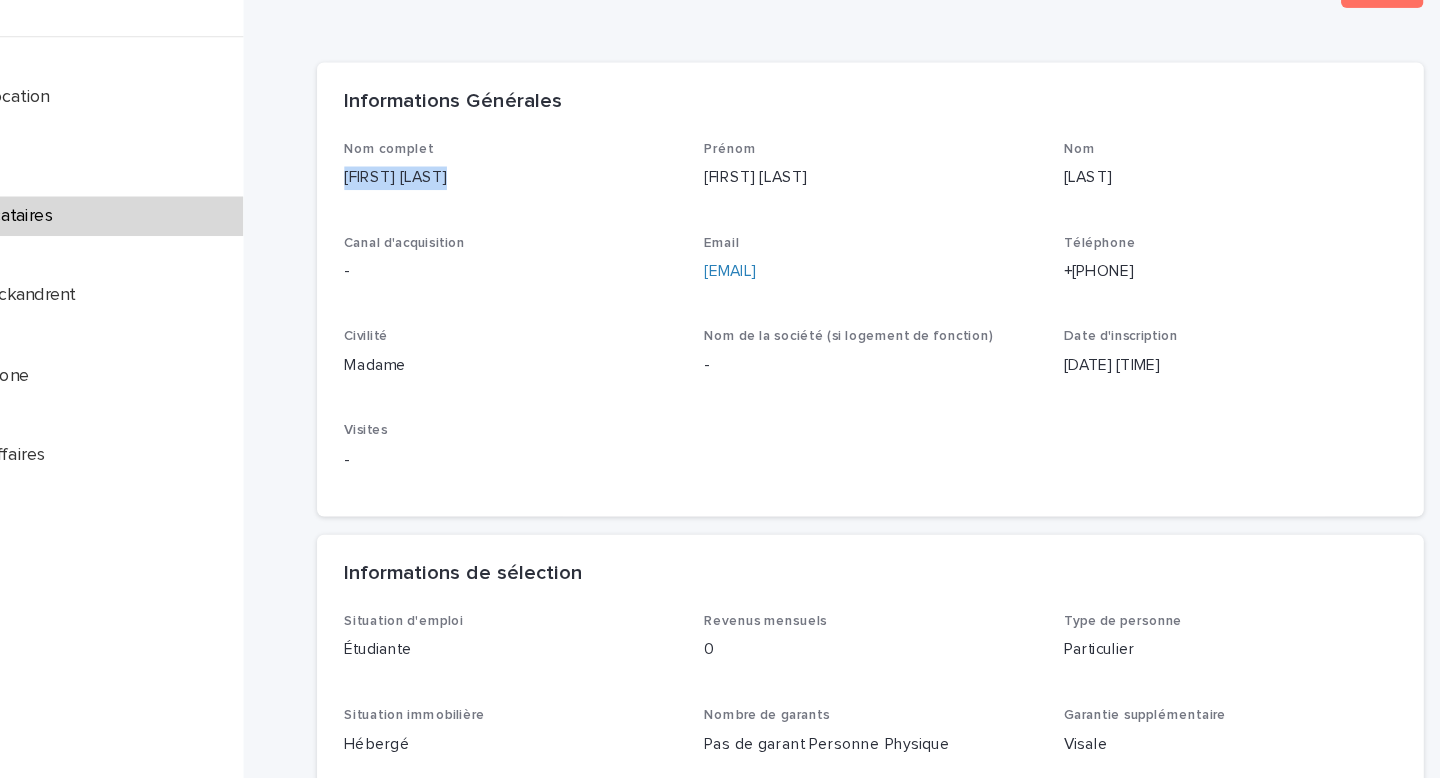 click on "[FIRST] [LAST]" at bounding box center (566, 246) 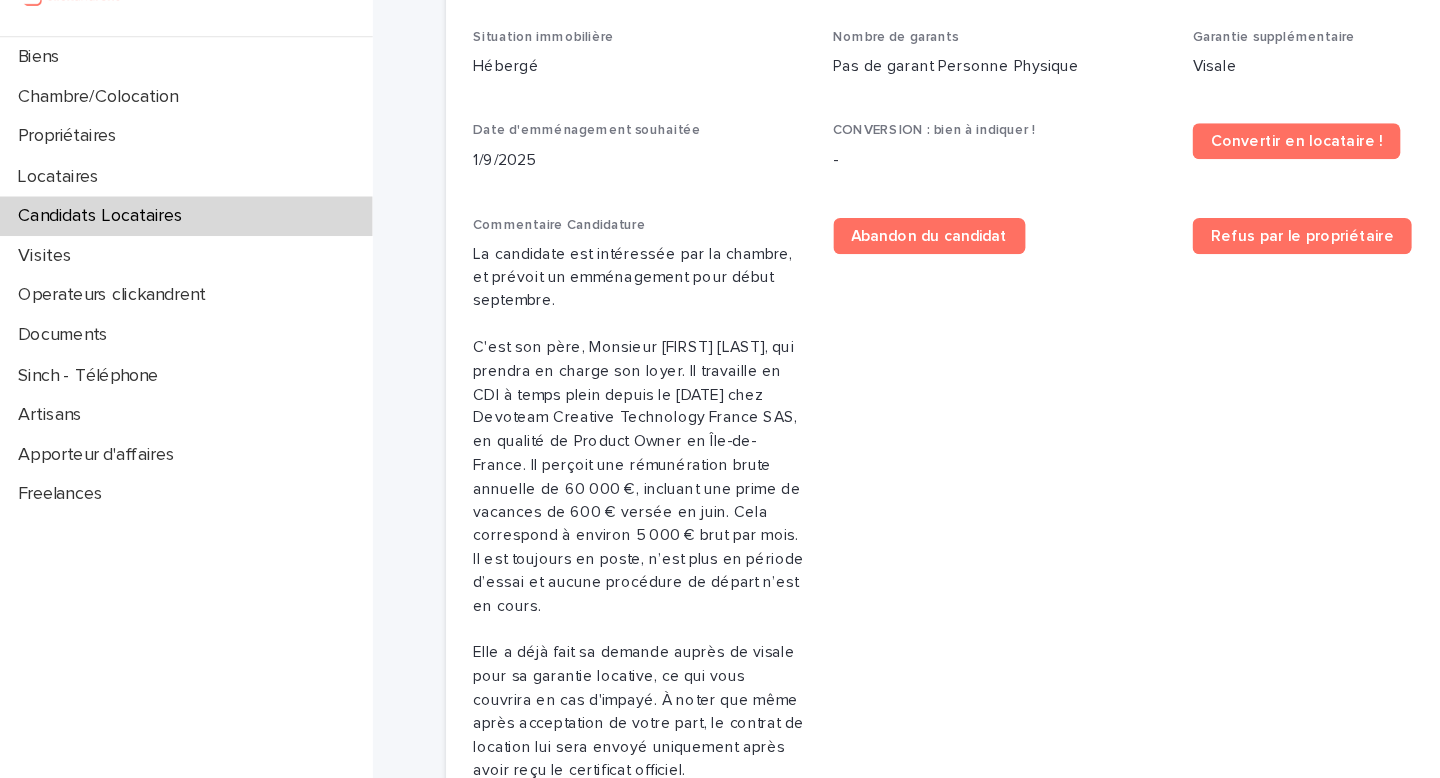 scroll, scrollTop: 613, scrollLeft: 0, axis: vertical 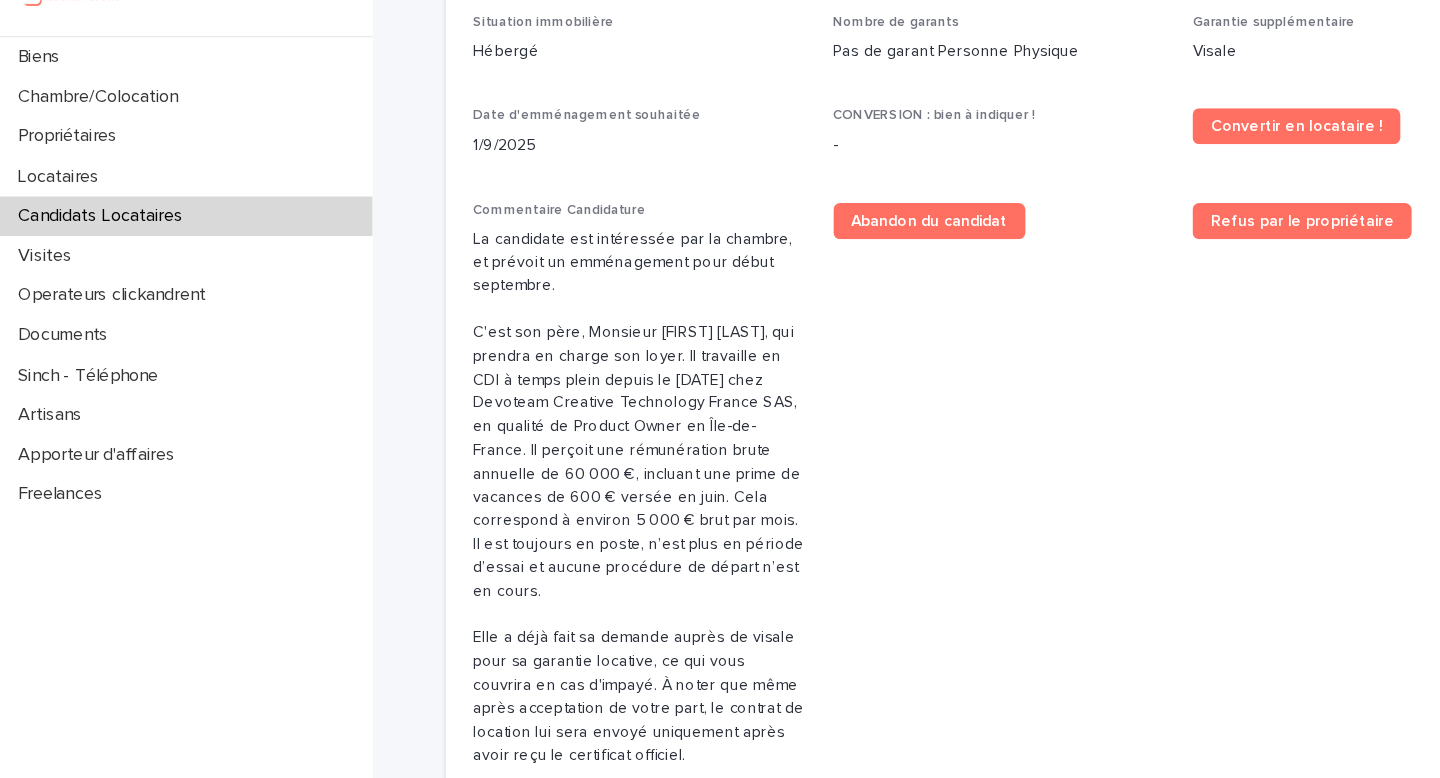 click on "-" at bounding box center (885, 218) 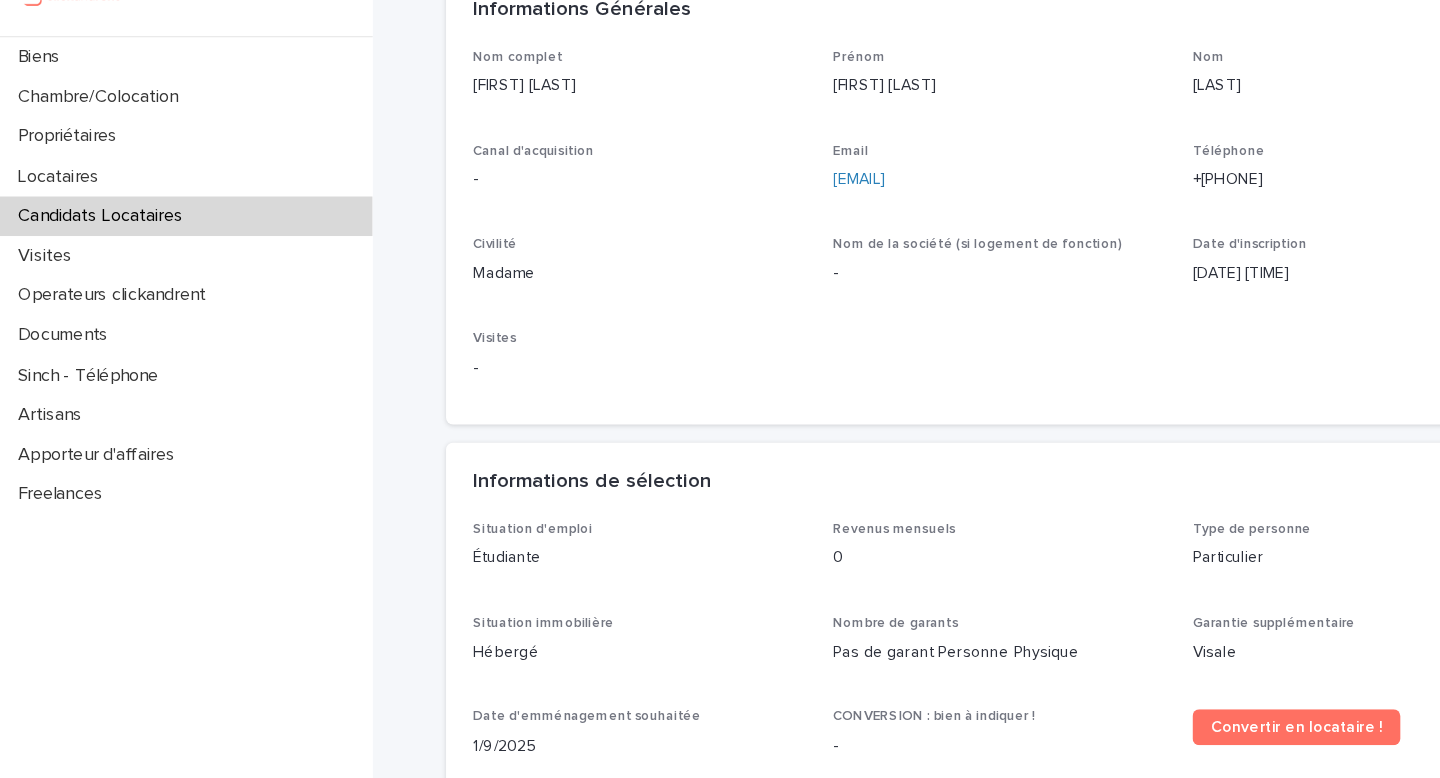 scroll, scrollTop: 0, scrollLeft: 0, axis: both 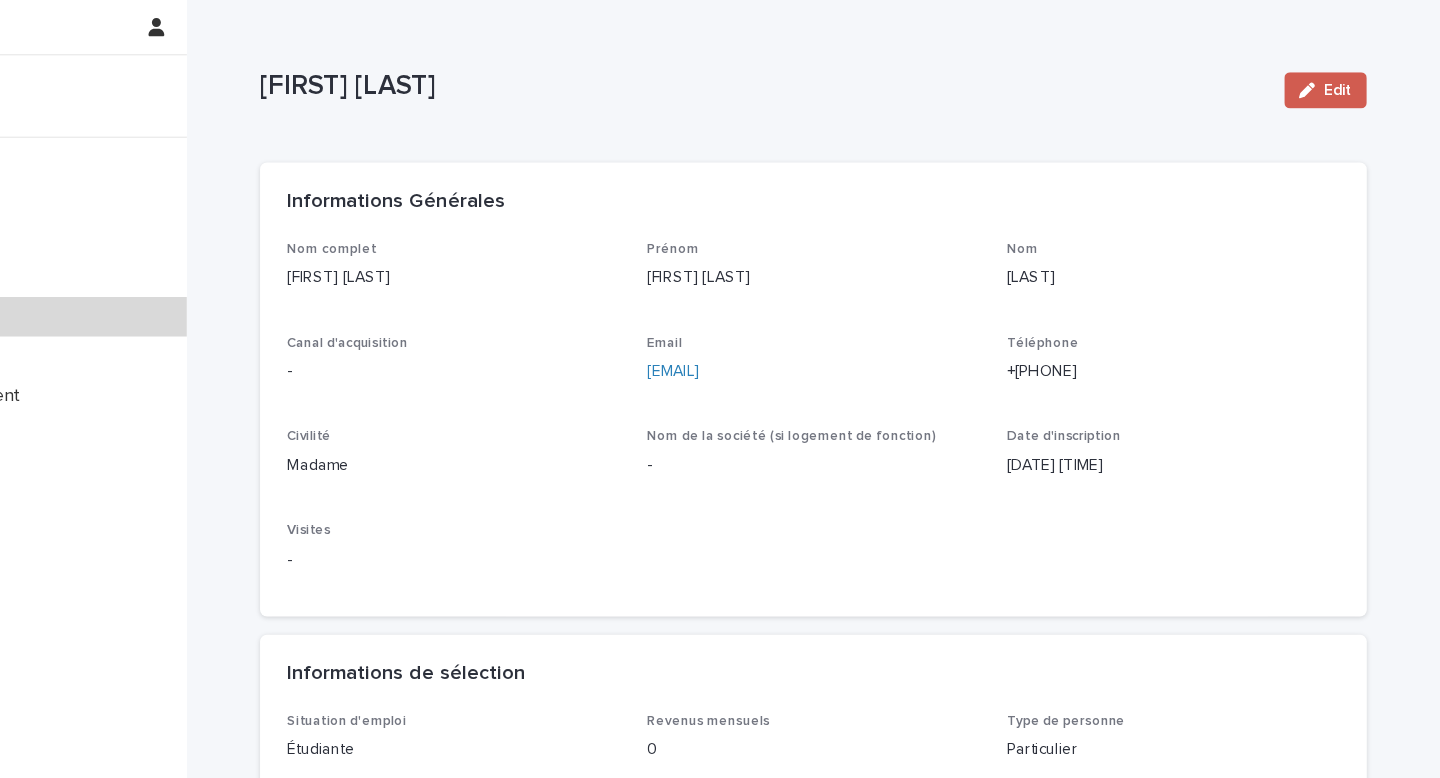 click on "Edit" at bounding box center (1349, 80) 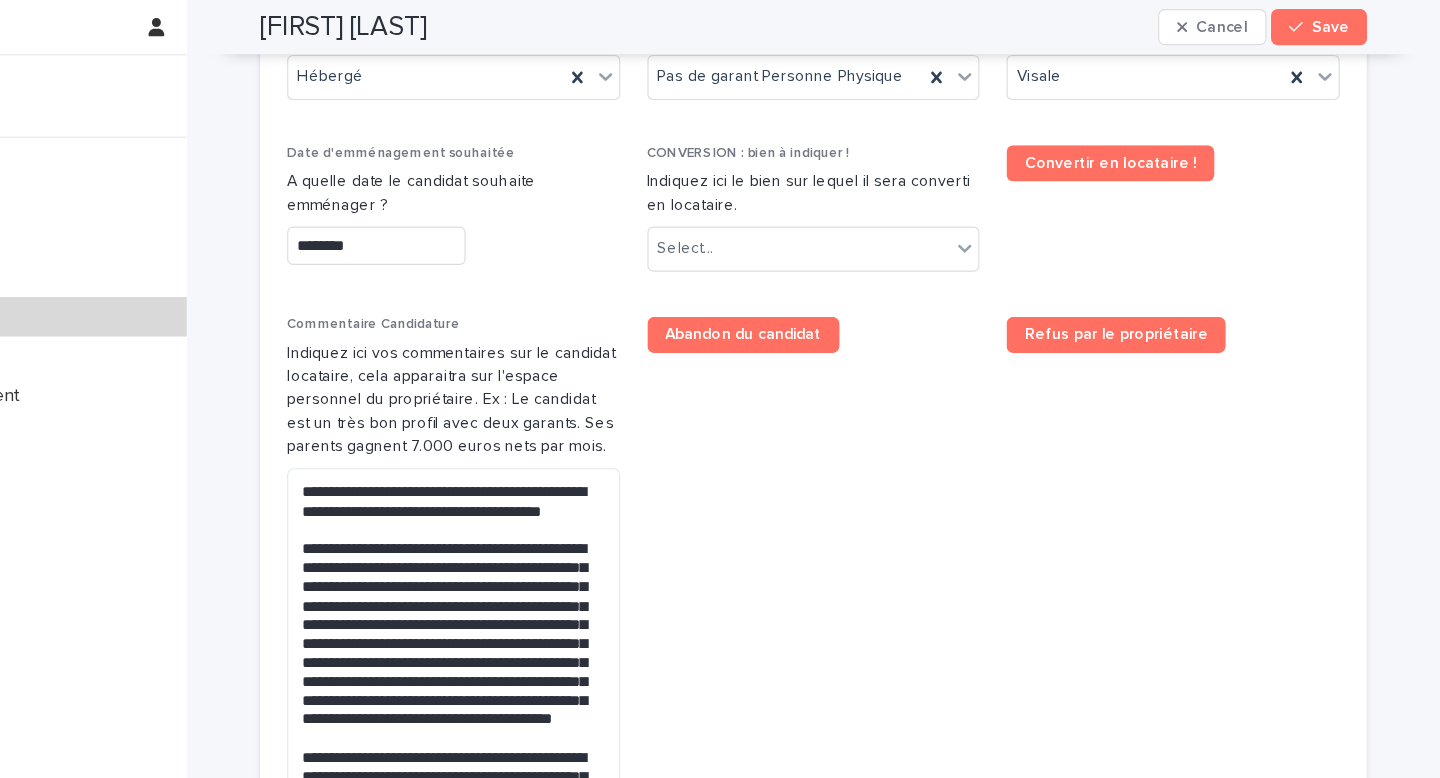 scroll, scrollTop: 922, scrollLeft: 0, axis: vertical 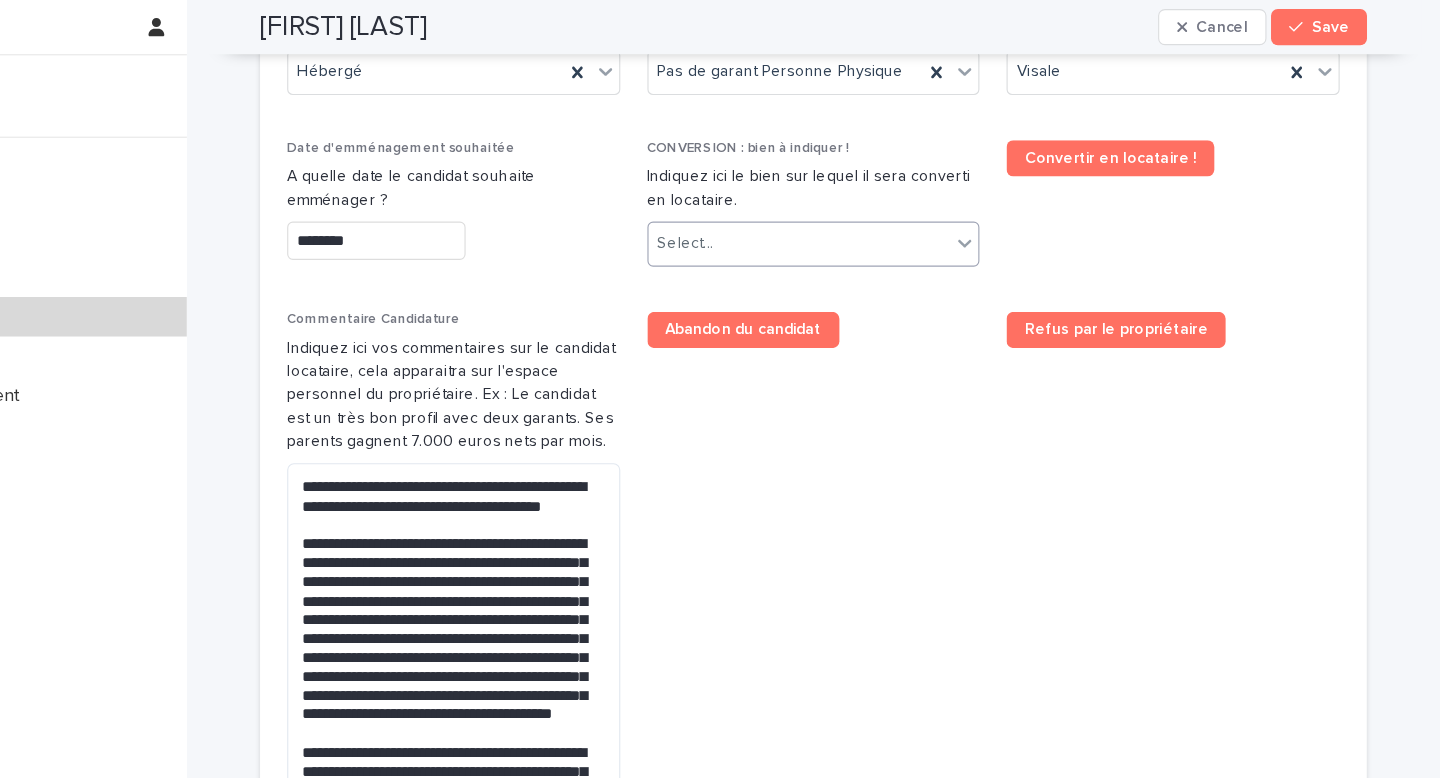 click on "Select..." at bounding box center [873, 215] 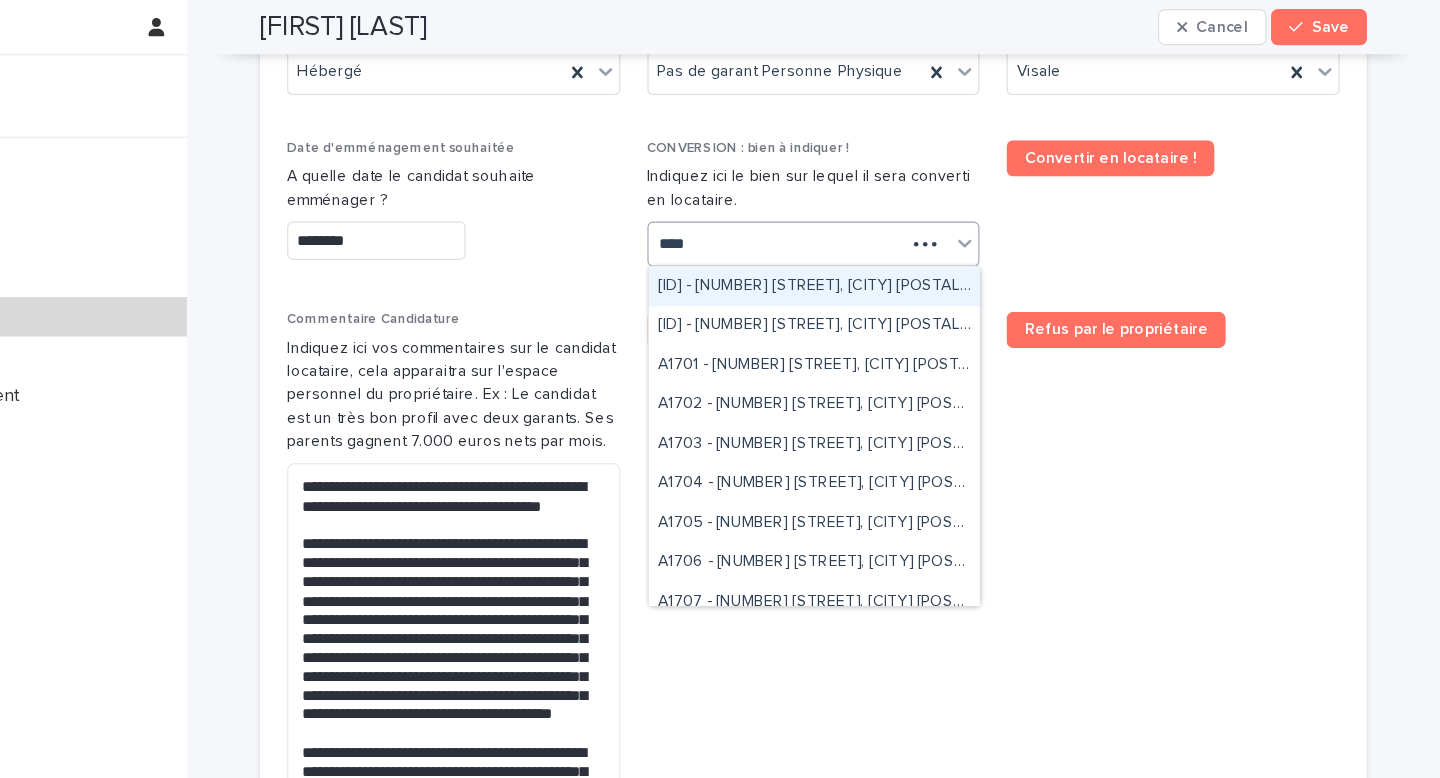 type on "*****" 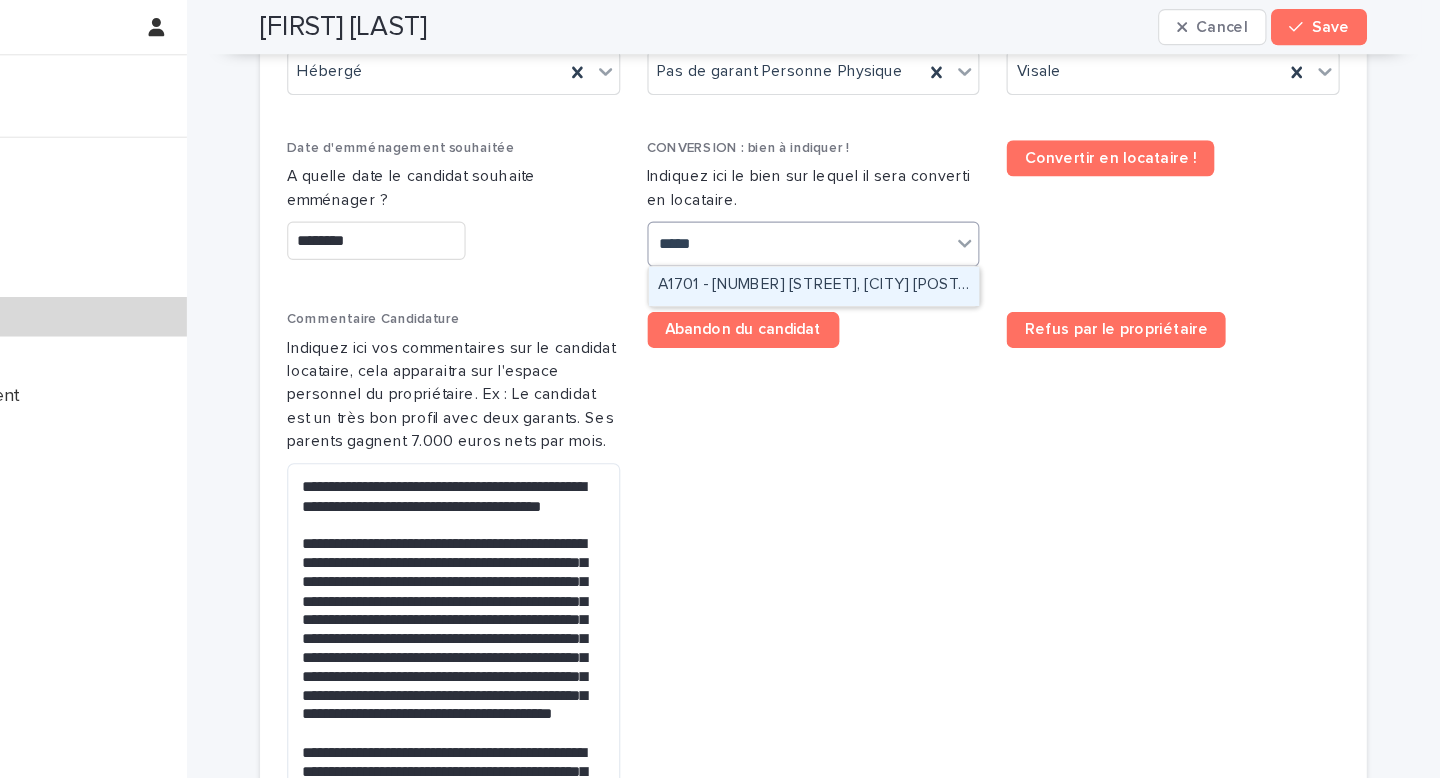 click on "A1701 - [NUMBER] [STREET], [CITY] [POSTAL_CODE]" at bounding box center (885, 253) 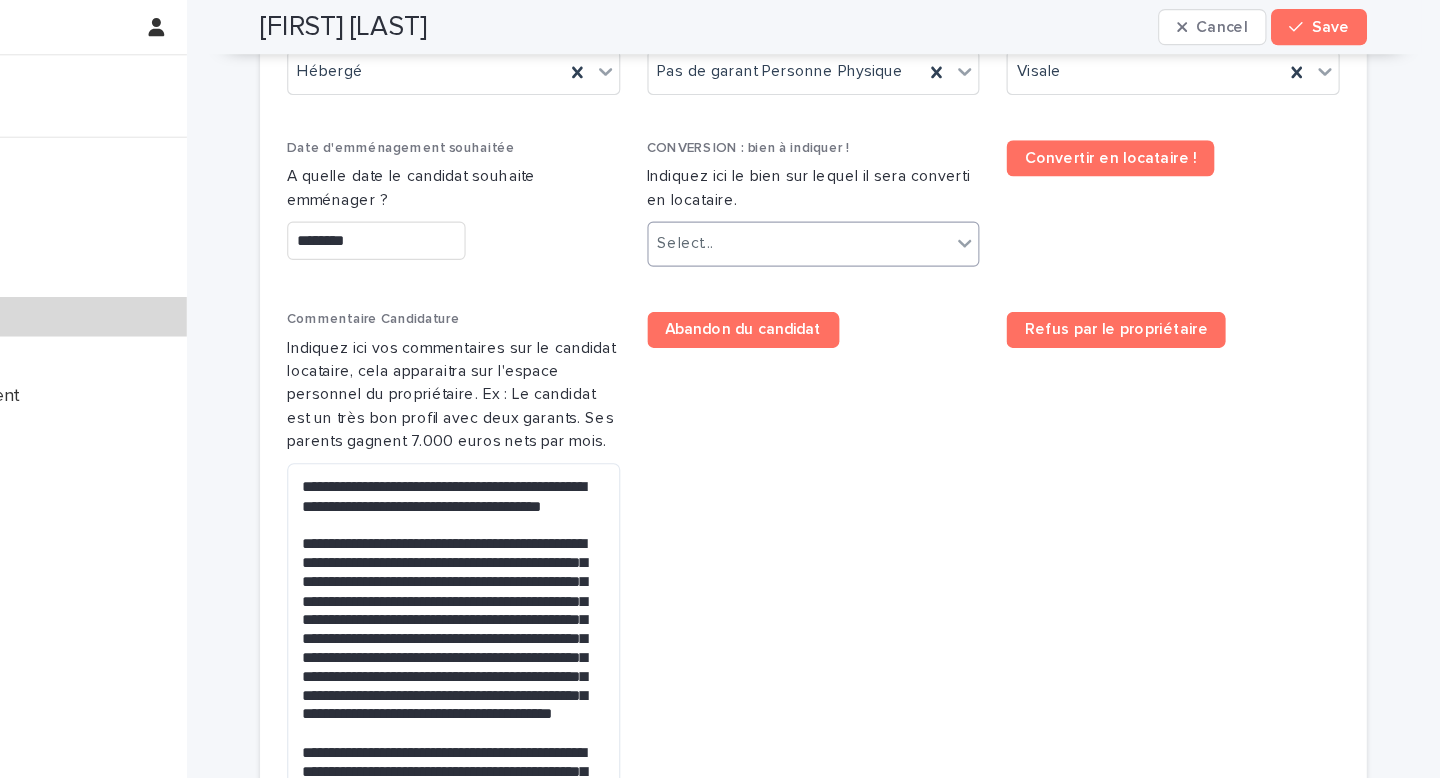 scroll, scrollTop: 940, scrollLeft: 0, axis: vertical 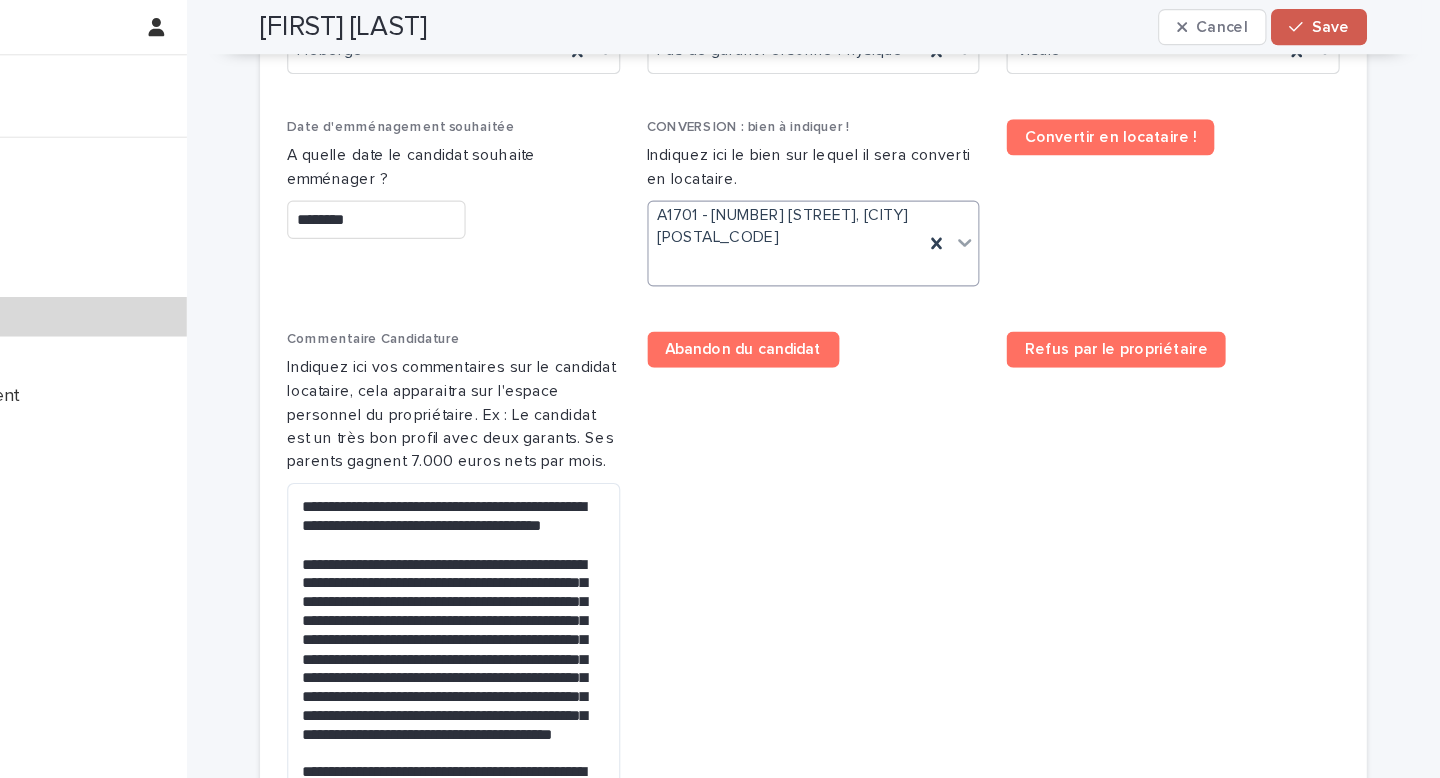 click on "Save" at bounding box center (1342, 24) 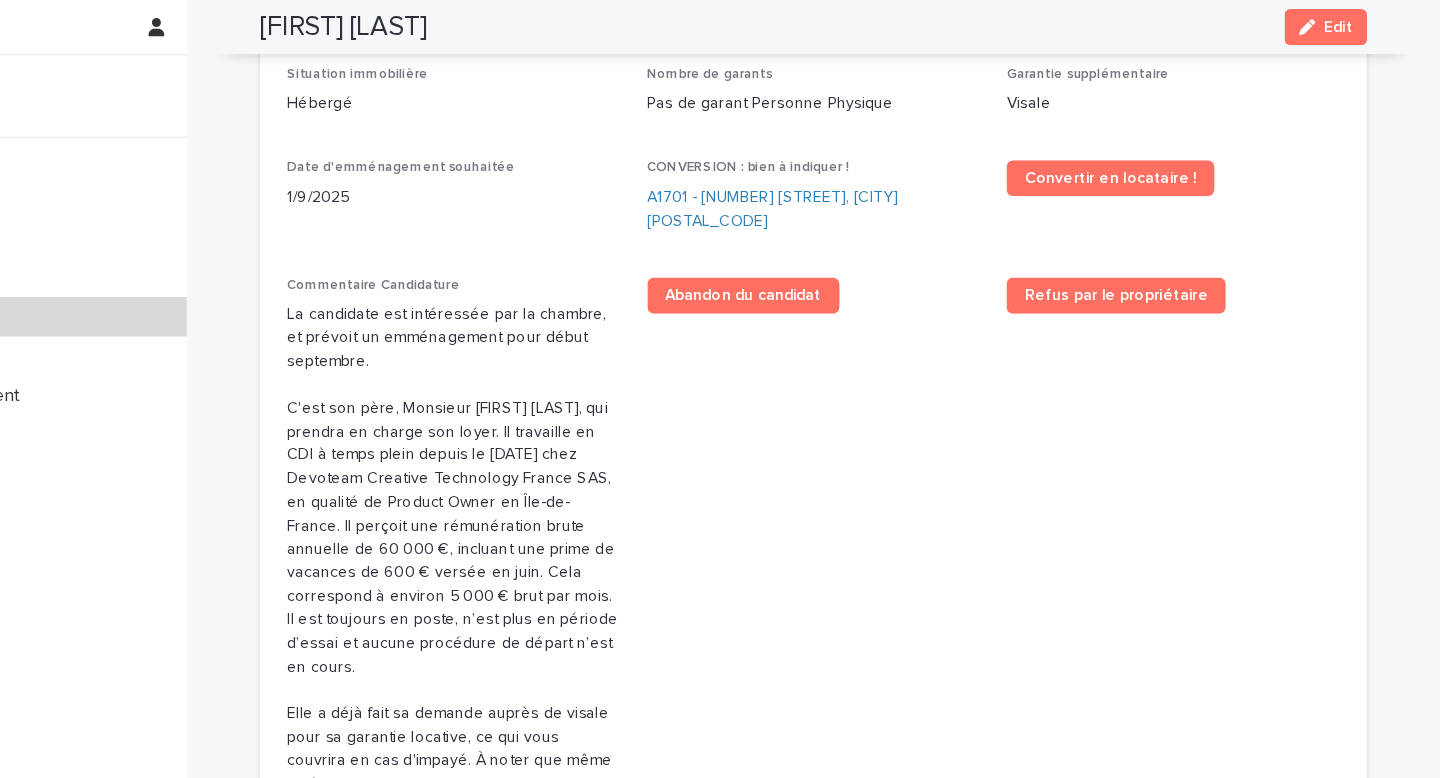 scroll, scrollTop: 572, scrollLeft: 0, axis: vertical 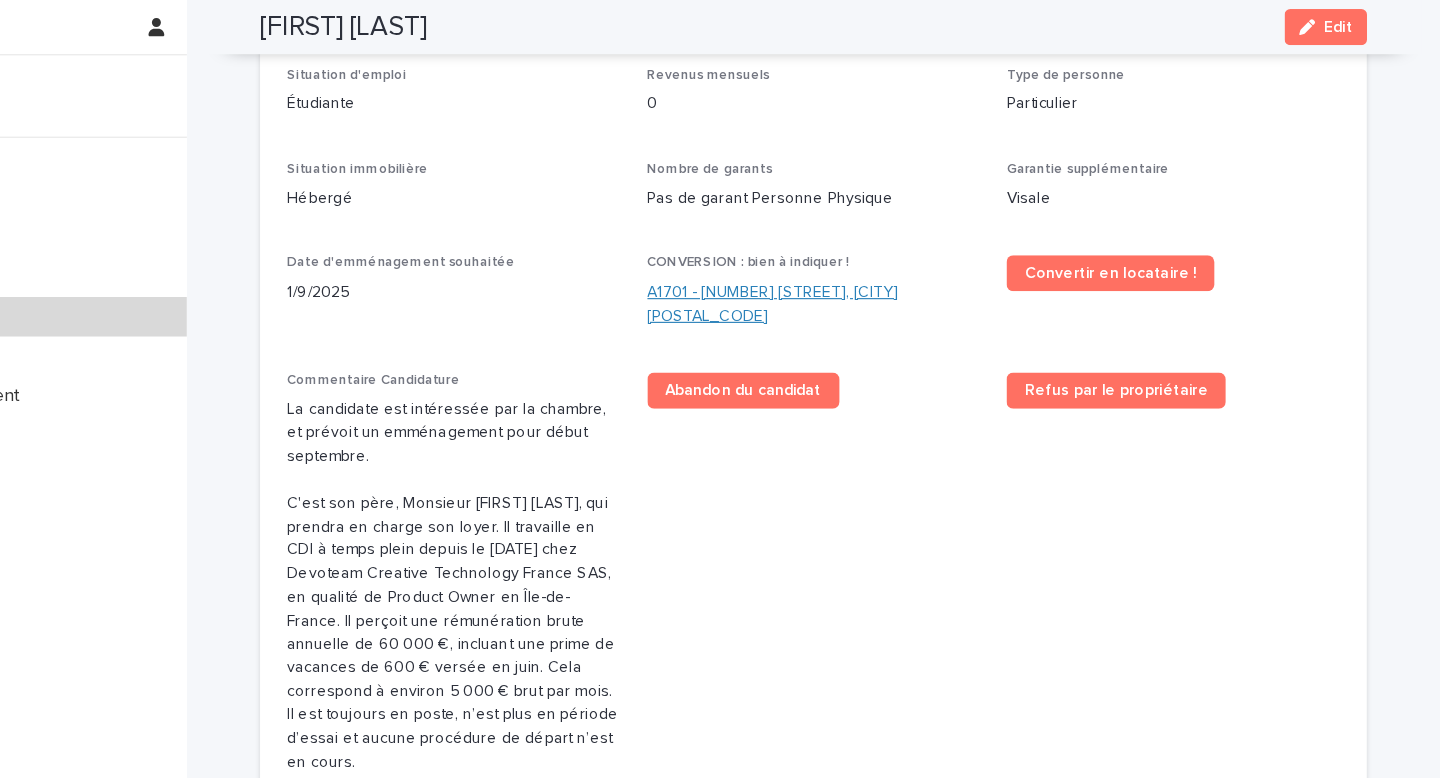 click on "A1701 - [NUMBER] [STREET], [CITY] [POSTAL_CODE]" at bounding box center [885, 270] 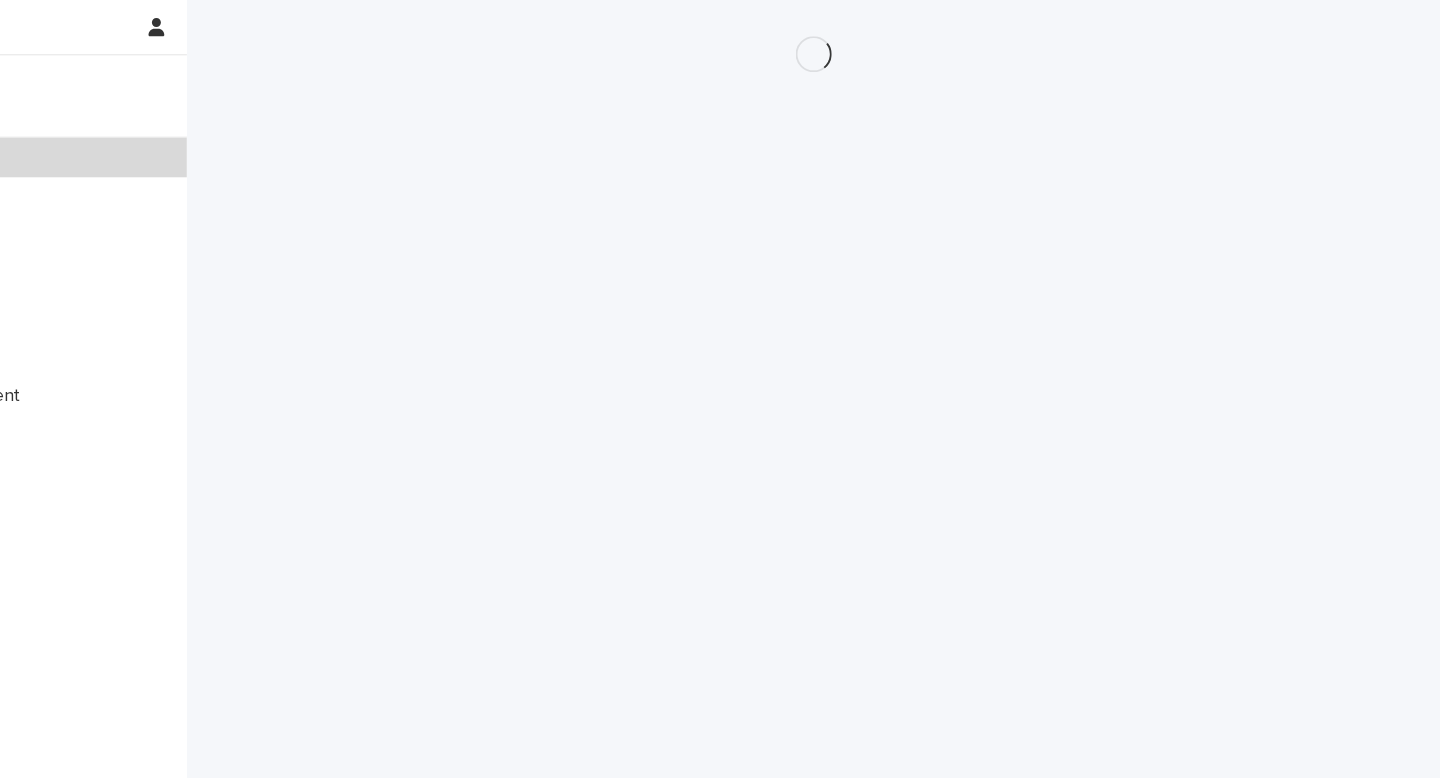 scroll, scrollTop: 0, scrollLeft: 0, axis: both 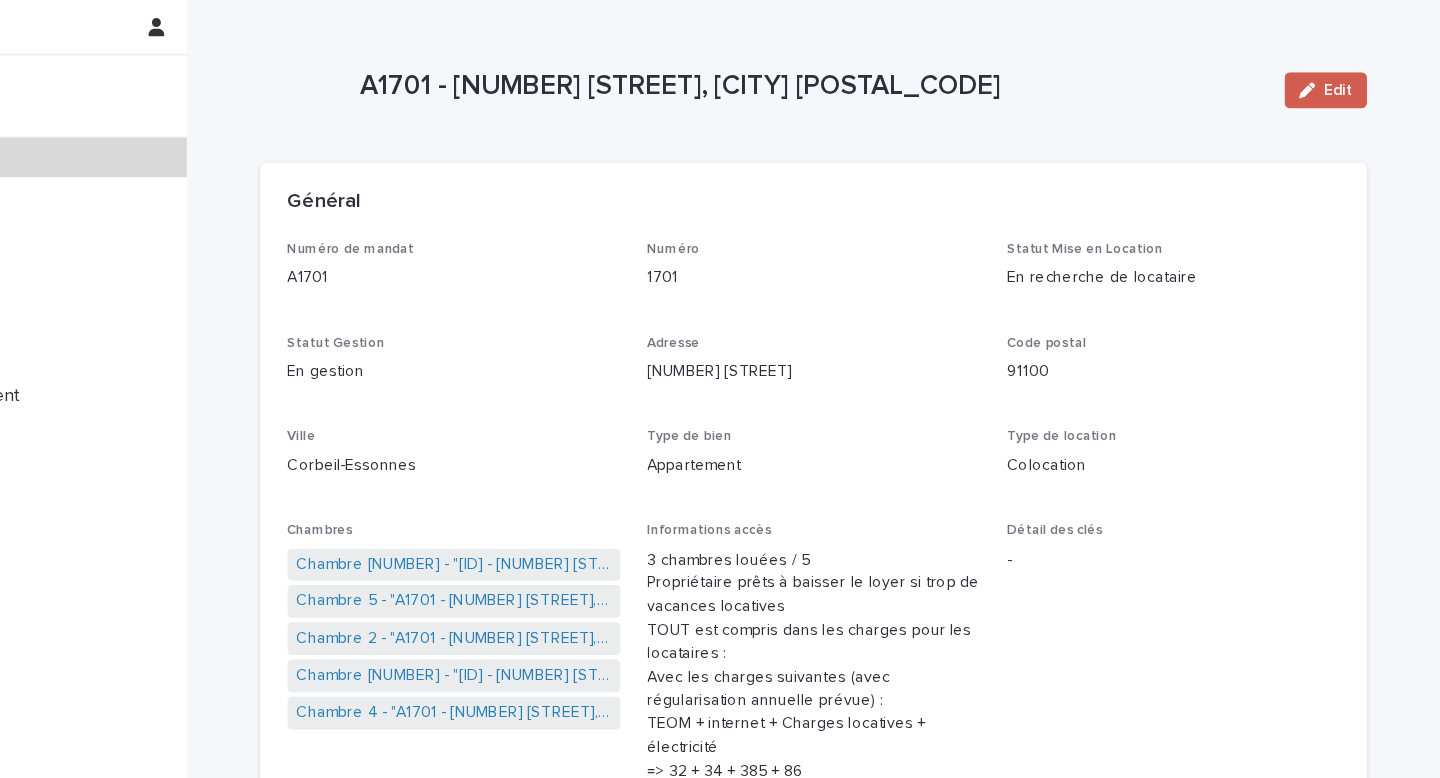 click on "Edit" at bounding box center (1338, 80) 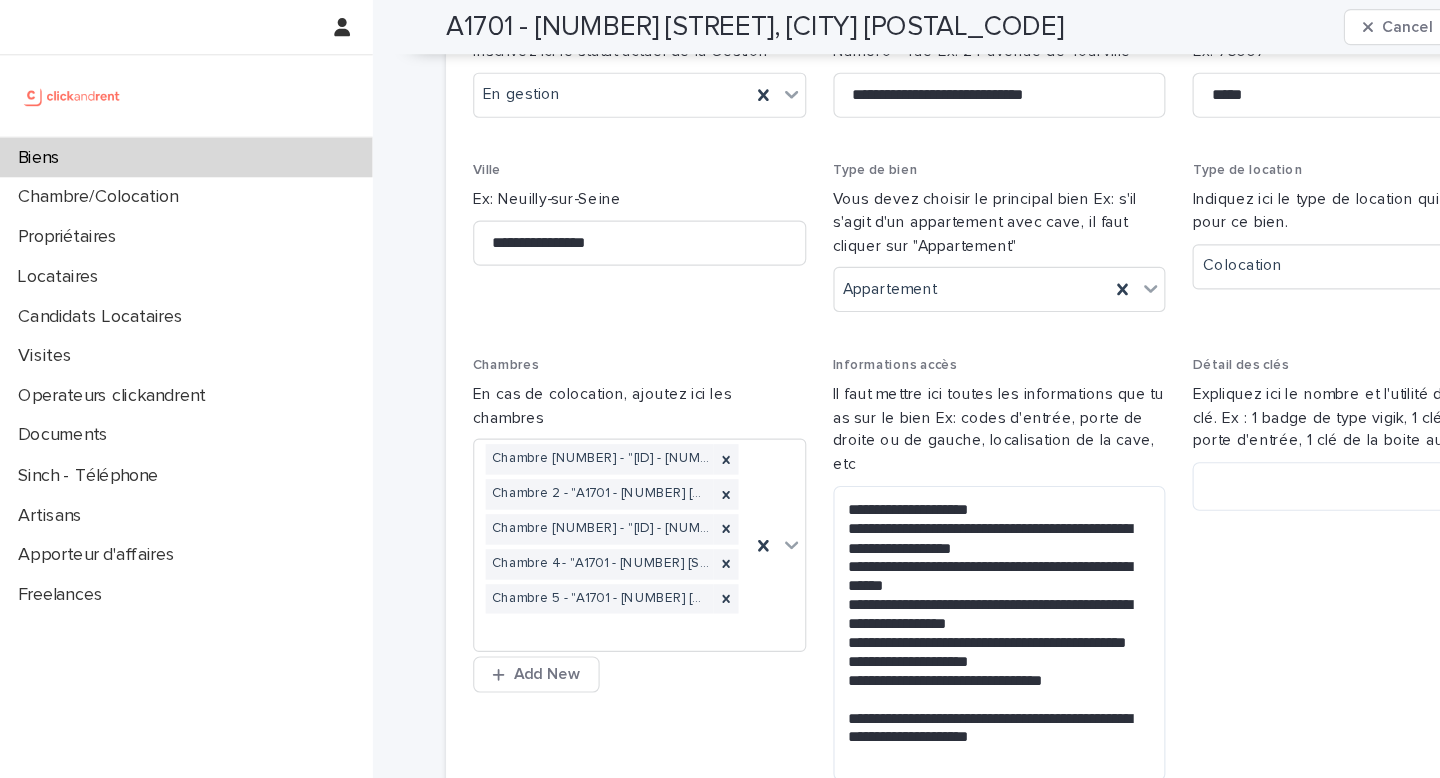 scroll, scrollTop: 9910, scrollLeft: 0, axis: vertical 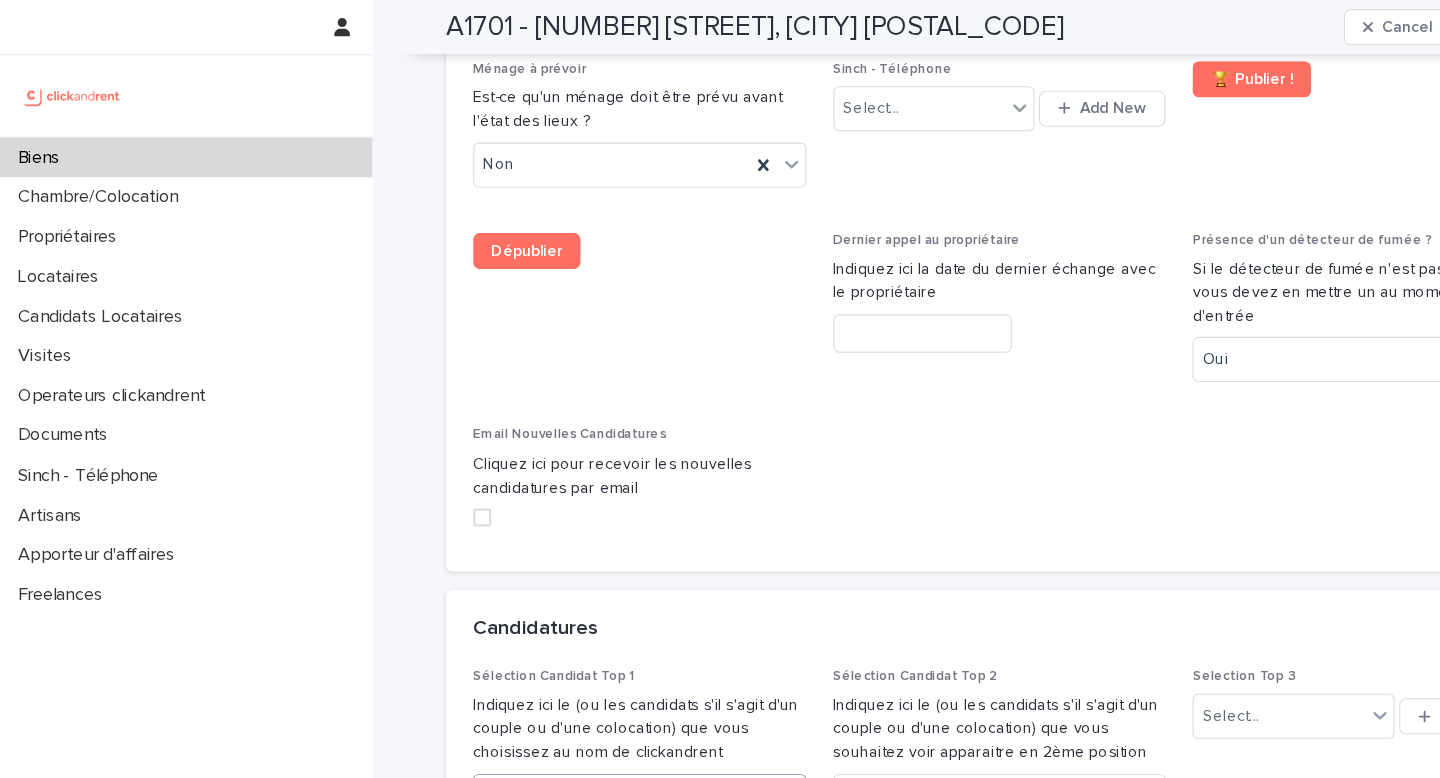 click on "Select..." at bounding box center [554, 704] 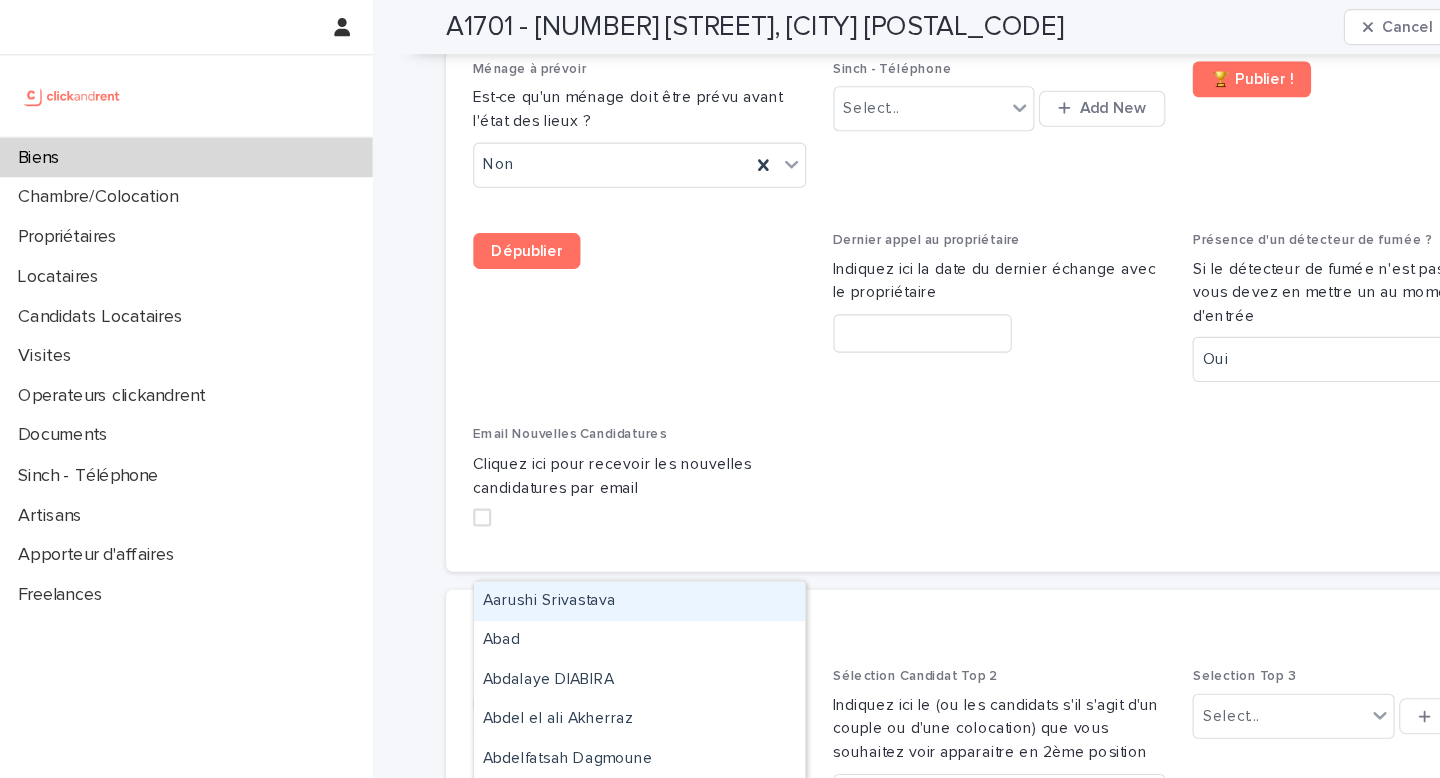 paste on "**********" 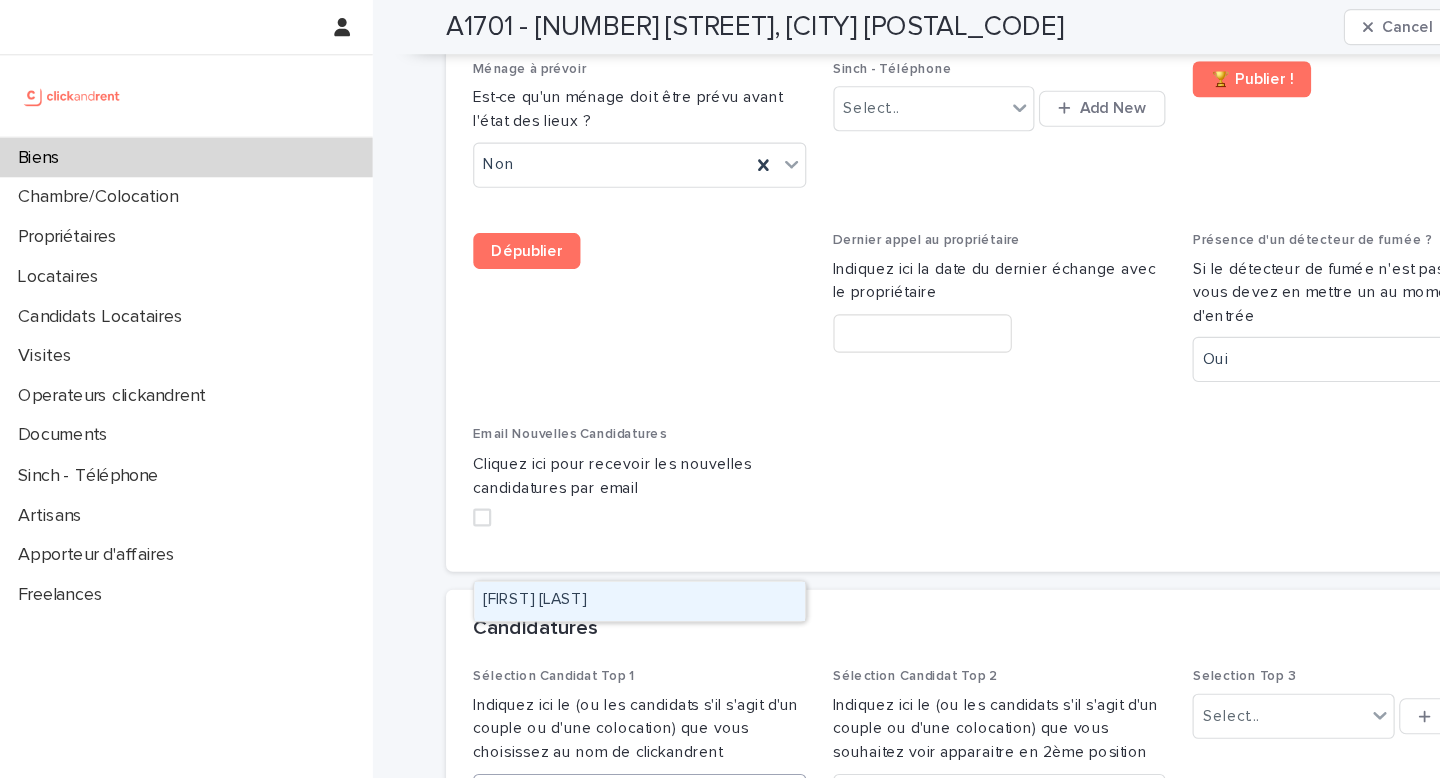 click on "[FIRST] [LAST]" at bounding box center [566, 532] 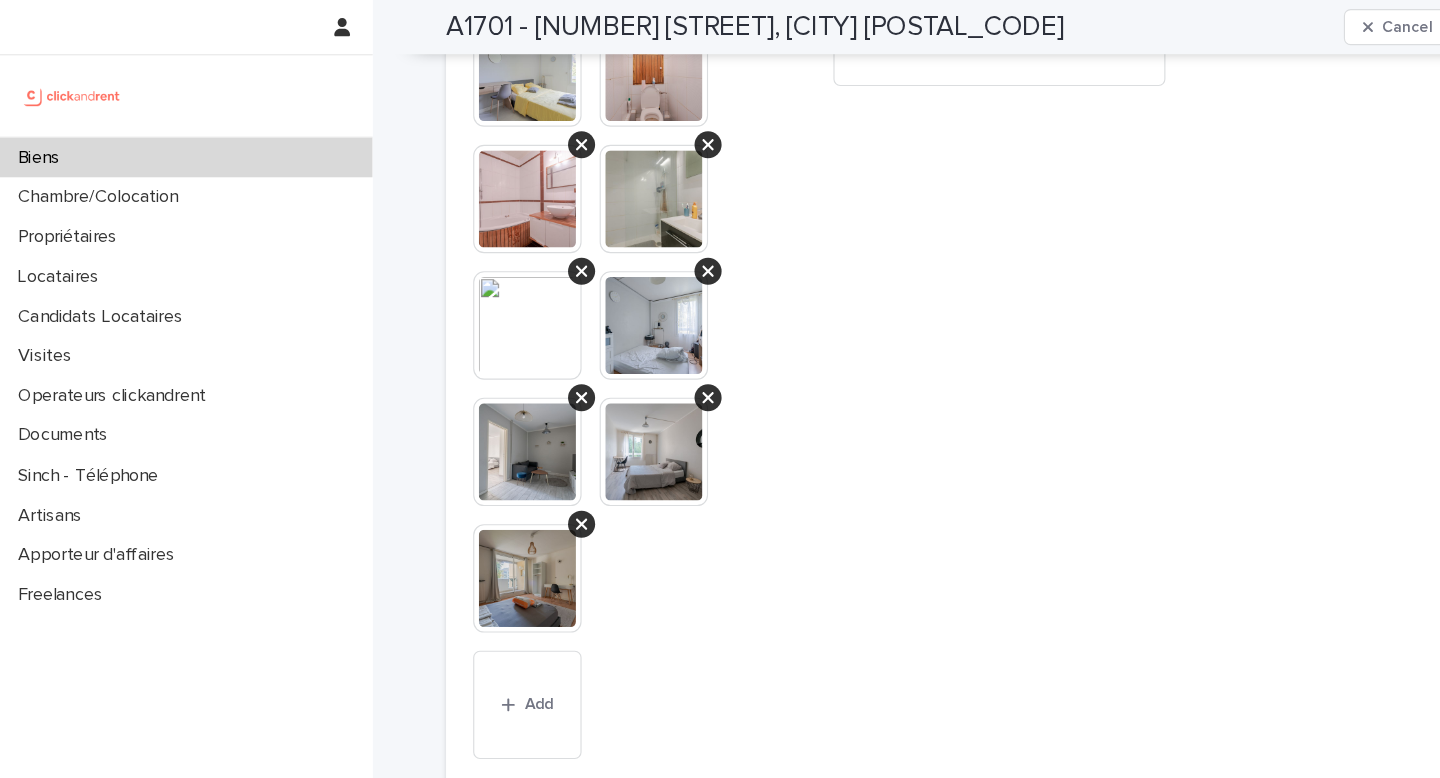 scroll, scrollTop: 9232, scrollLeft: 0, axis: vertical 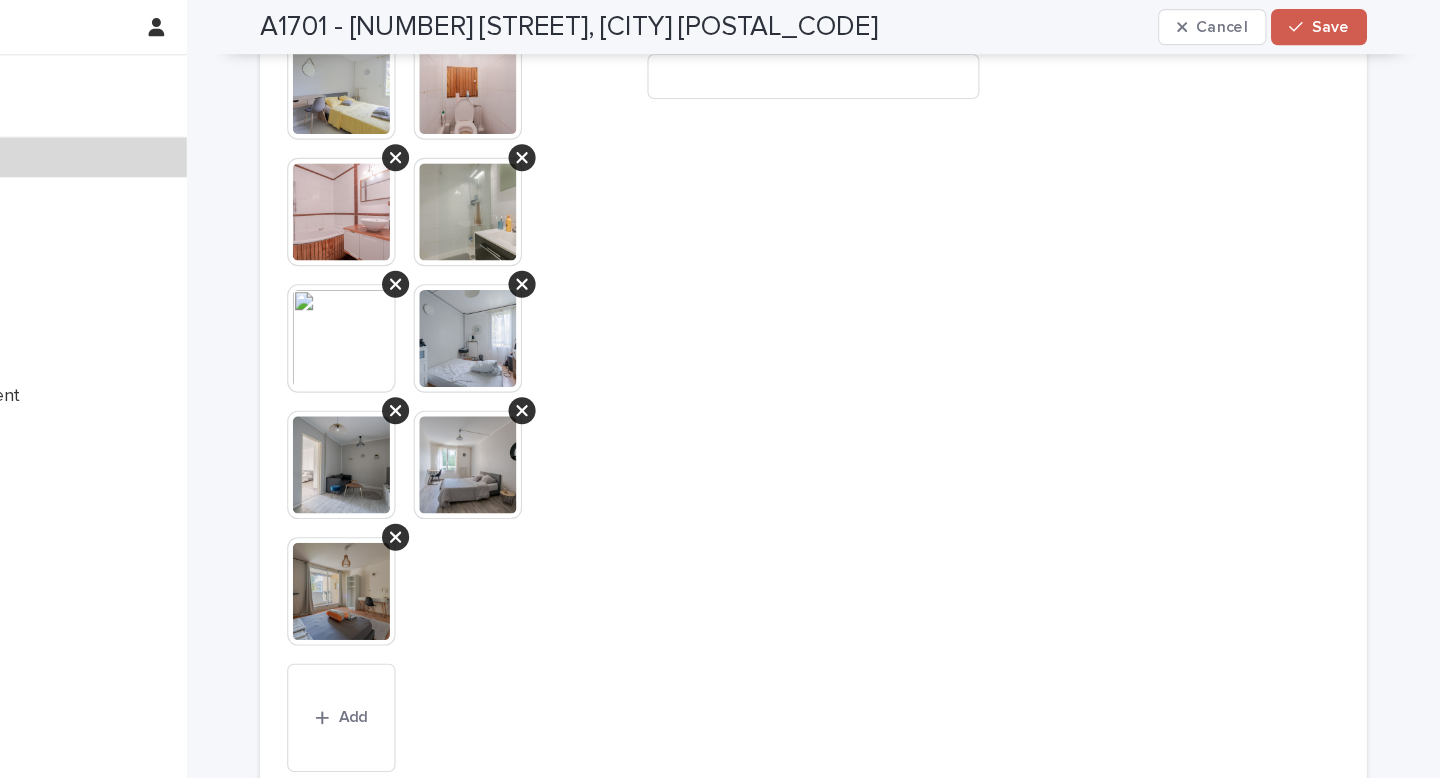 click on "Save" at bounding box center (1332, 24) 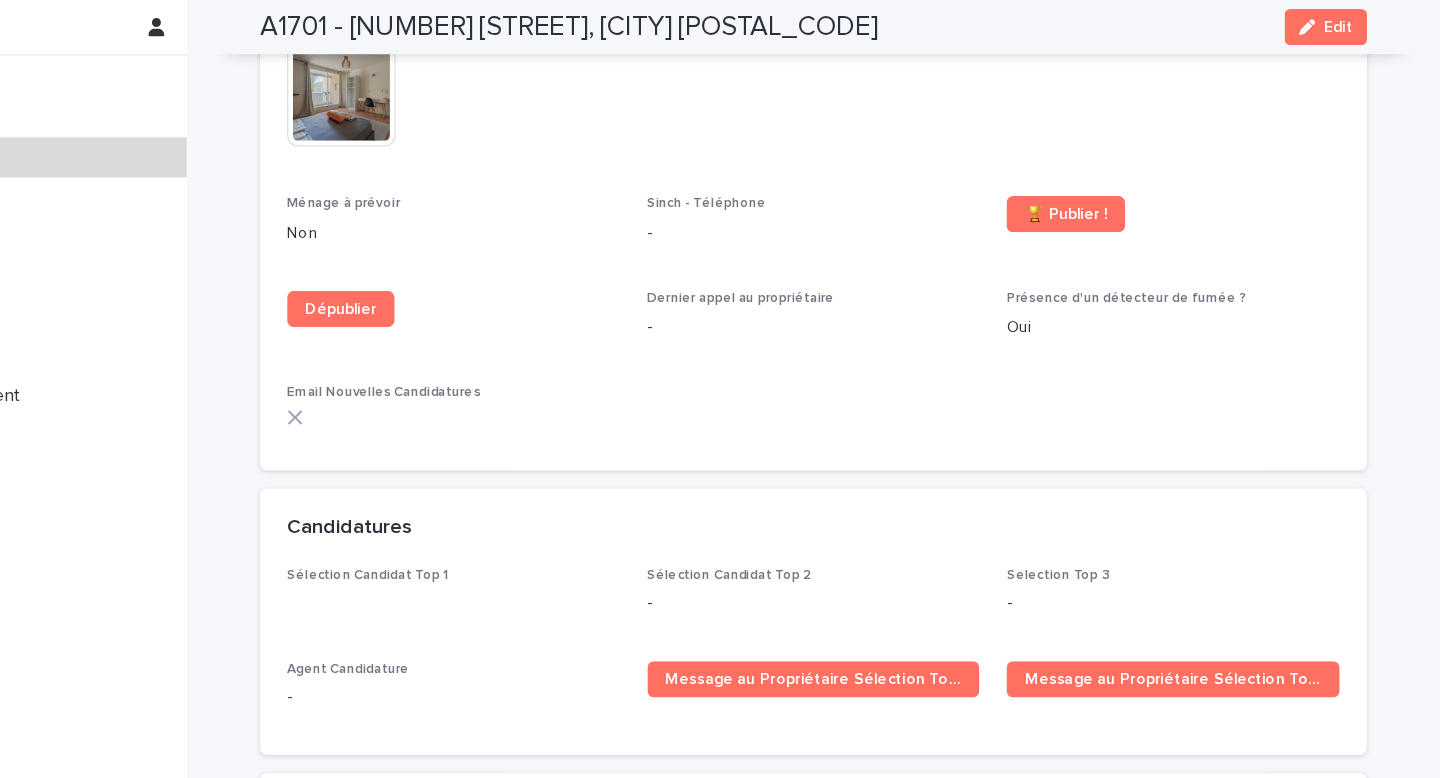 scroll, scrollTop: 6451, scrollLeft: 0, axis: vertical 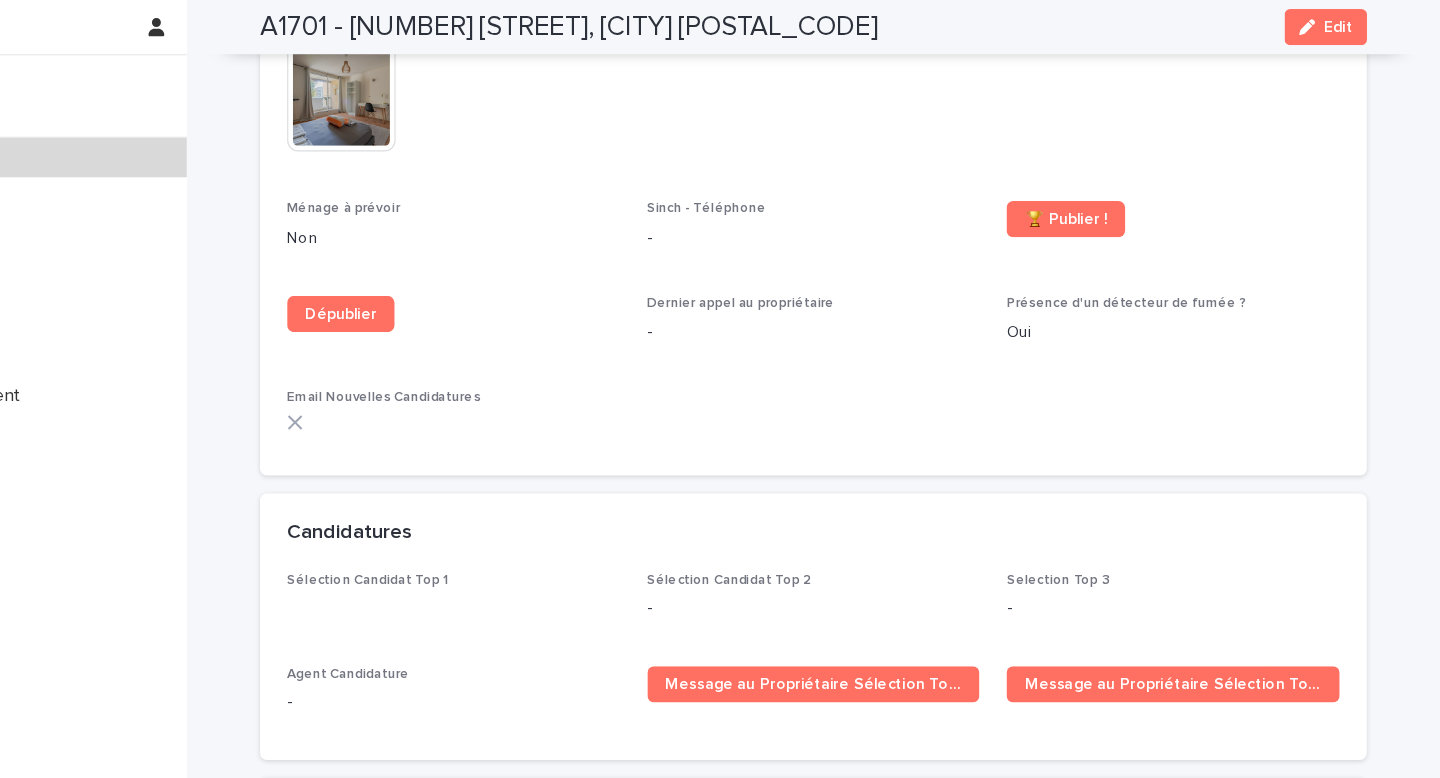 click on "Sélection Candidat Top 1" at bounding box center [490, 514] 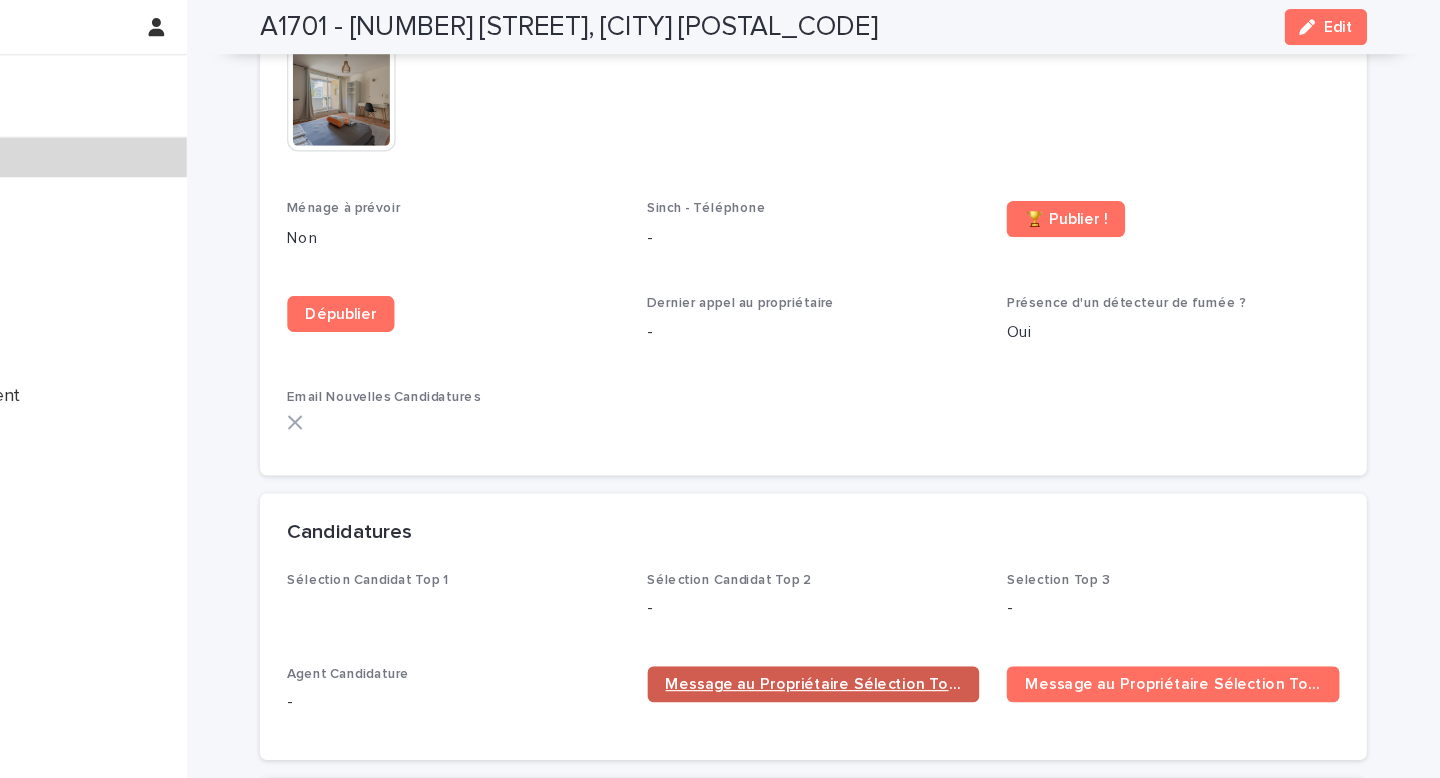 click on "Message au Propriétaire Sélection Top 1" at bounding box center [885, 606] 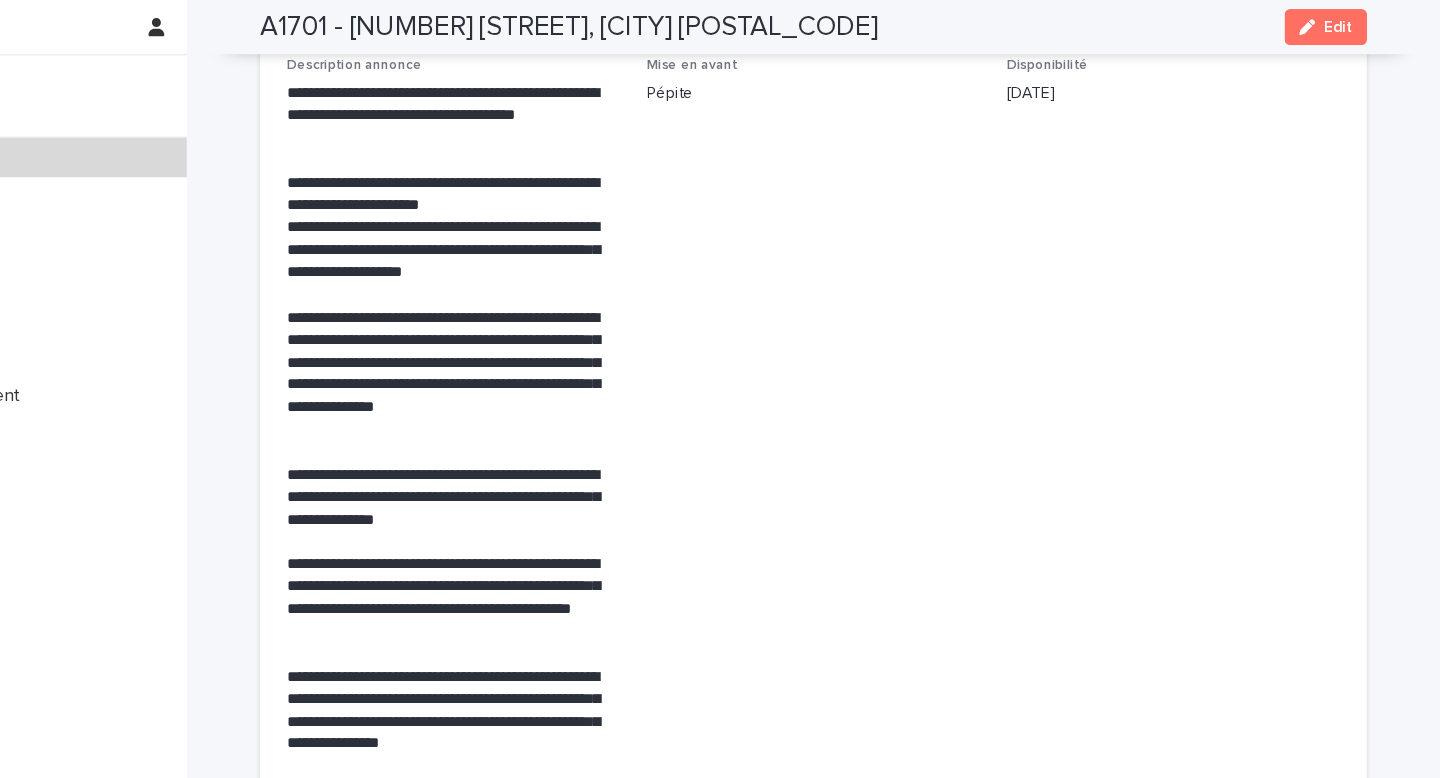 scroll, scrollTop: 4115, scrollLeft: 0, axis: vertical 